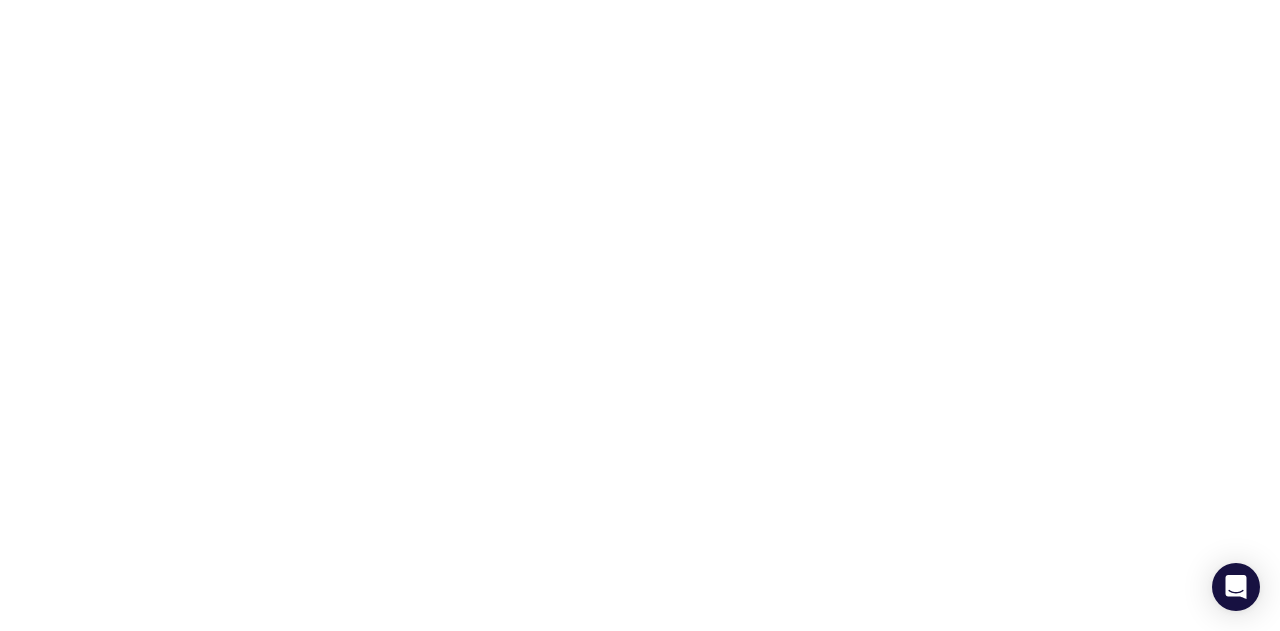 scroll, scrollTop: 0, scrollLeft: 0, axis: both 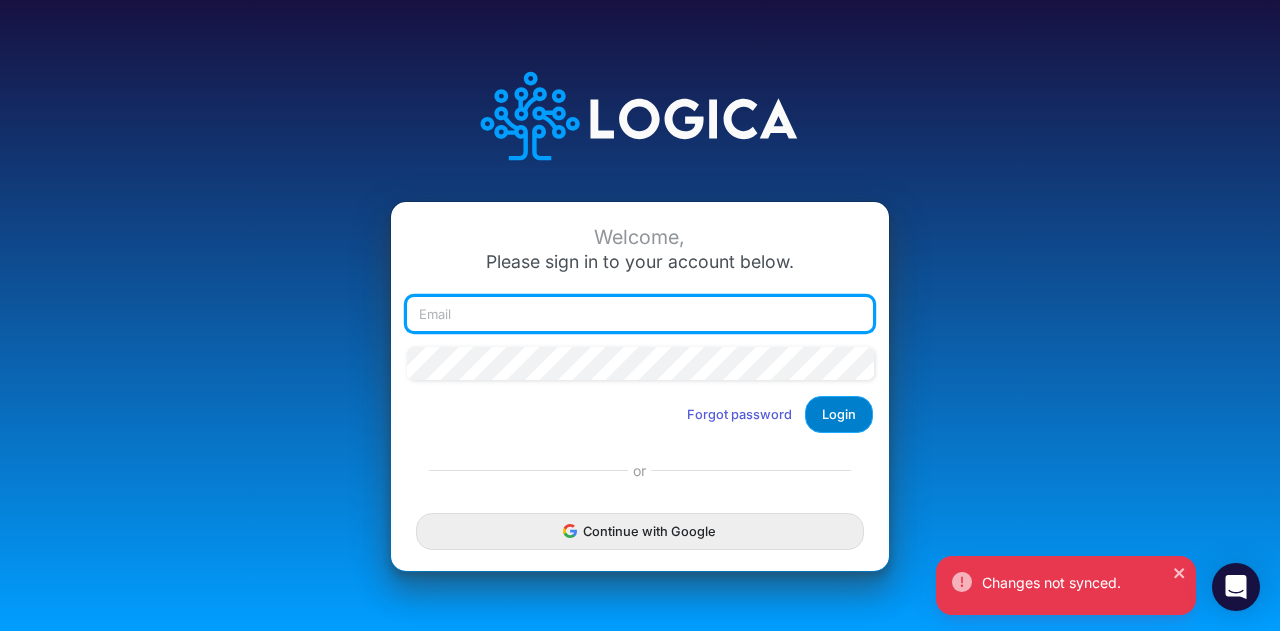 type on "[EMAIL_ADDRESS][DOMAIN_NAME]" 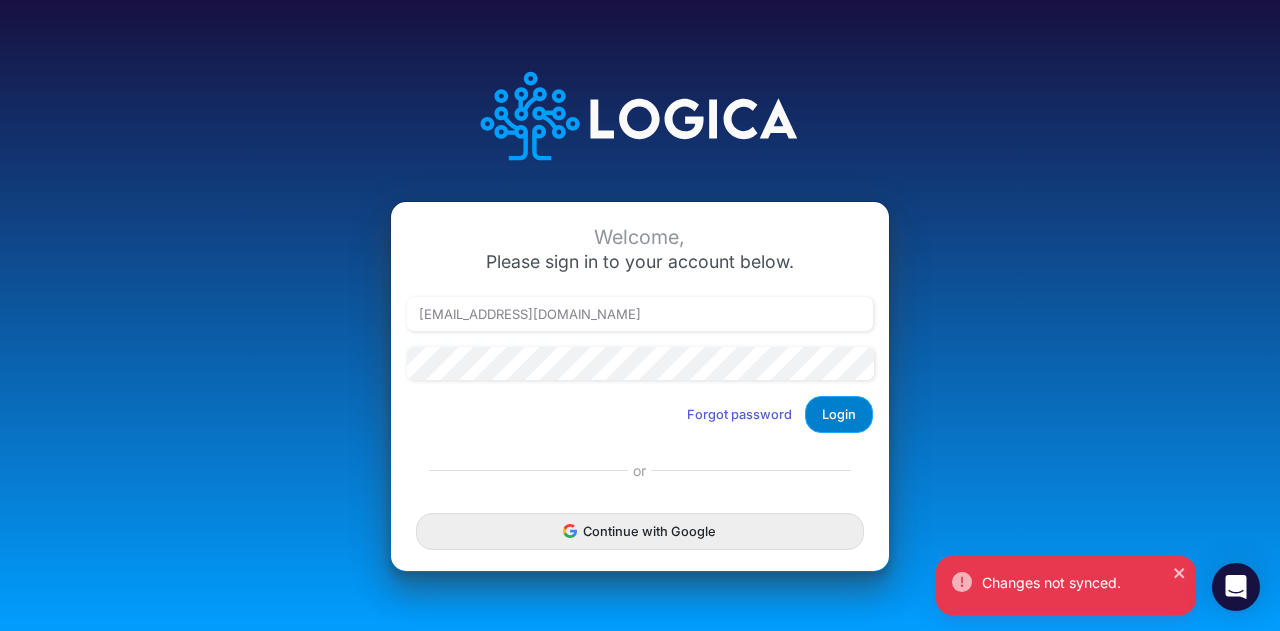 click on "Login" at bounding box center (839, 414) 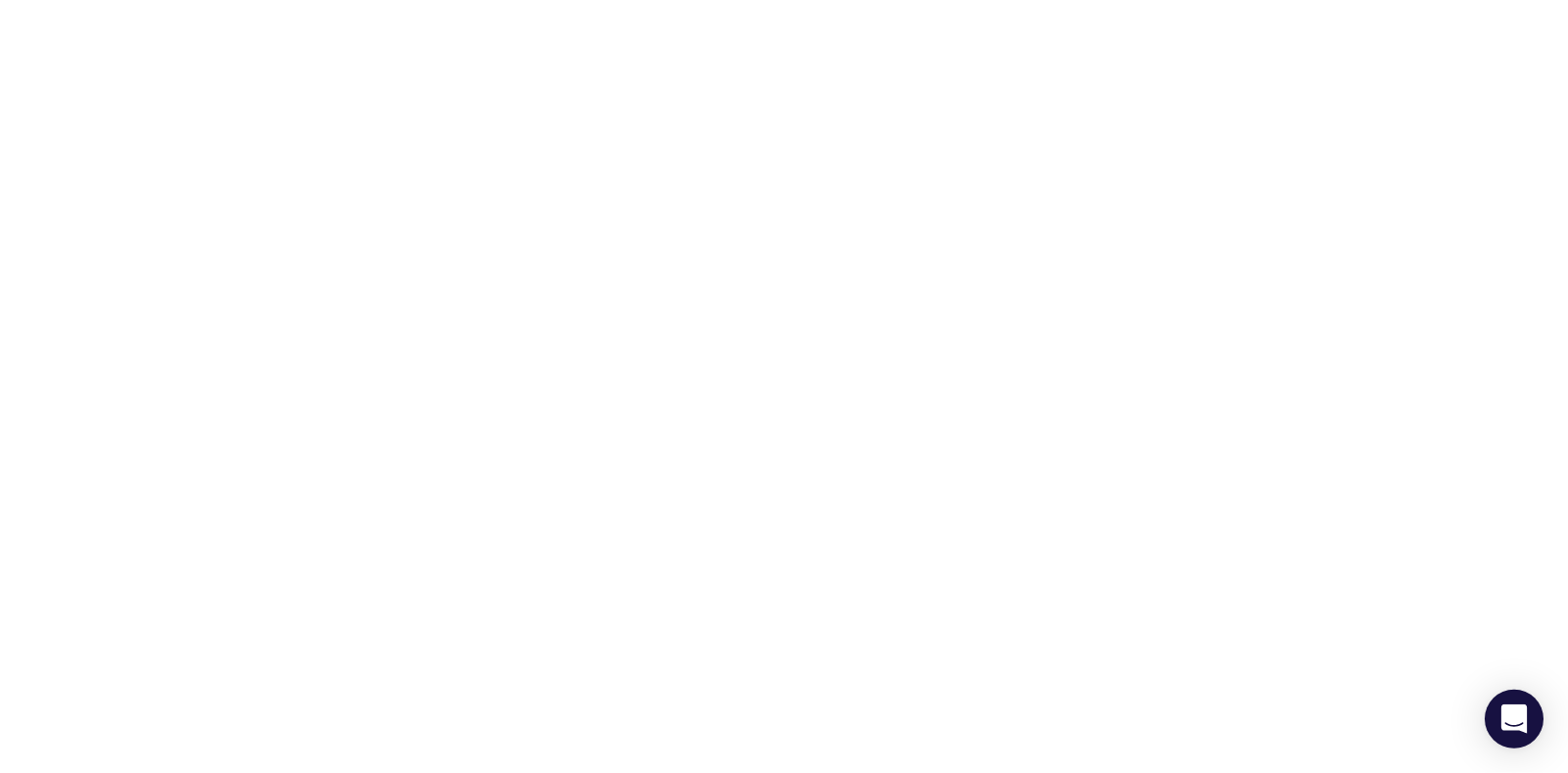 scroll, scrollTop: 0, scrollLeft: 0, axis: both 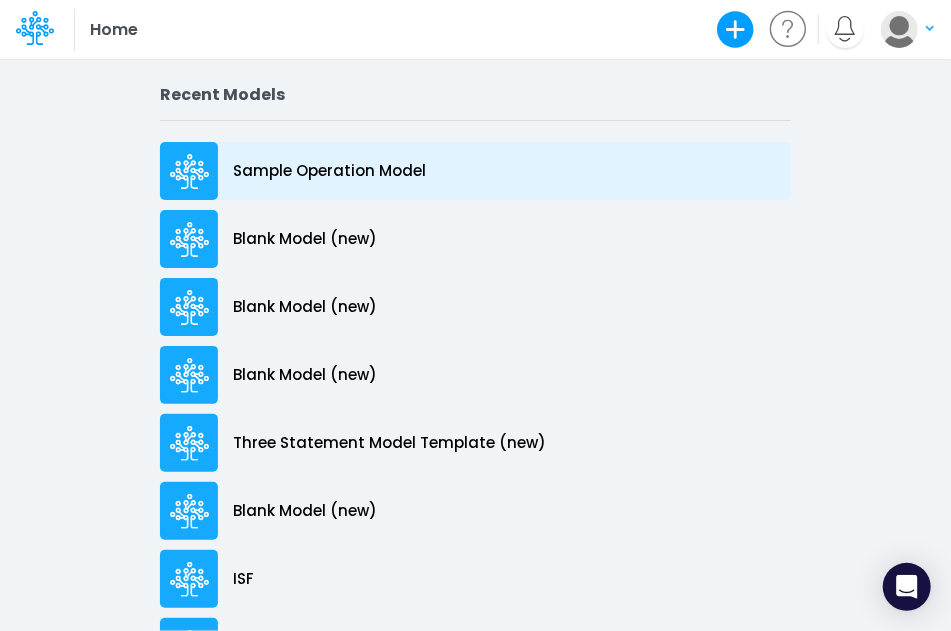 click on "Sample Operation Model" at bounding box center [329, 171] 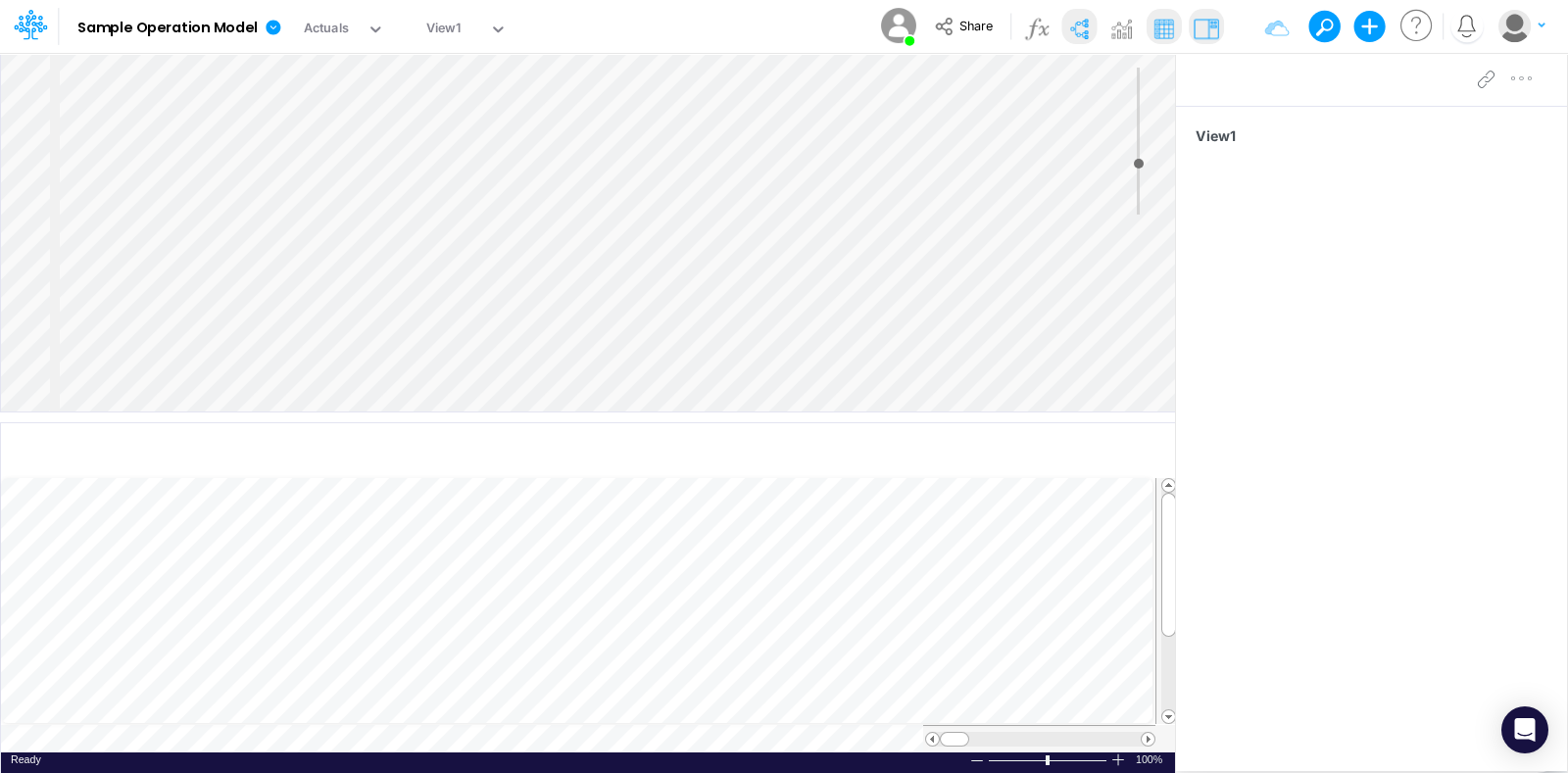 select on "HorizontalTree" 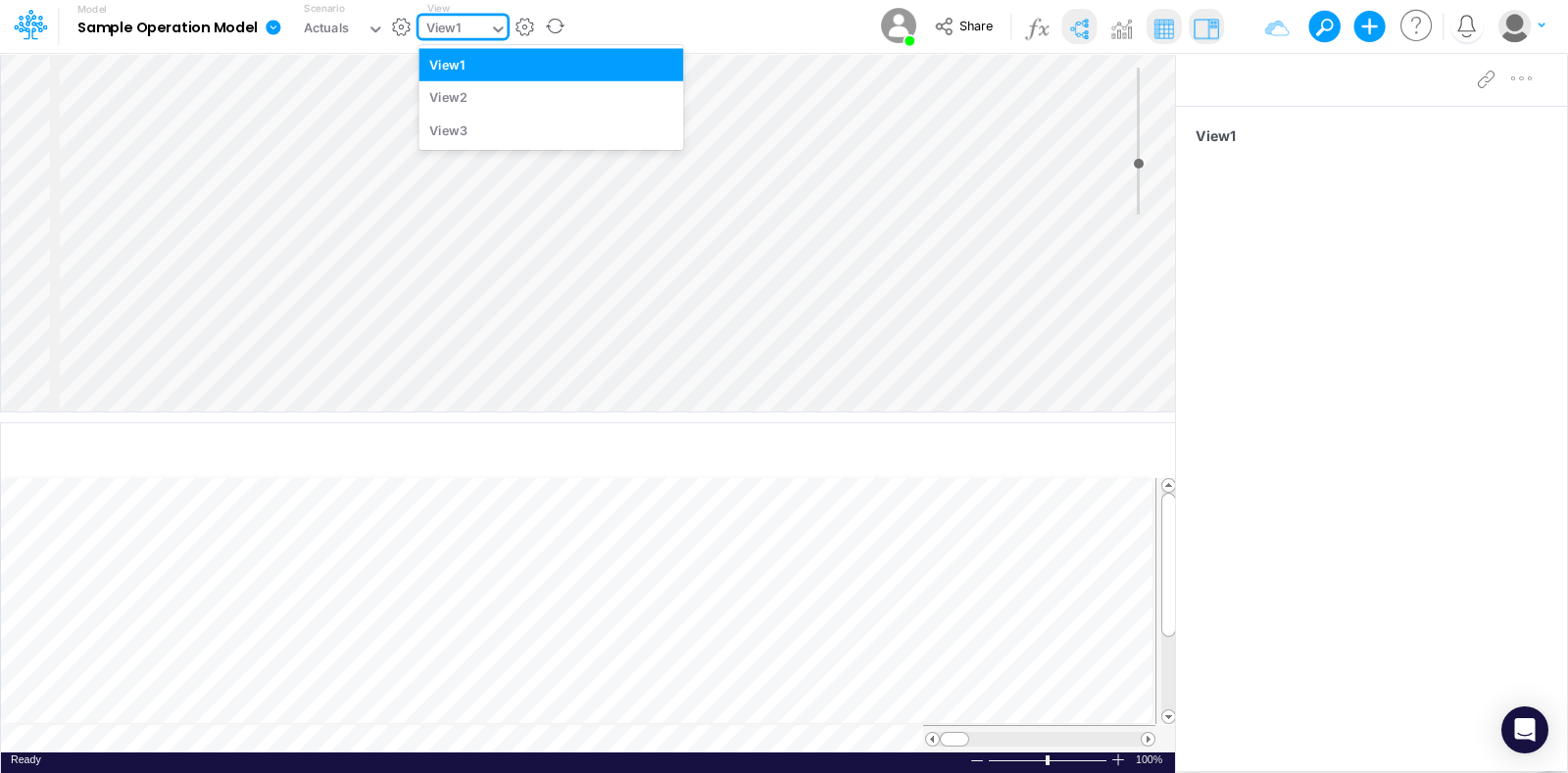 click 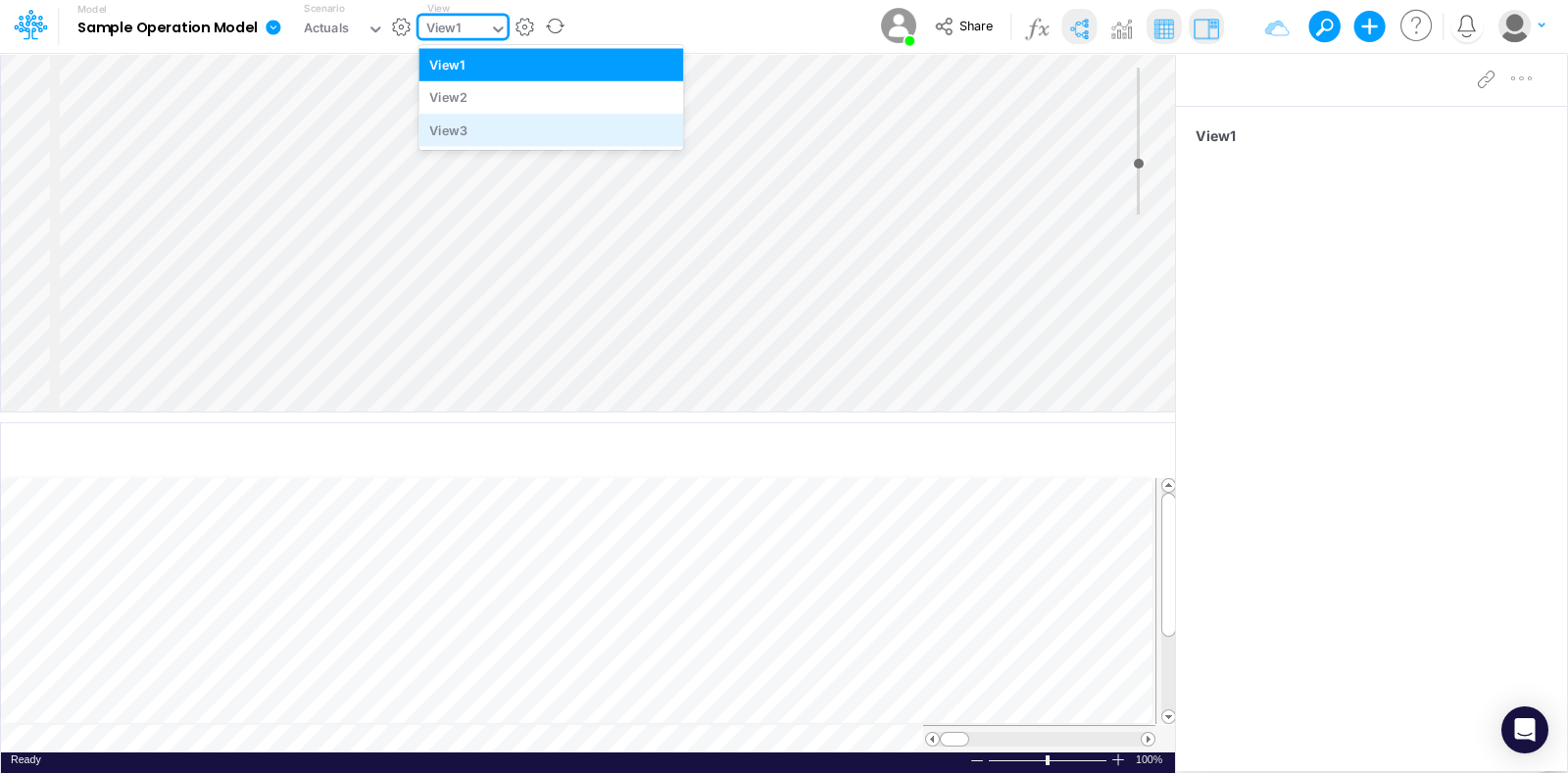 click on "View3" at bounding box center (551, 129) 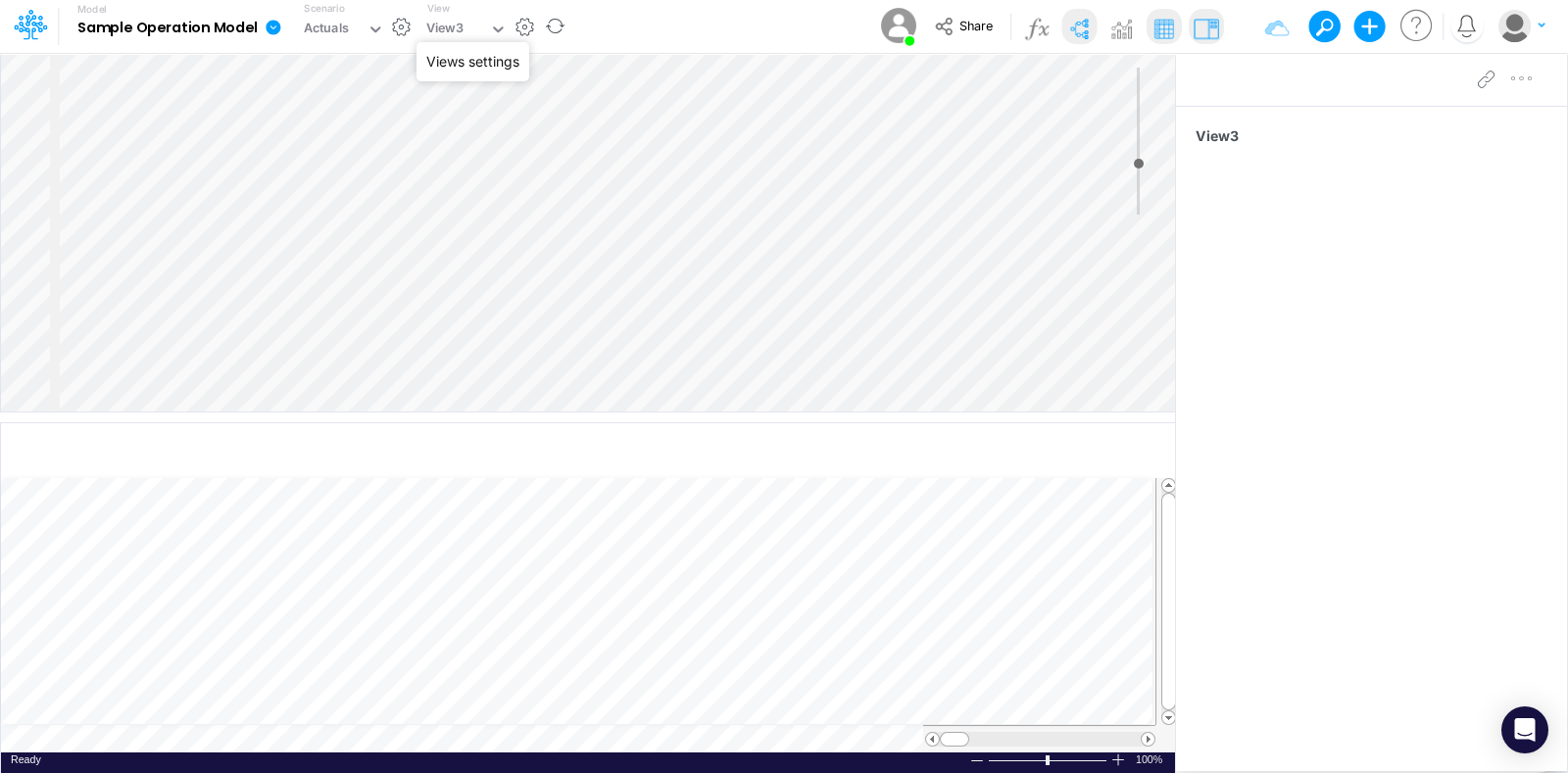 click at bounding box center [524, 26] 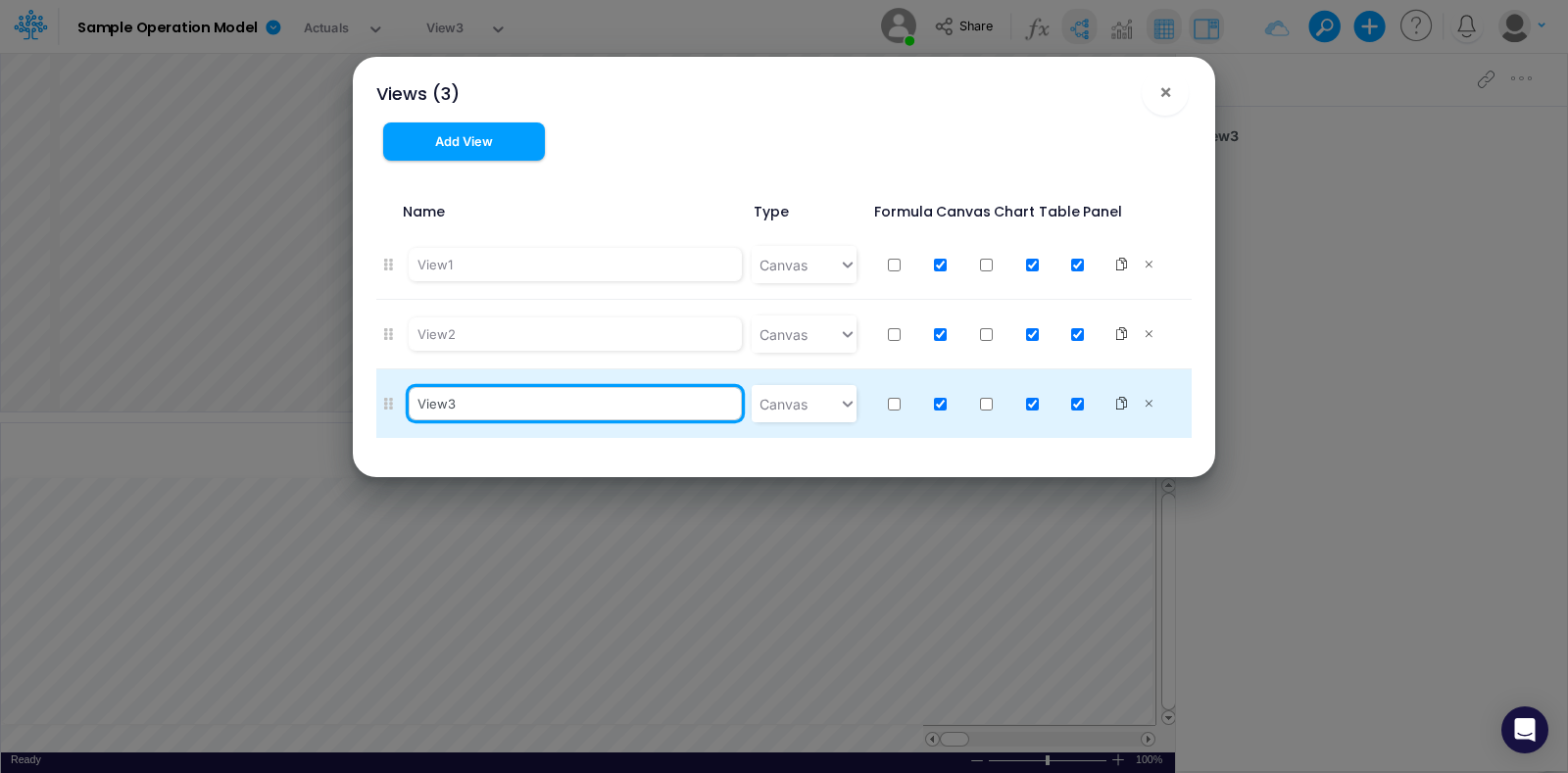 click on "View3" at bounding box center (575, 404) 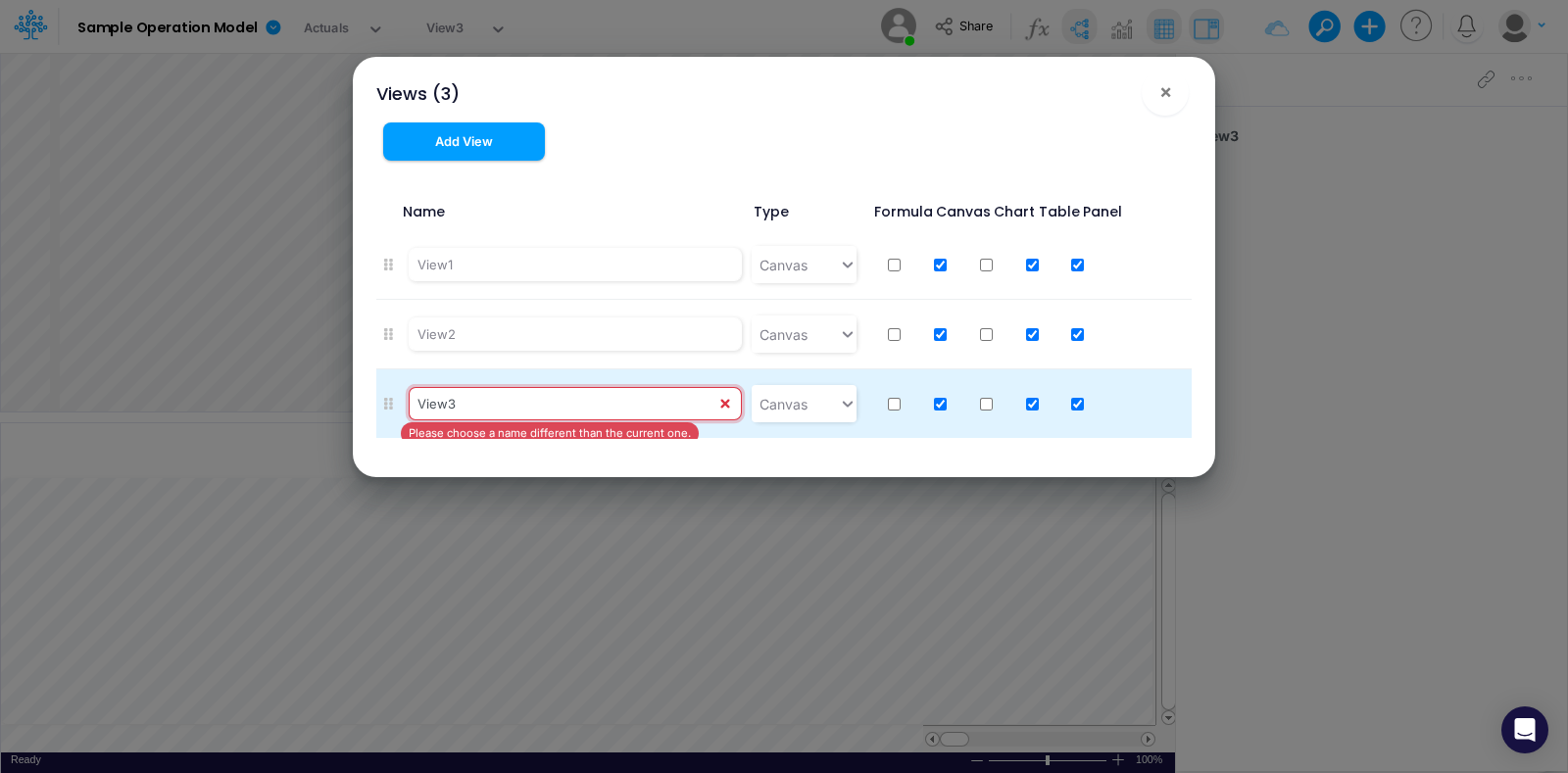 type on "S" 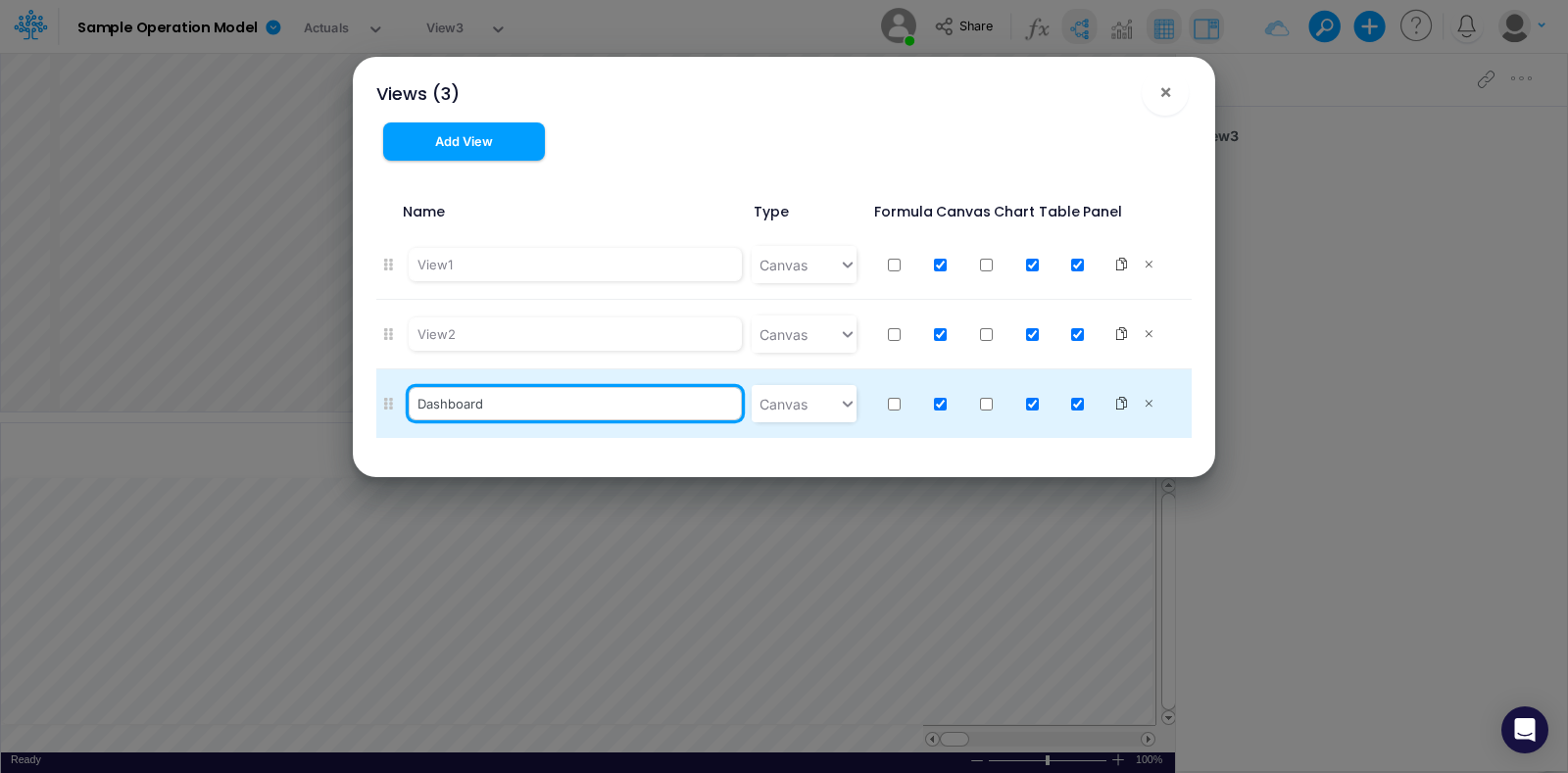 type on "Dashboard" 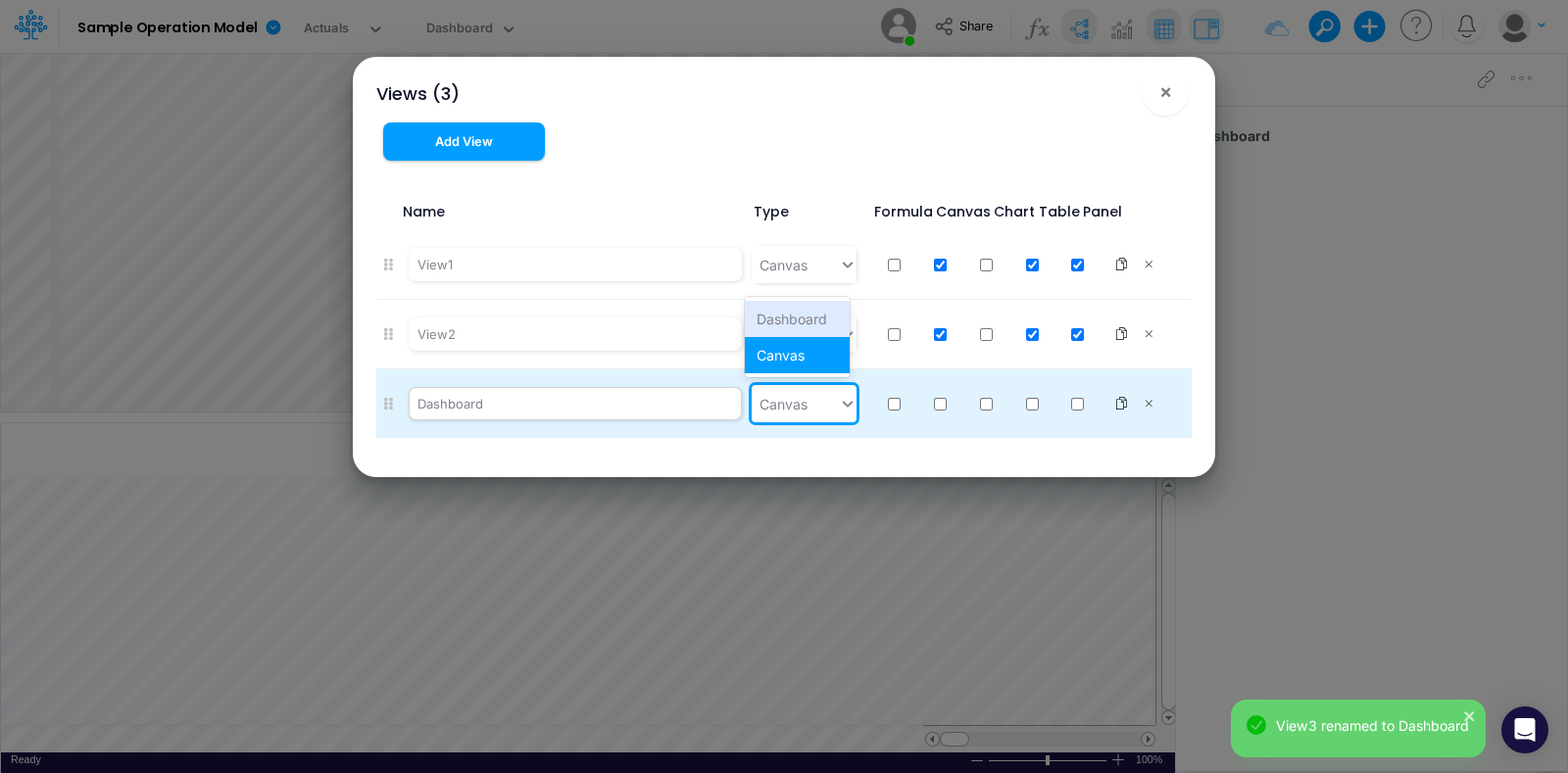checkbox on "false" 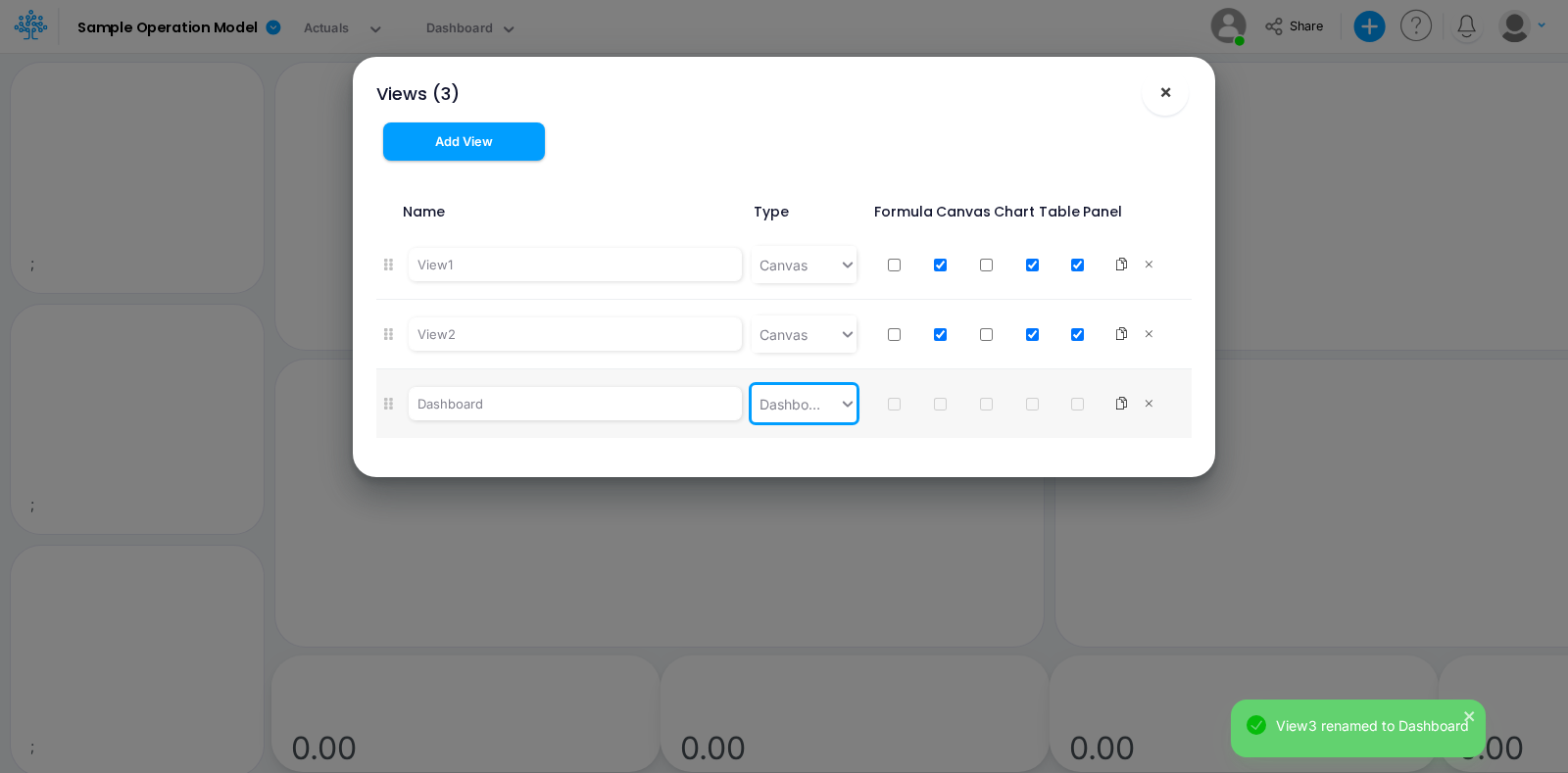 click on "×" at bounding box center (1165, 92) 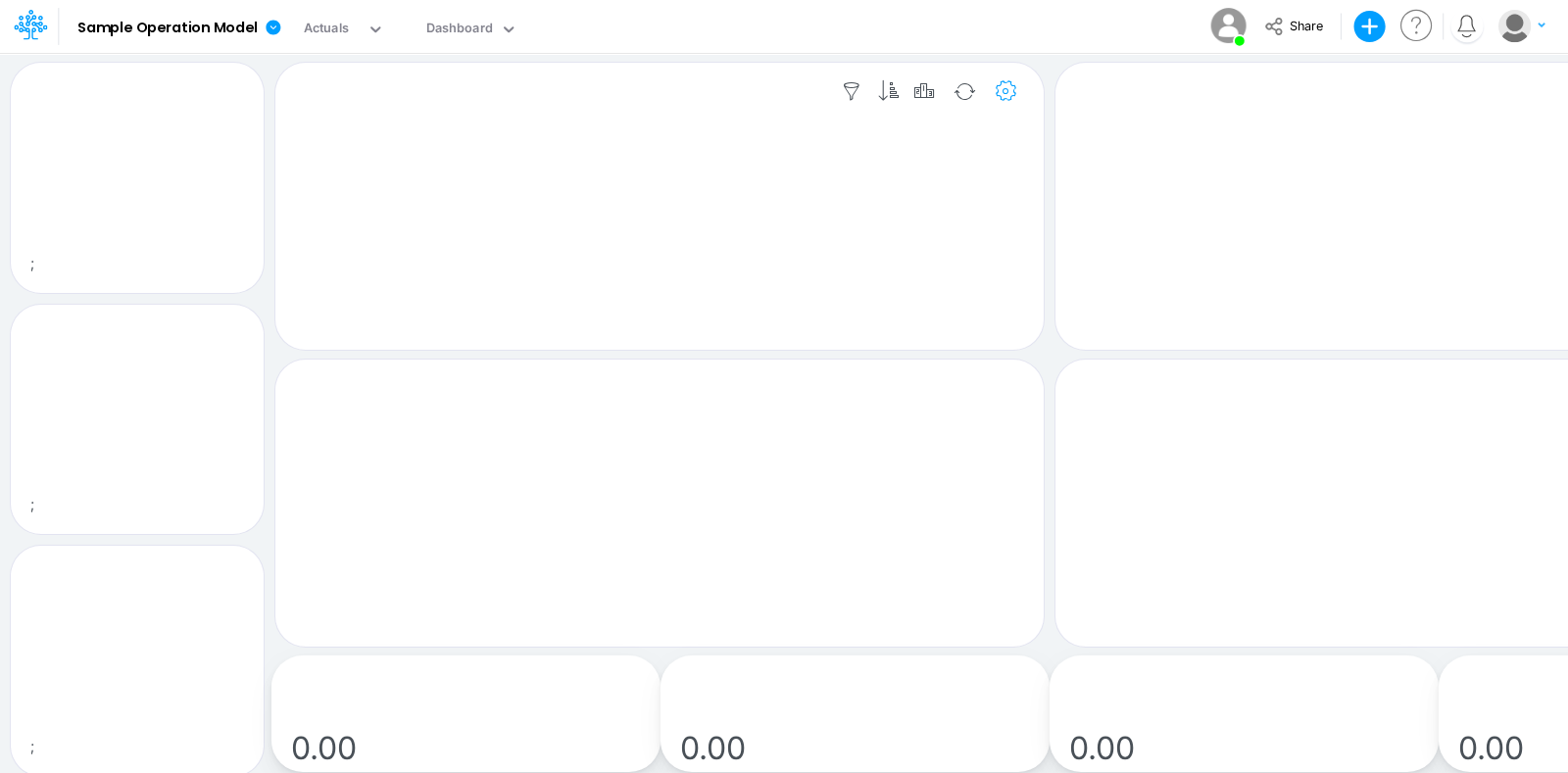 click at bounding box center (1006, 91) 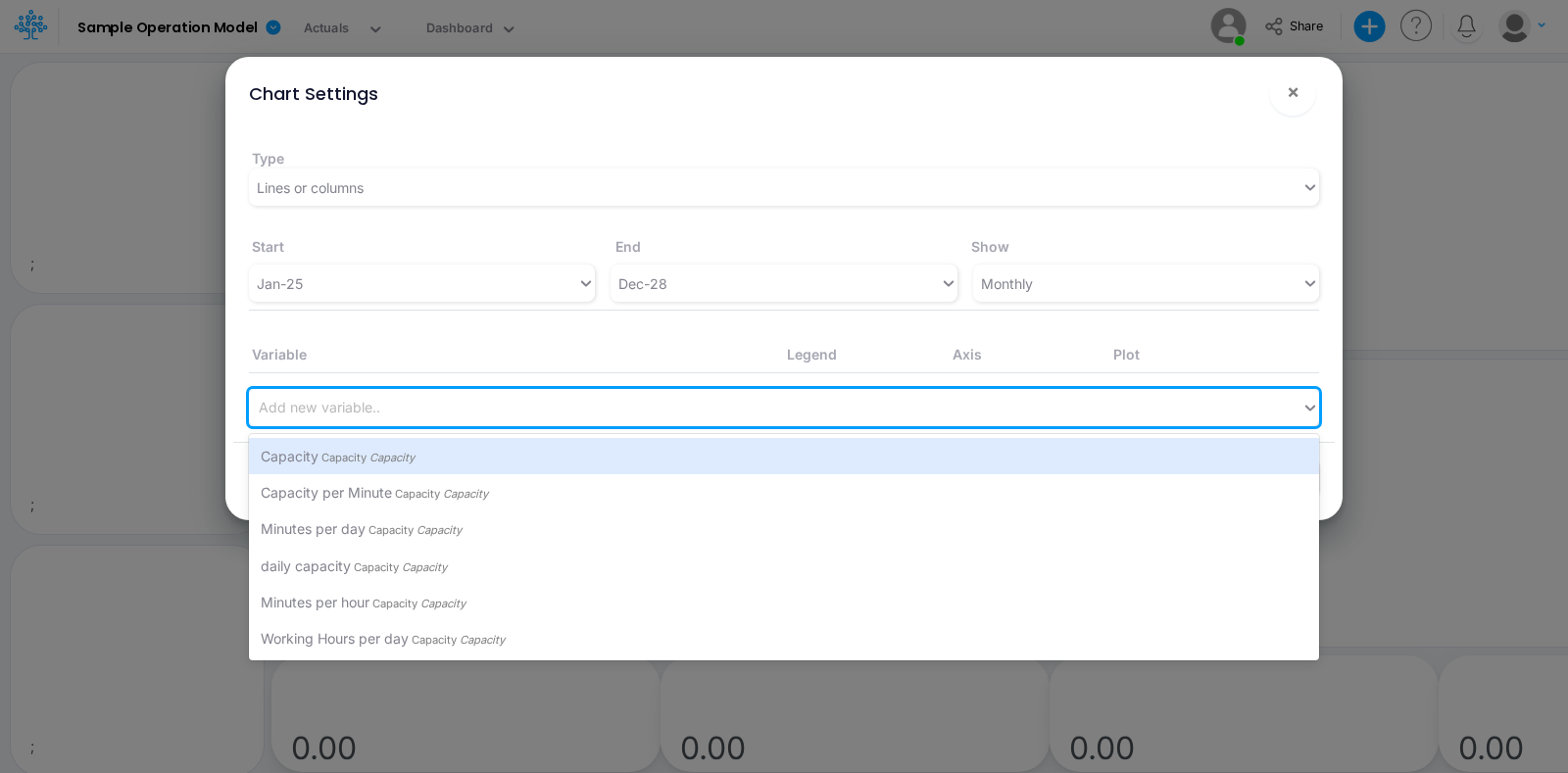 click on "Add new variable.." at bounding box center (775, 408) 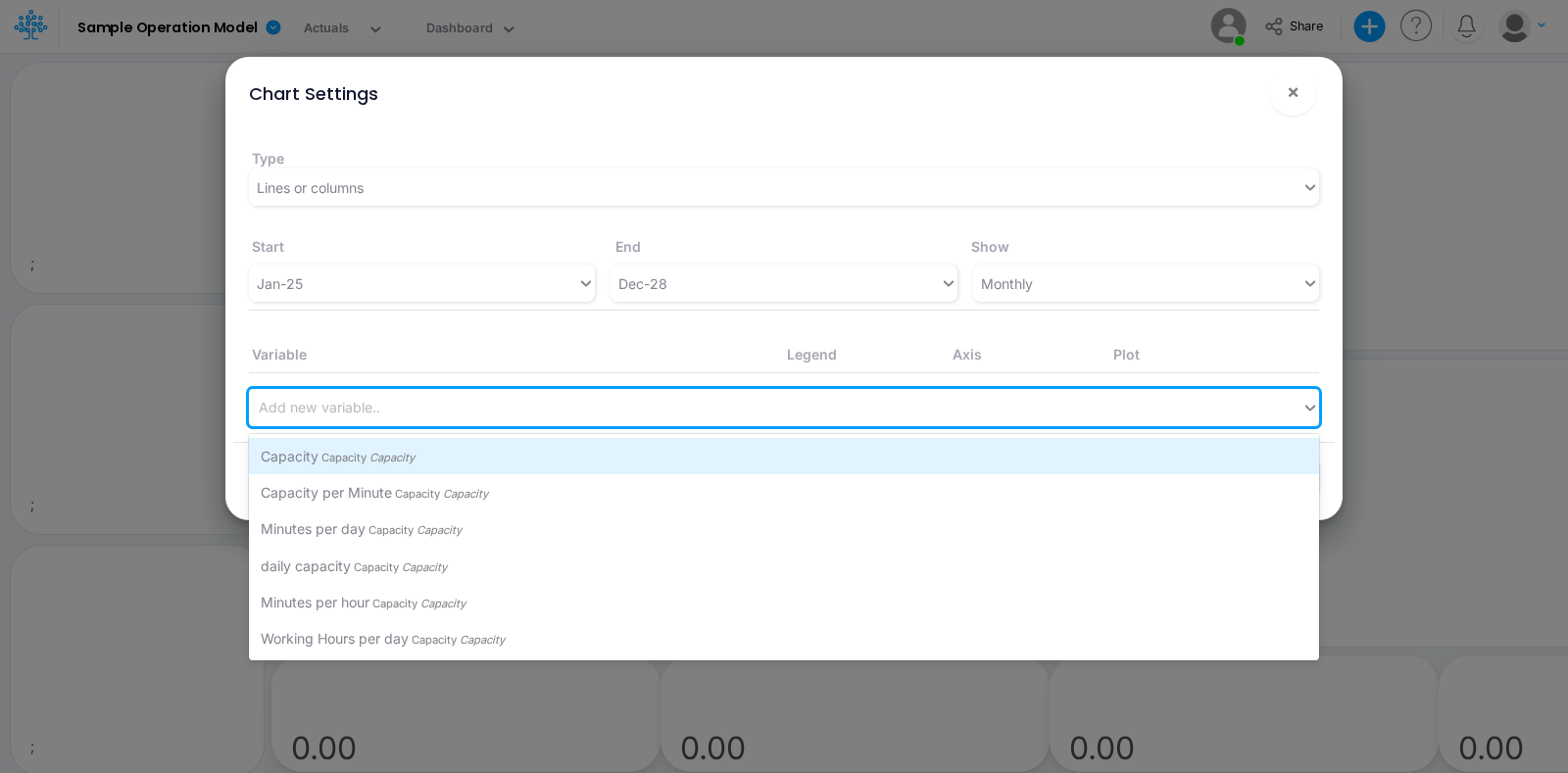 click on "Capacity   Capacity   Capacity" at bounding box center (784, 456) 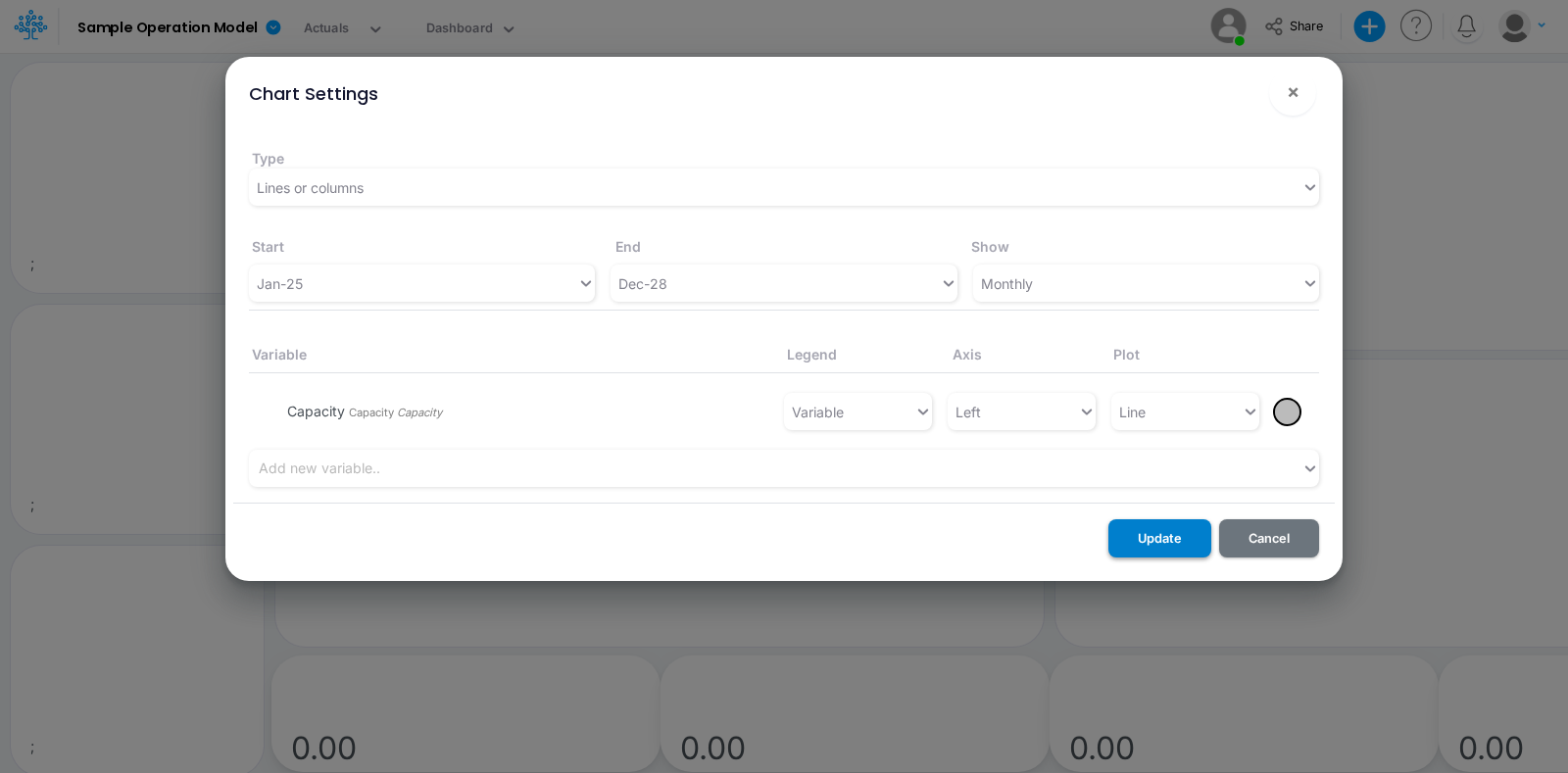 click on "Update" at bounding box center (1159, 538) 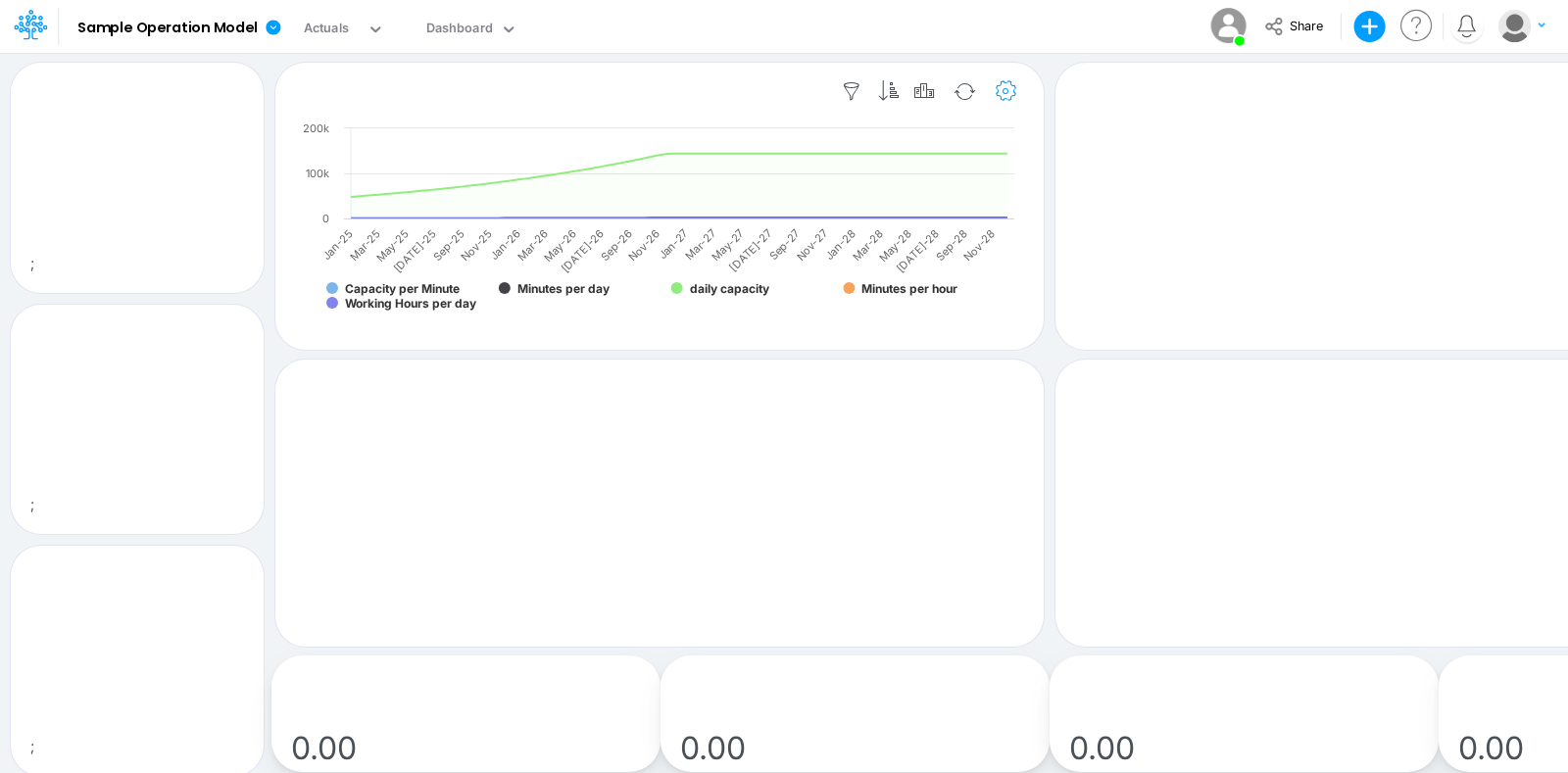 click at bounding box center (1006, 91) 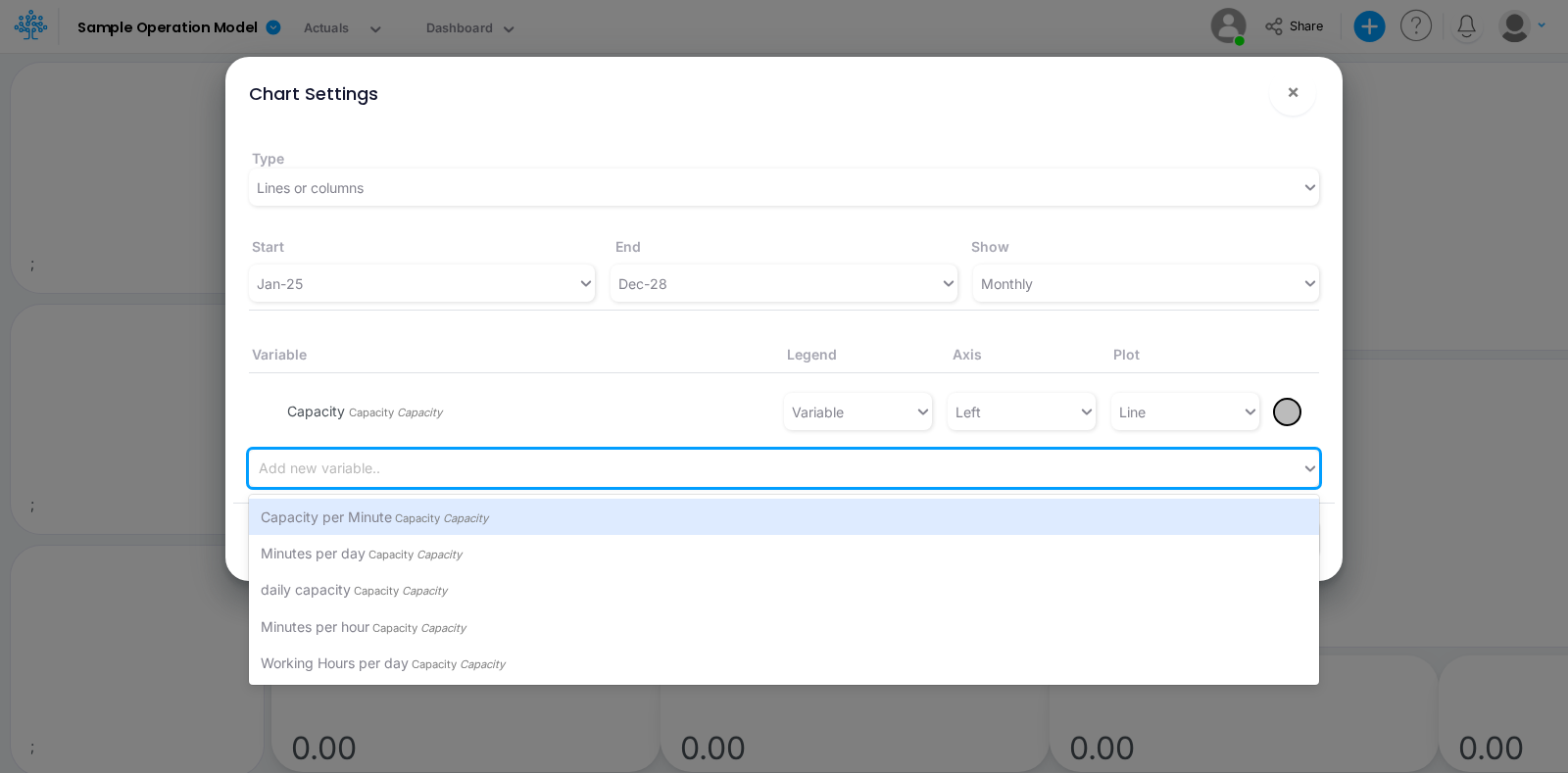 click on "Add new variable.." at bounding box center [319, 468] 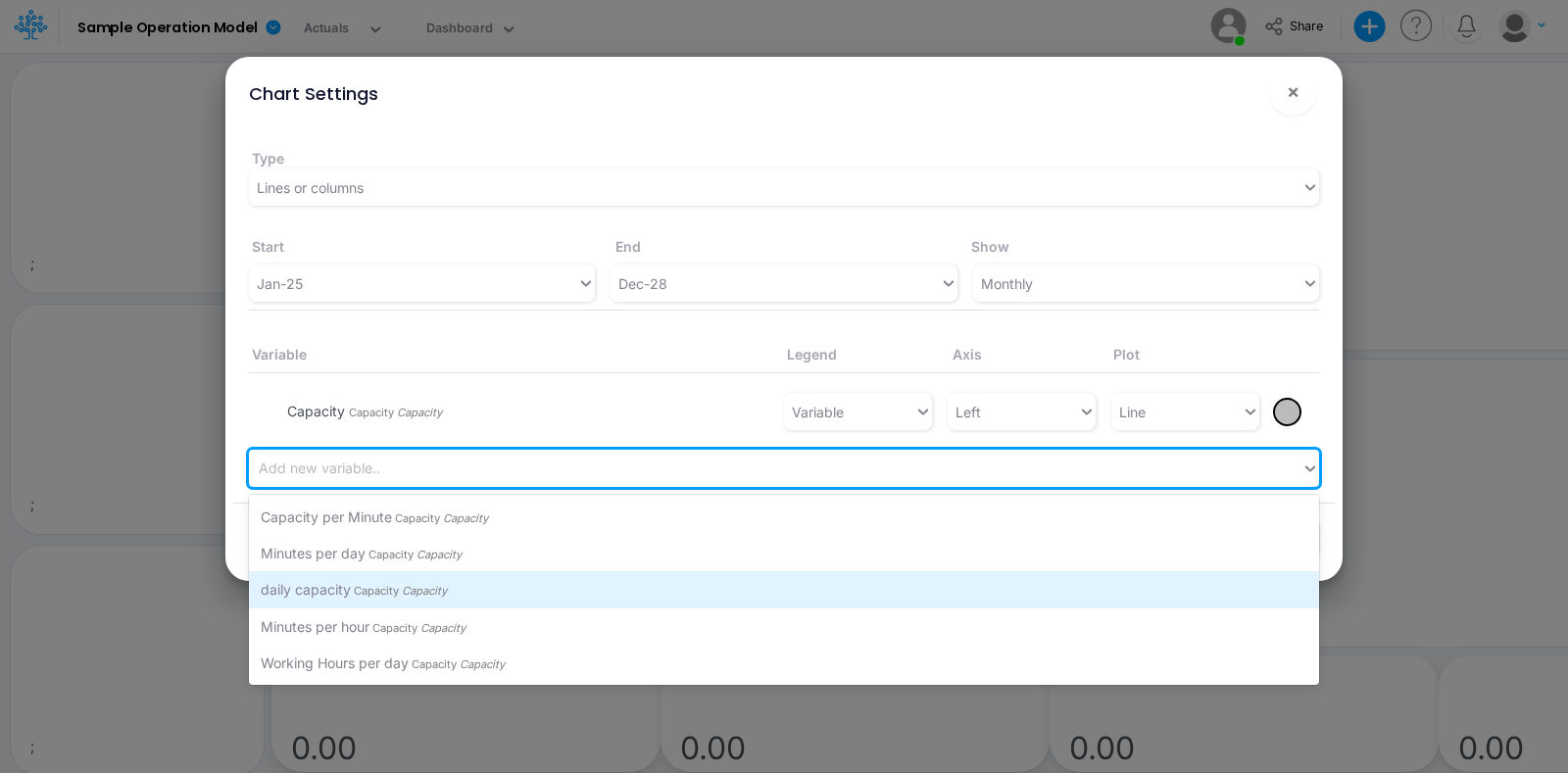 click on "daily capacity   Capacity   Capacity" at bounding box center (784, 589) 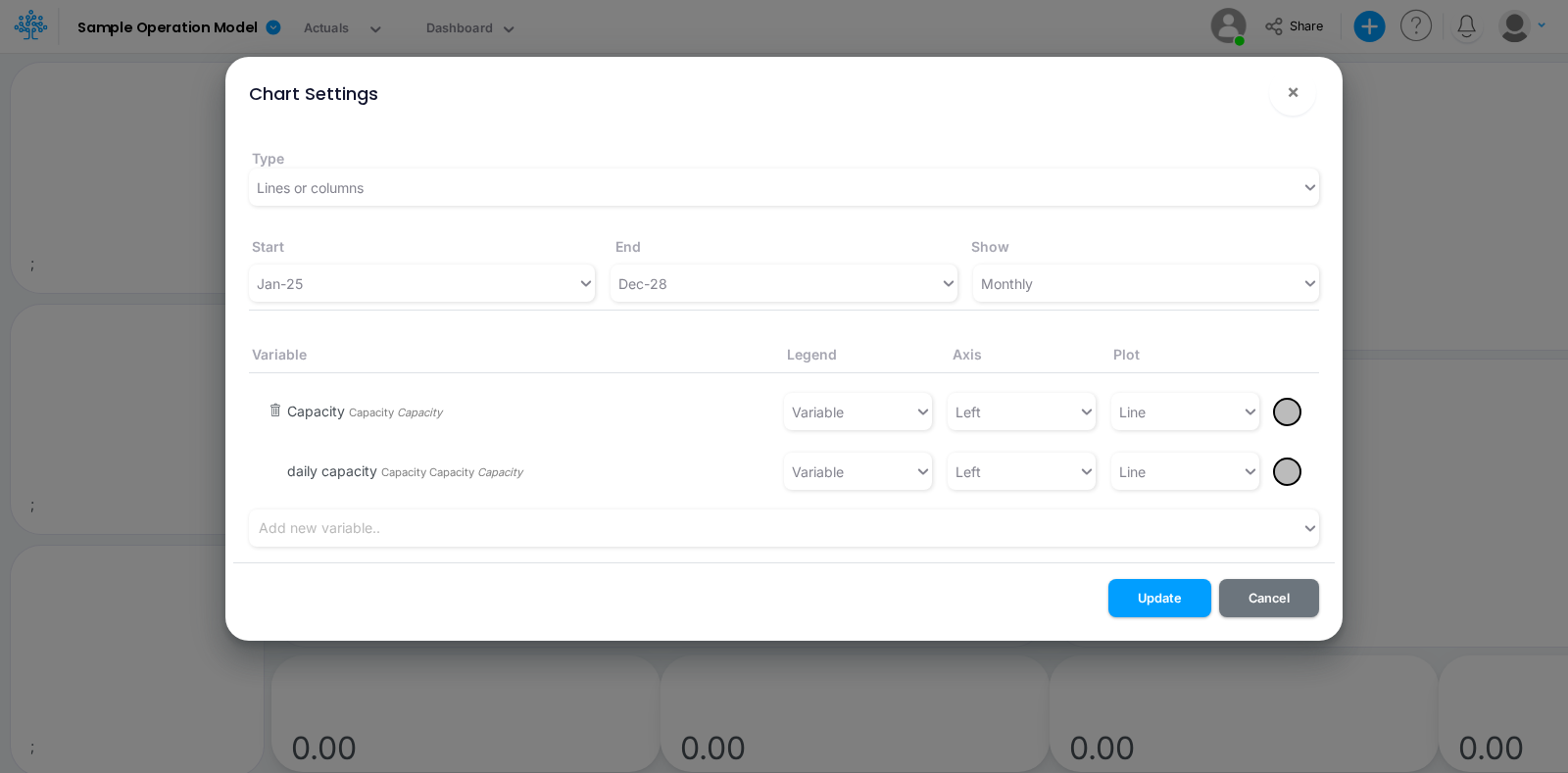 click at bounding box center (275, 412) 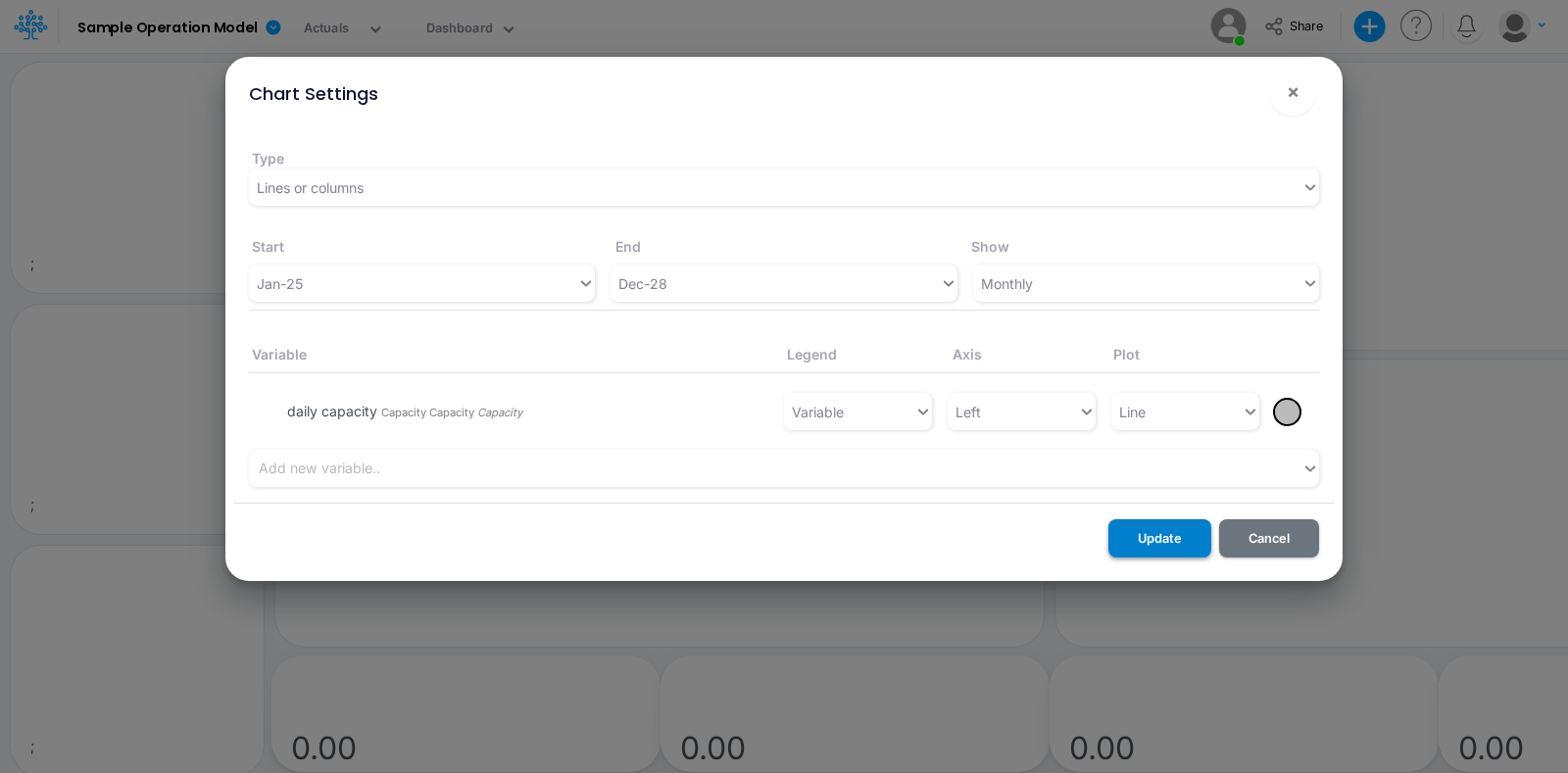 click on "Update" at bounding box center [1159, 538] 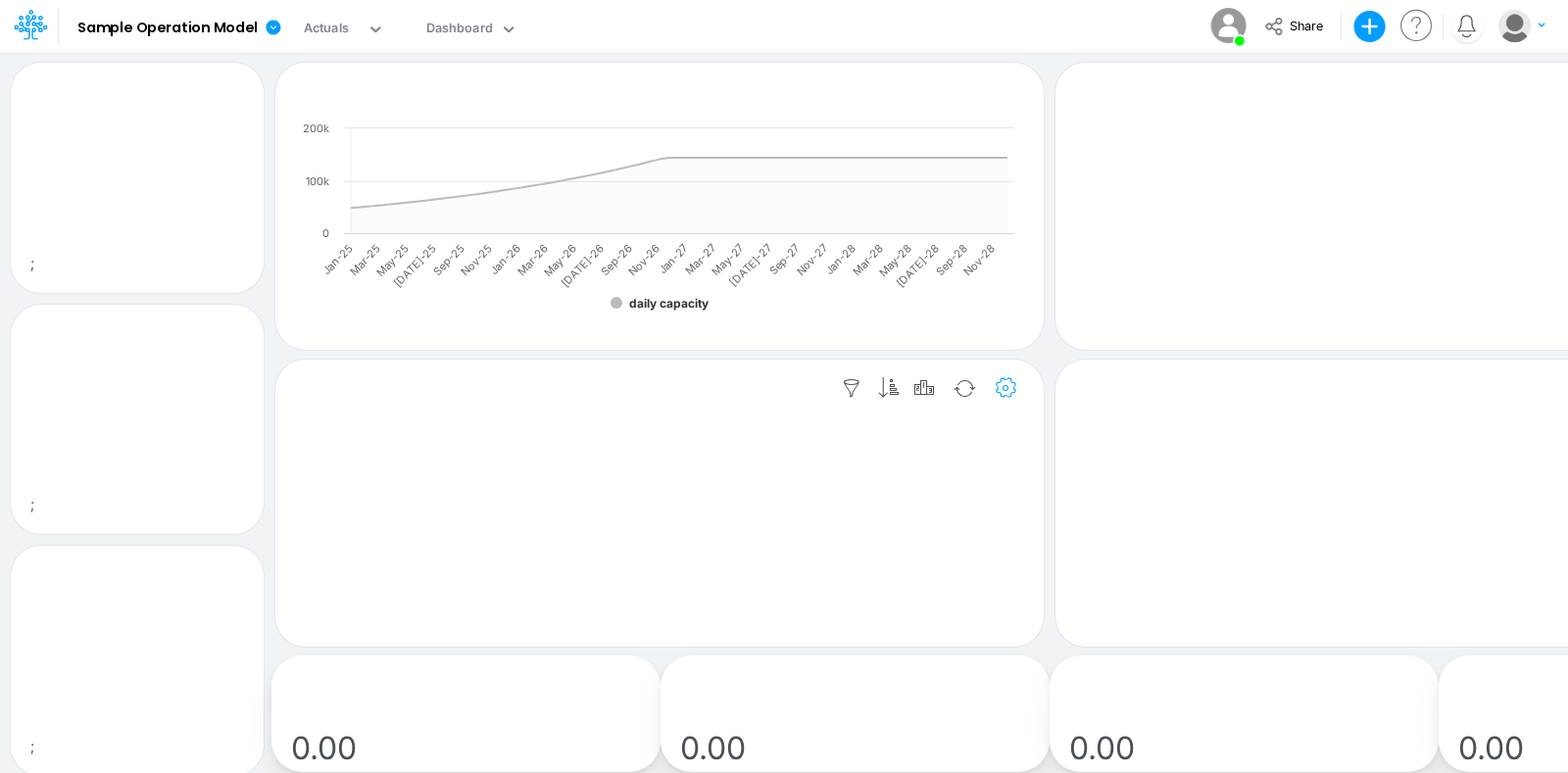 click at bounding box center (1006, 388) 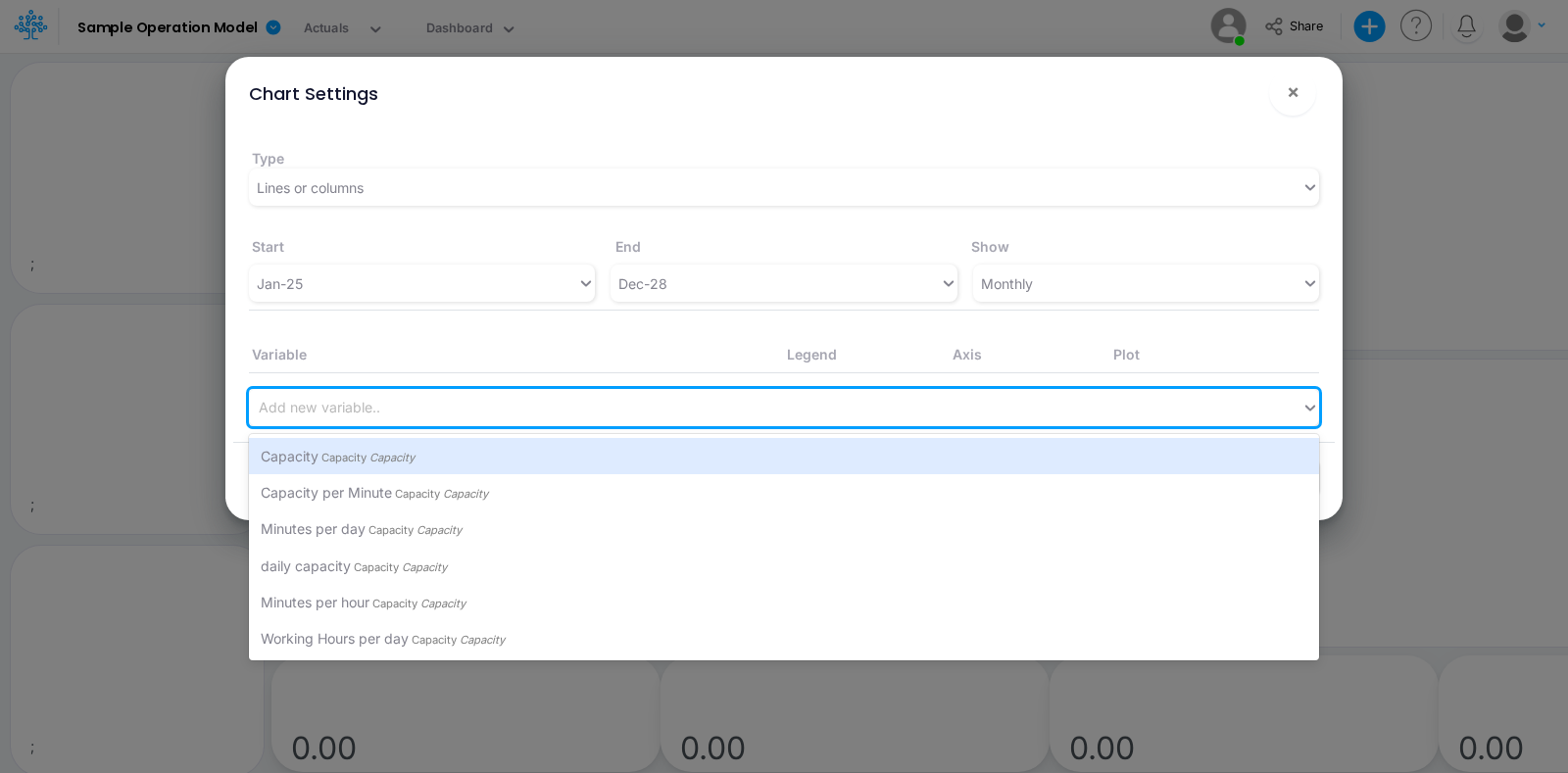click on "Add new variable.." at bounding box center (775, 408) 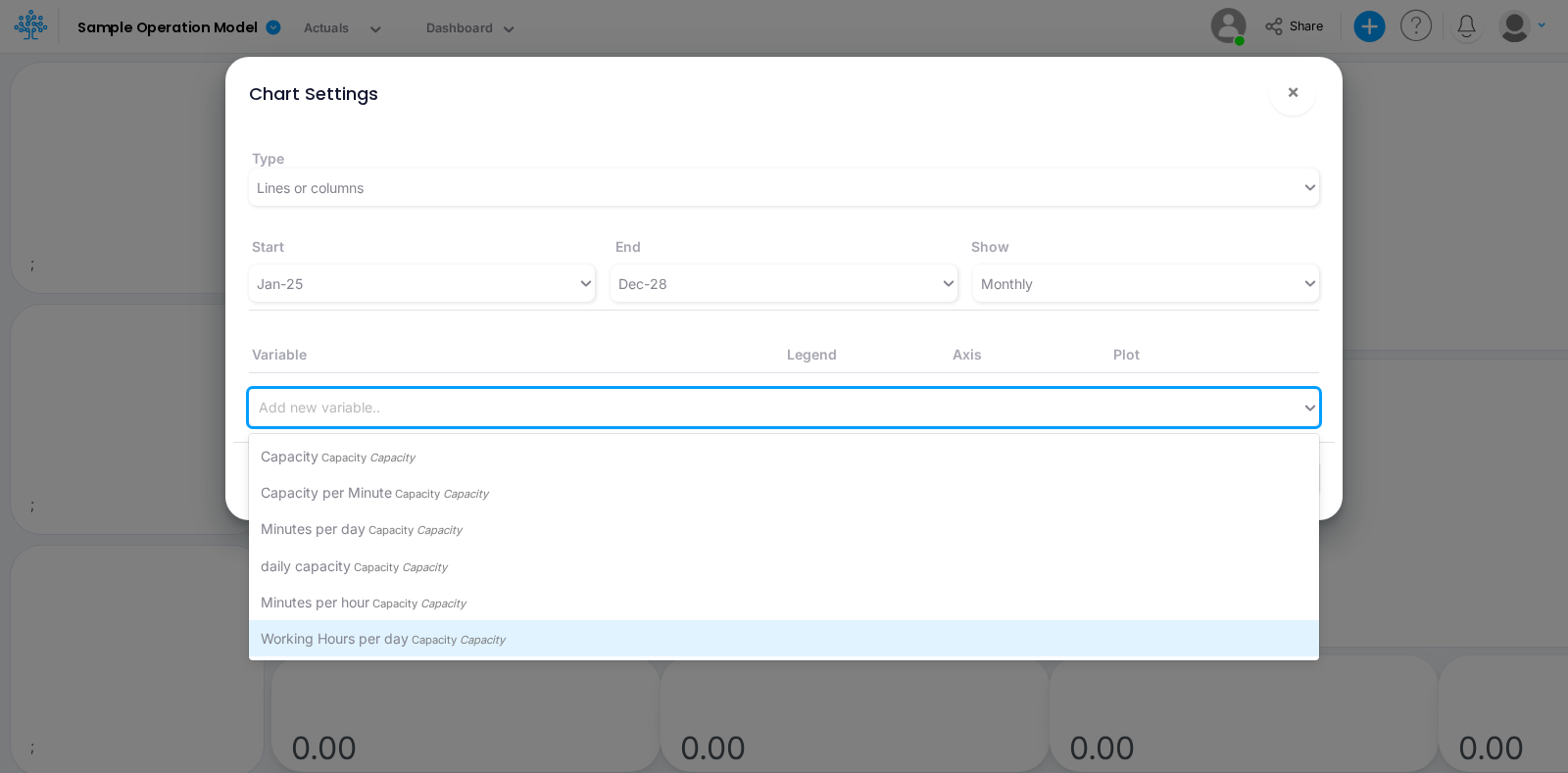 click on "Working Hours per day" at bounding box center [334, 638] 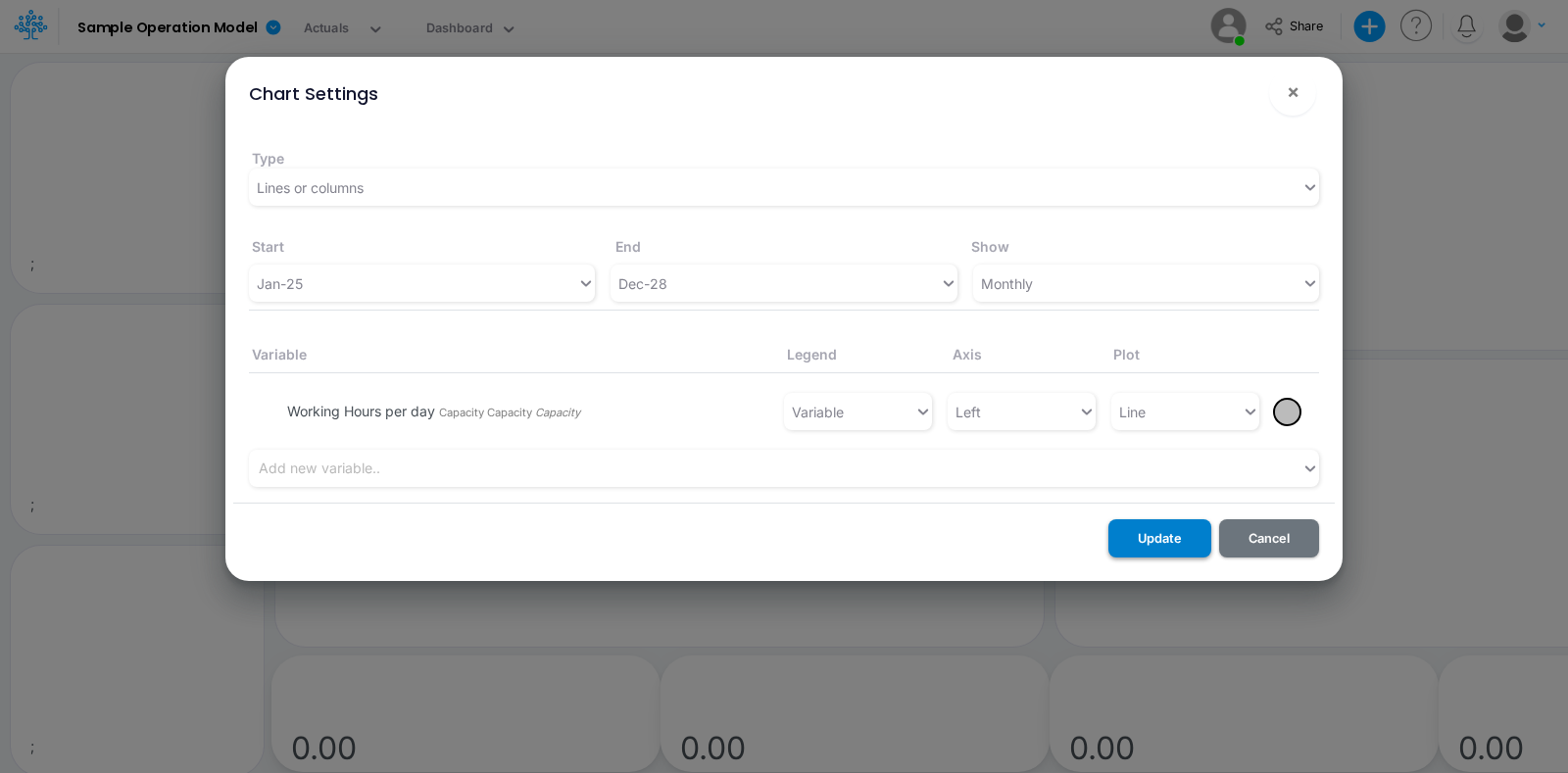 click on "Update" at bounding box center (1159, 538) 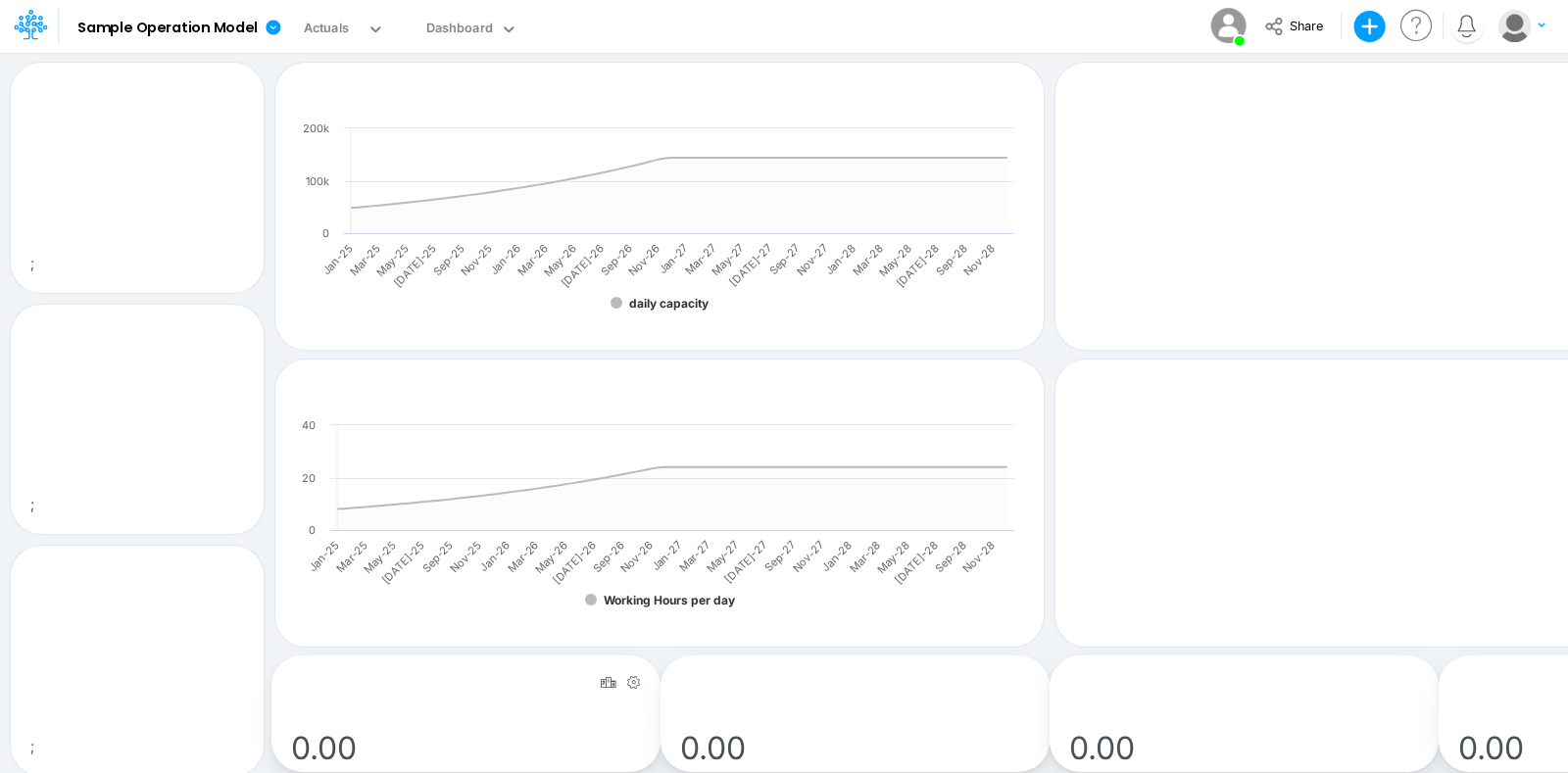 click at bounding box center (633, 681) 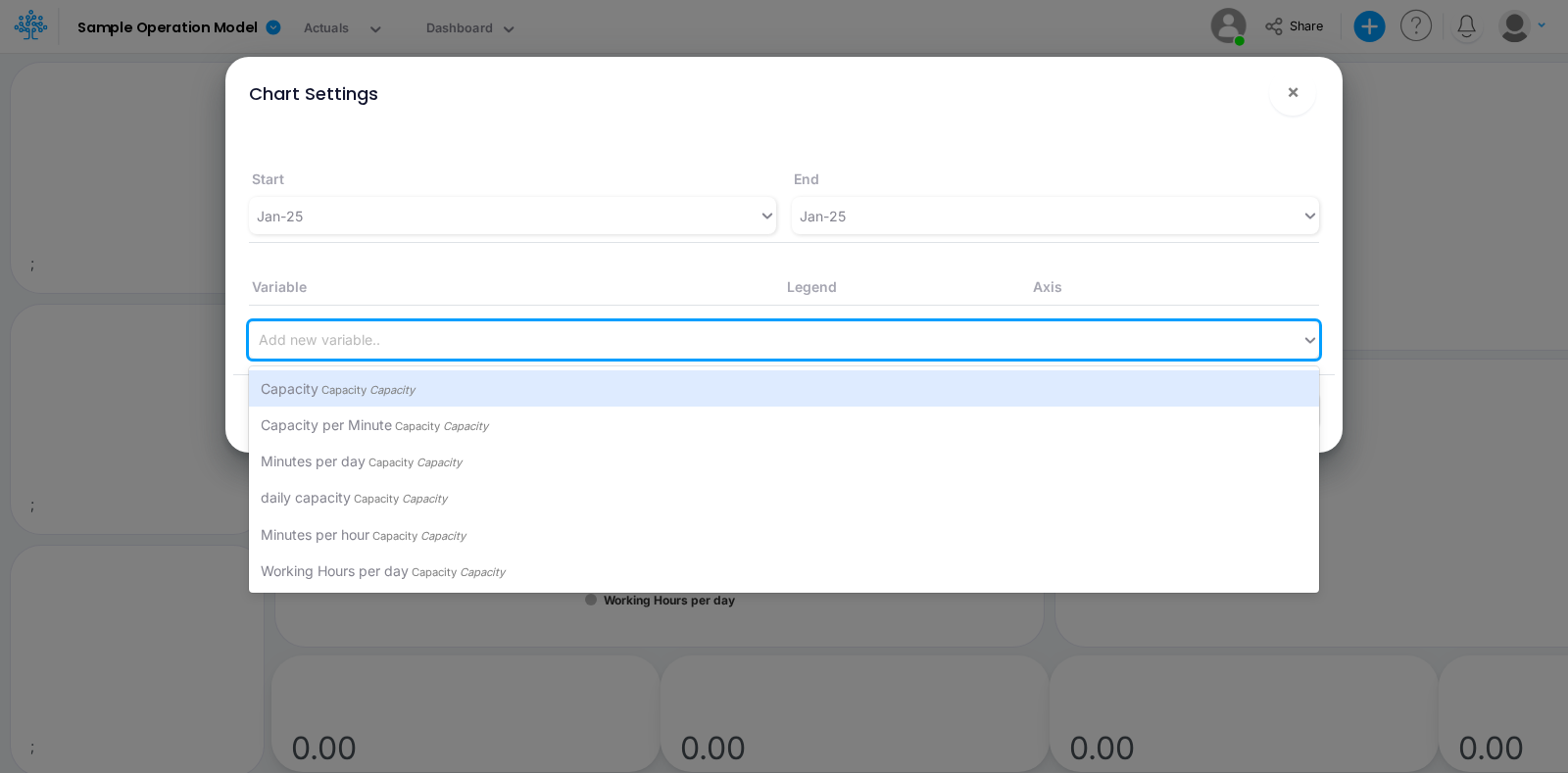 click on "Add new variable.." at bounding box center (775, 340) 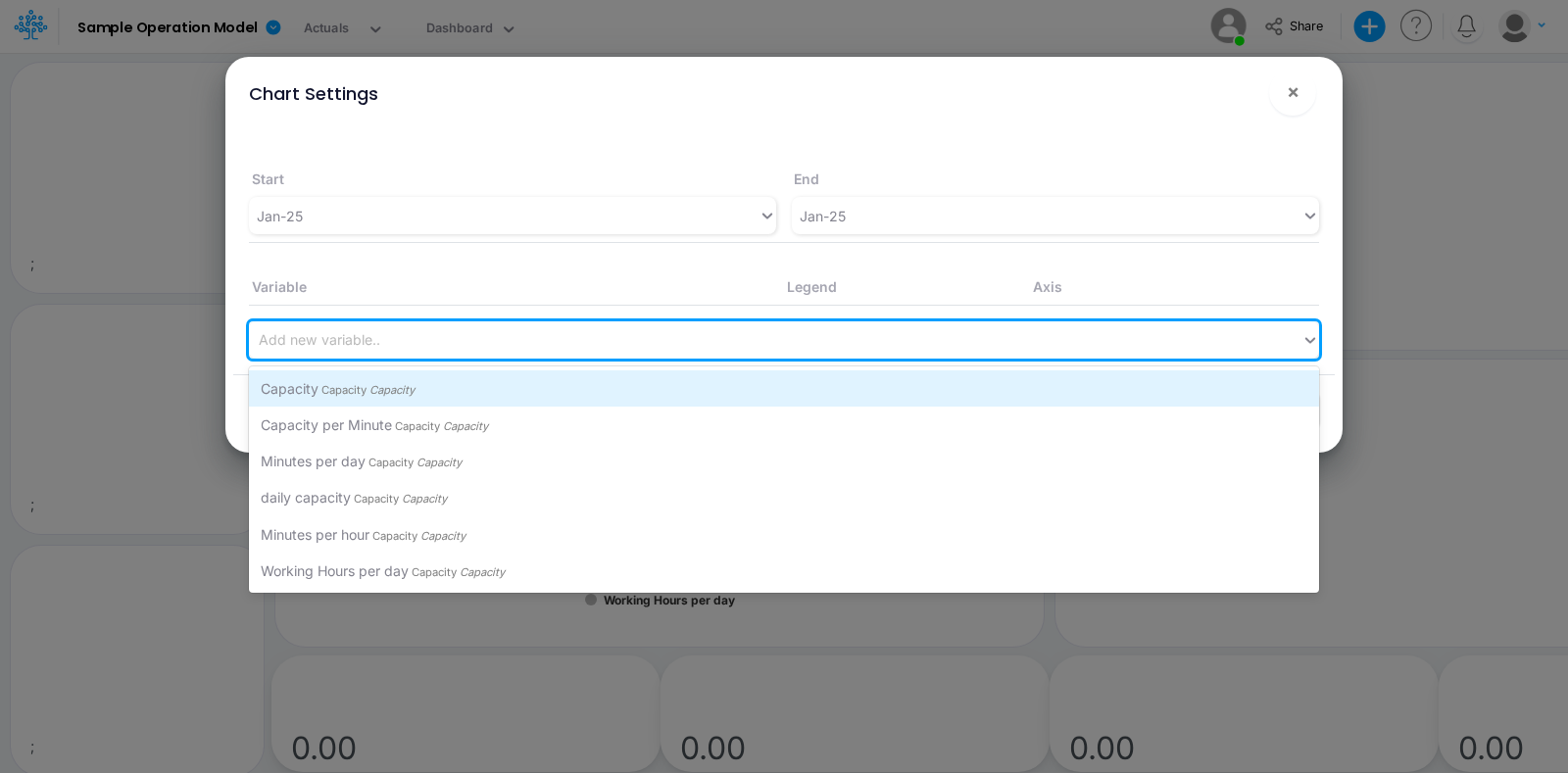 click on "Capacity   Capacity   Capacity" at bounding box center [784, 388] 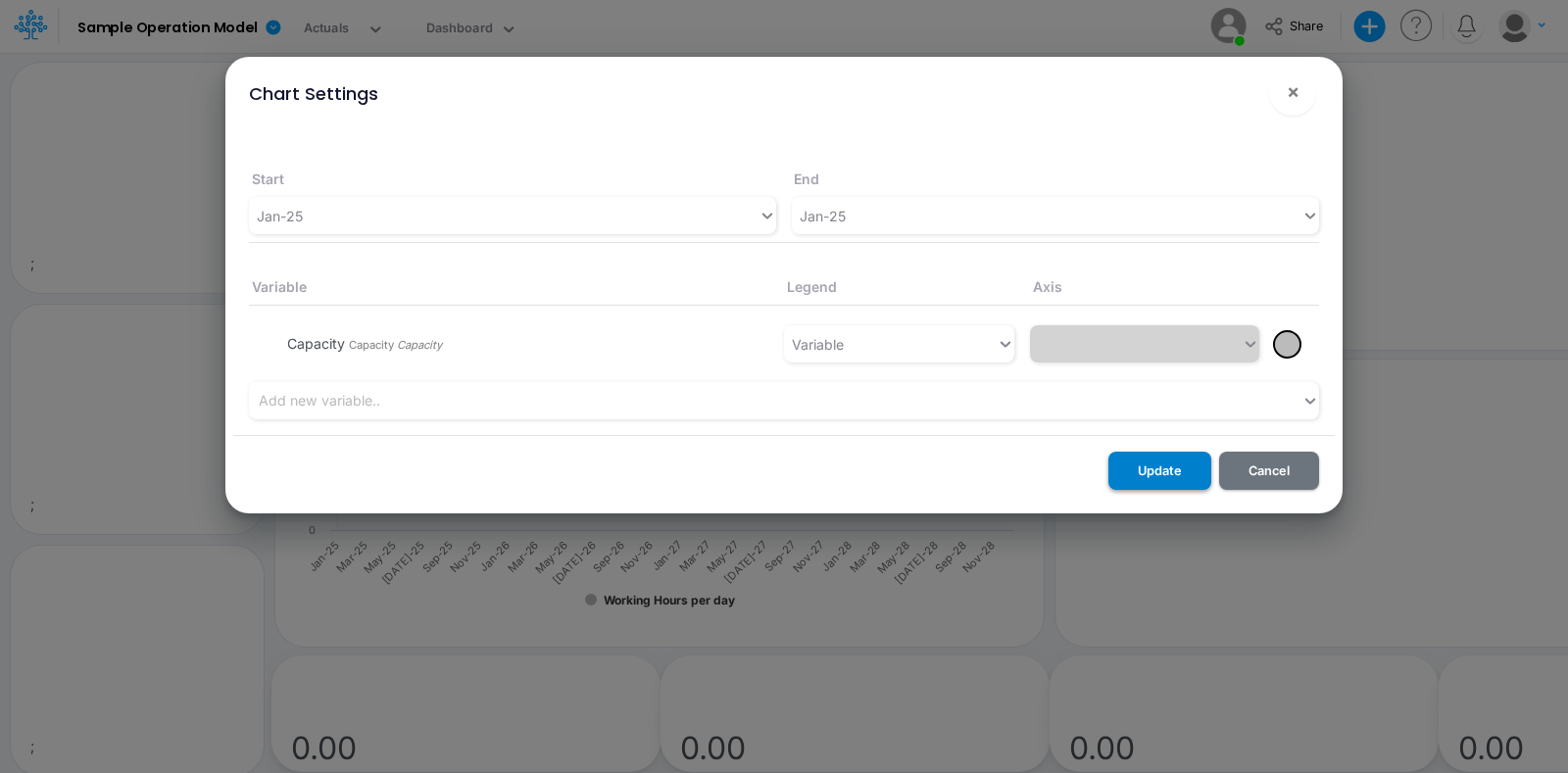 click on "Update" at bounding box center [1159, 470] 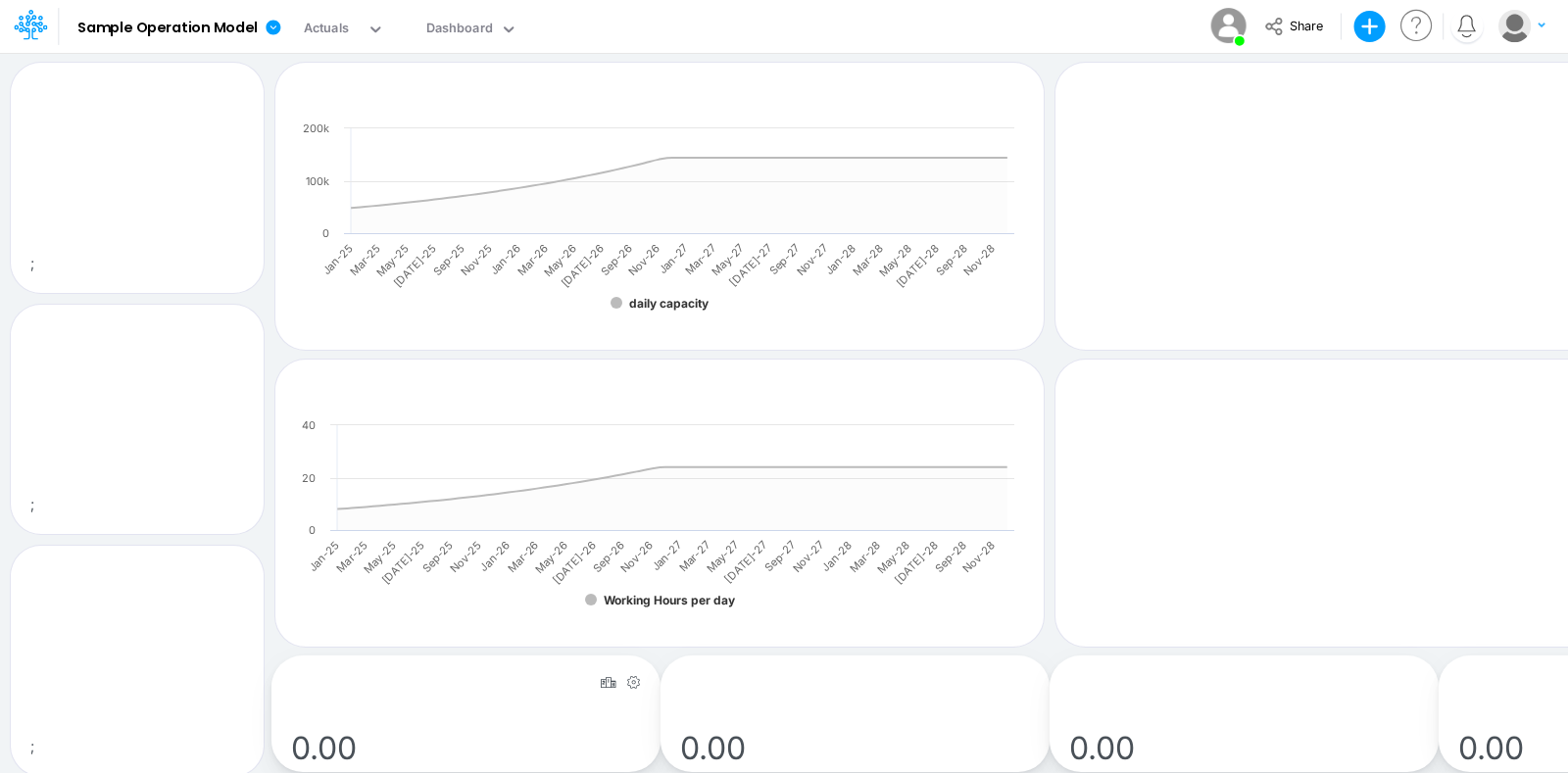 click at bounding box center [633, 681] 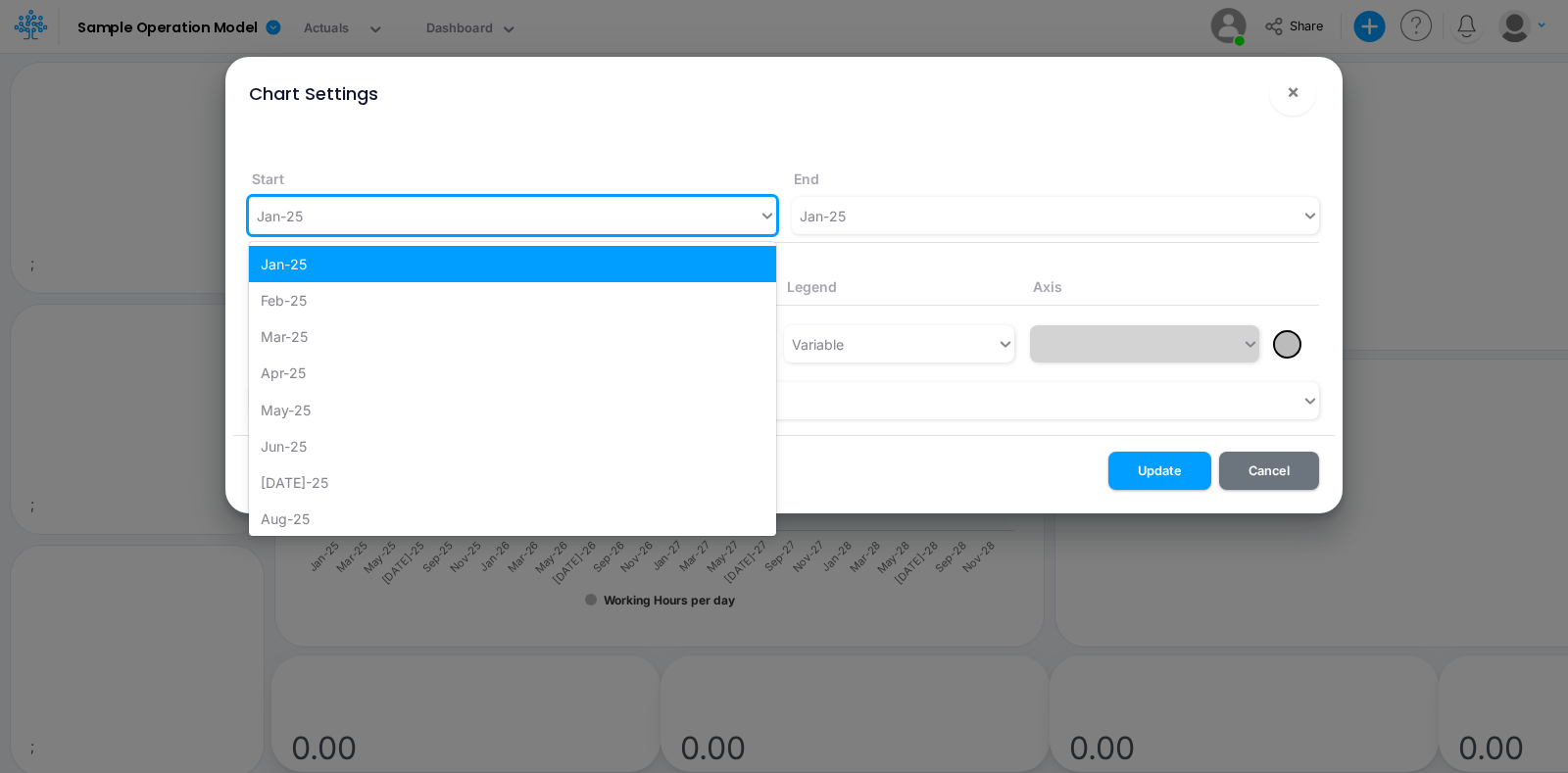 click on "Jan-25" at bounding box center [504, 216] 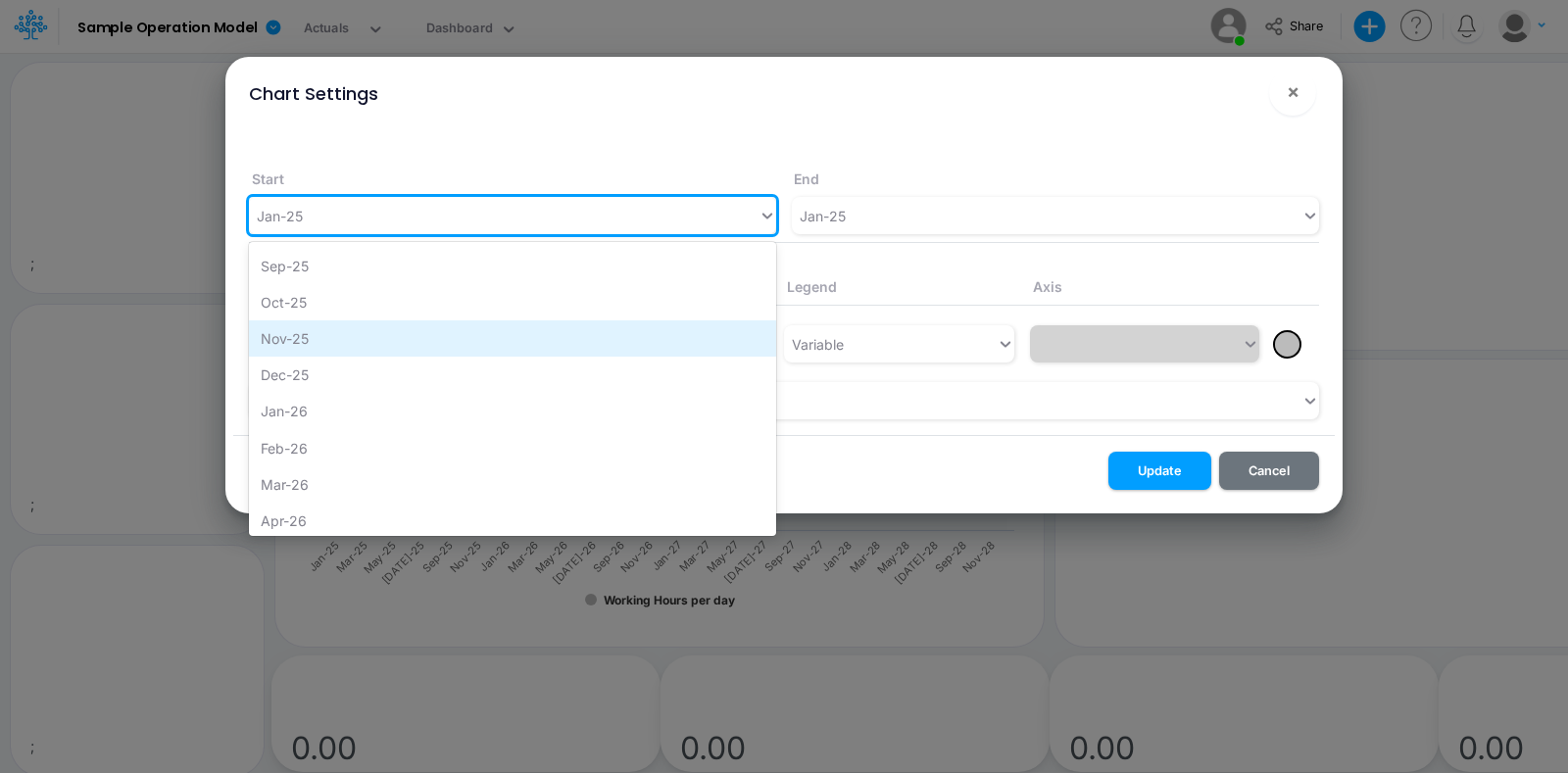 scroll, scrollTop: 291, scrollLeft: 0, axis: vertical 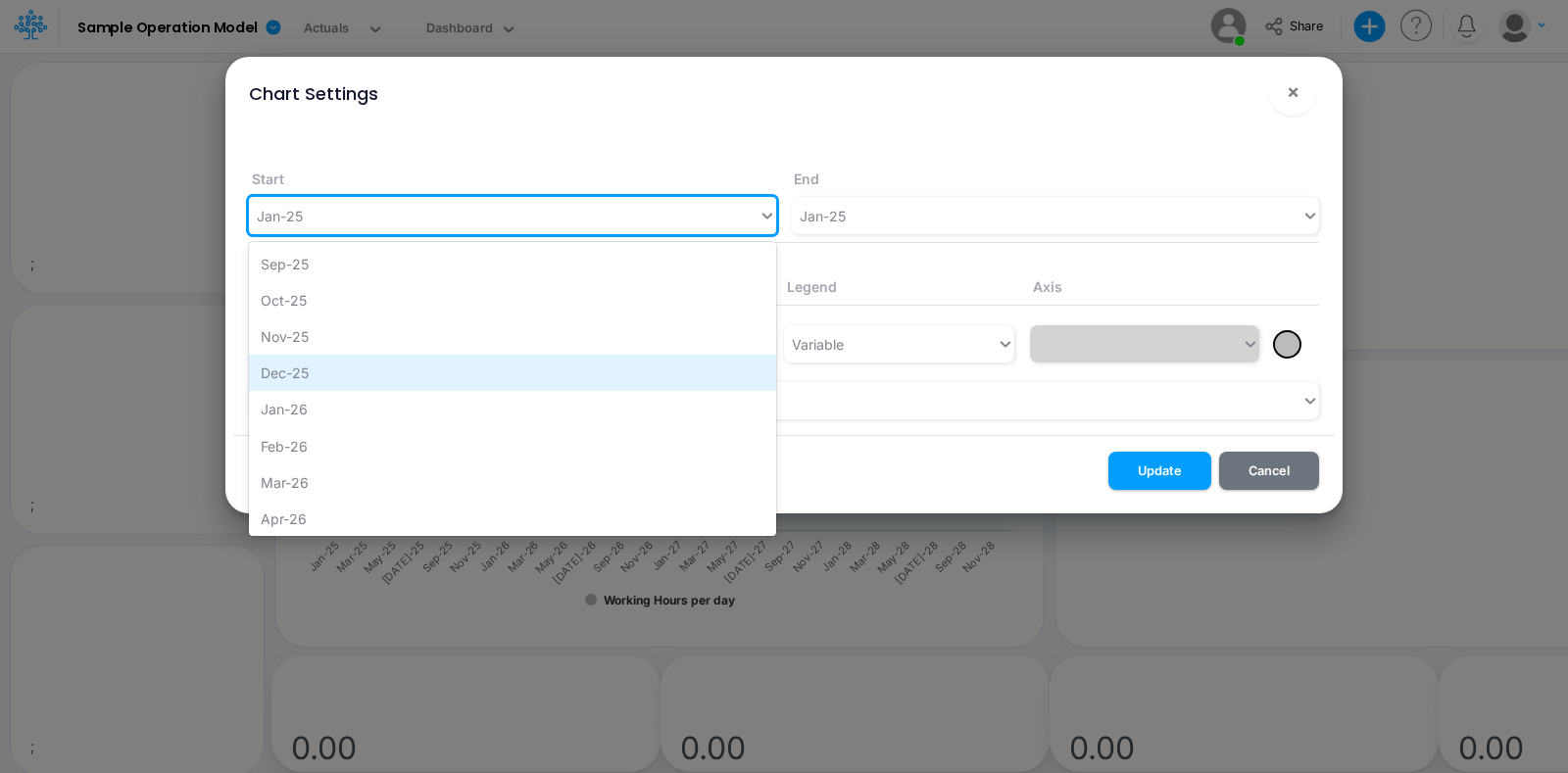 click on "Dec-25" at bounding box center (513, 372) 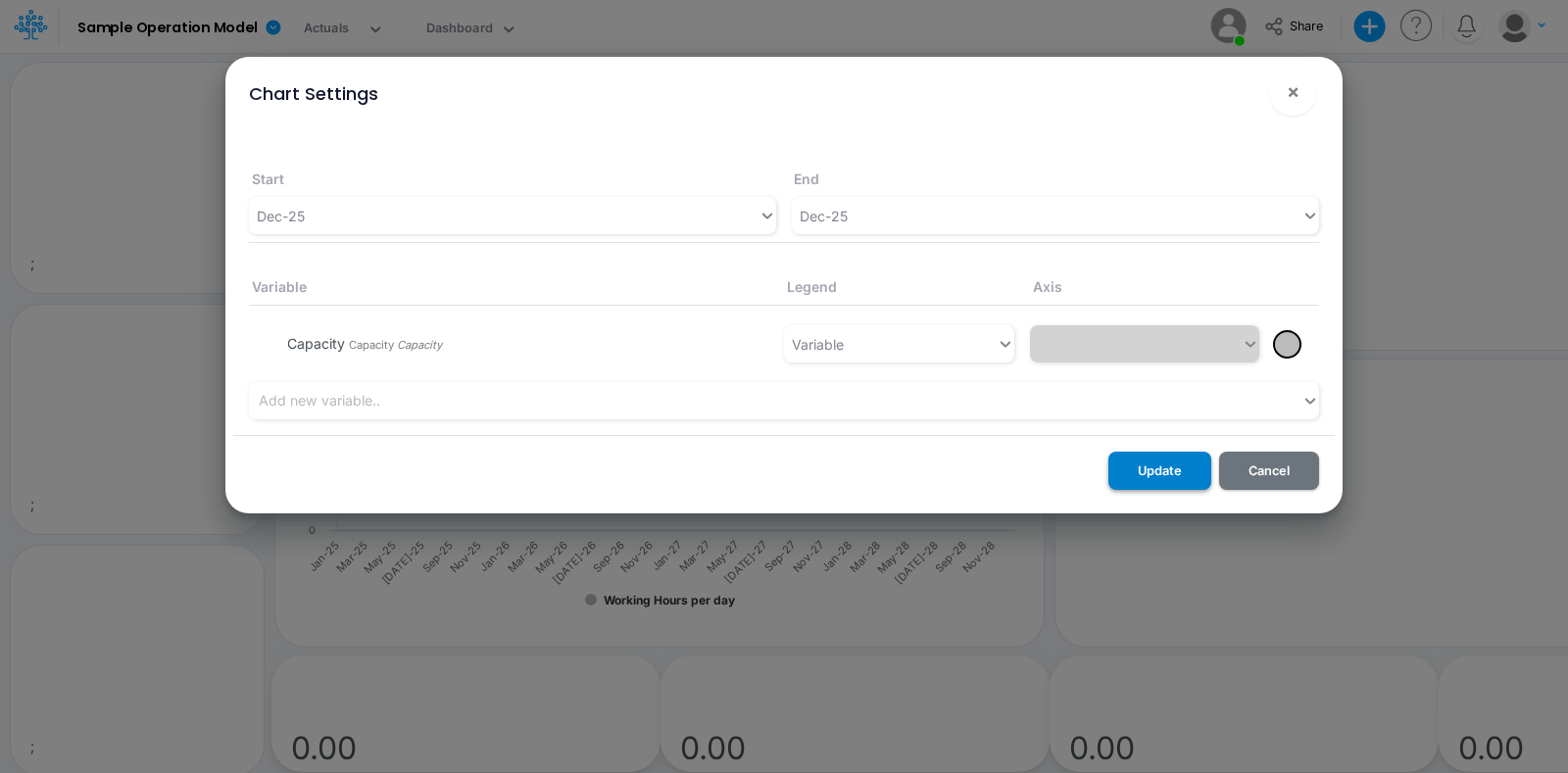 click on "Update" at bounding box center (1159, 470) 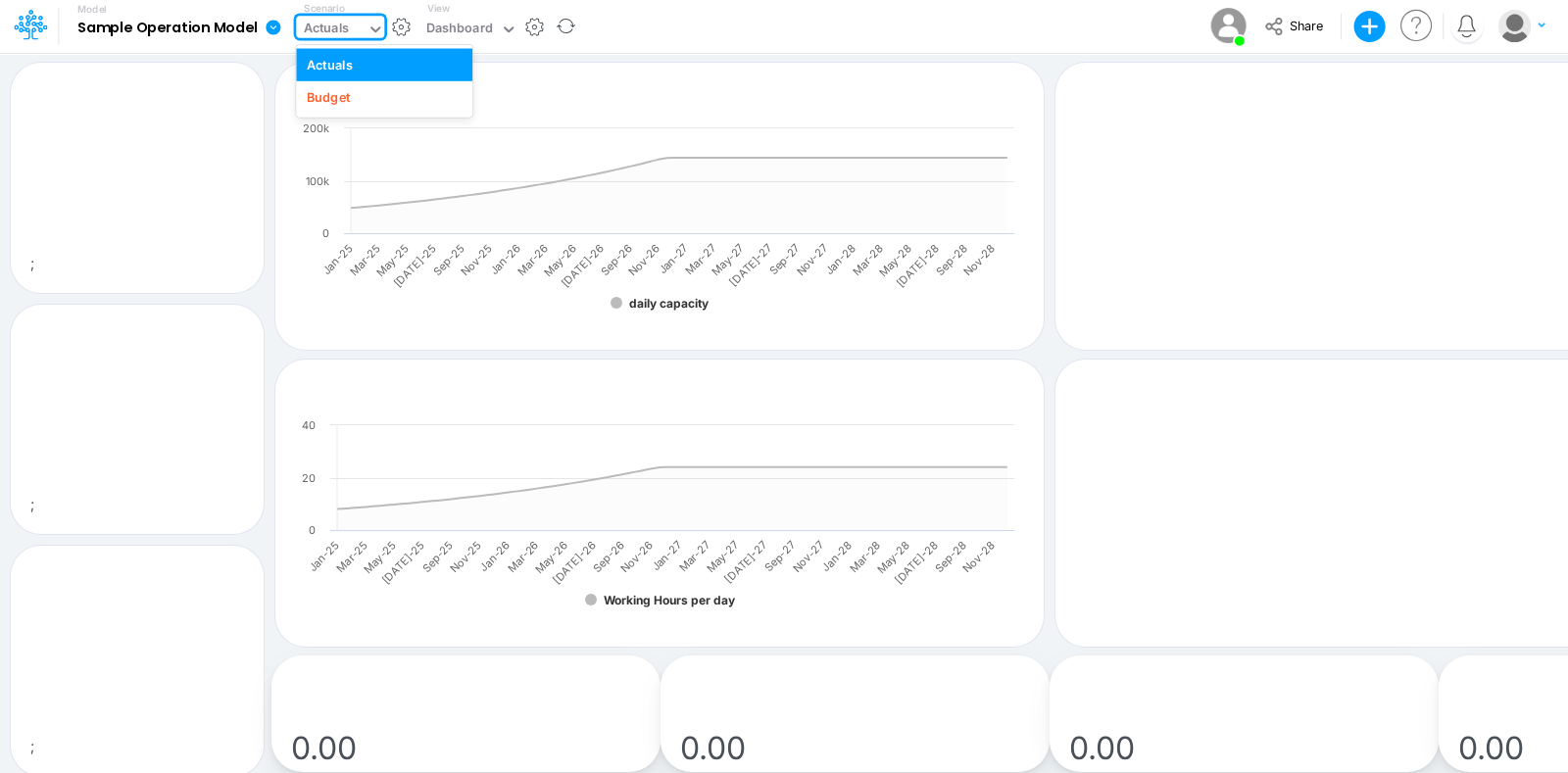 click on "Actuals" at bounding box center [326, 29] 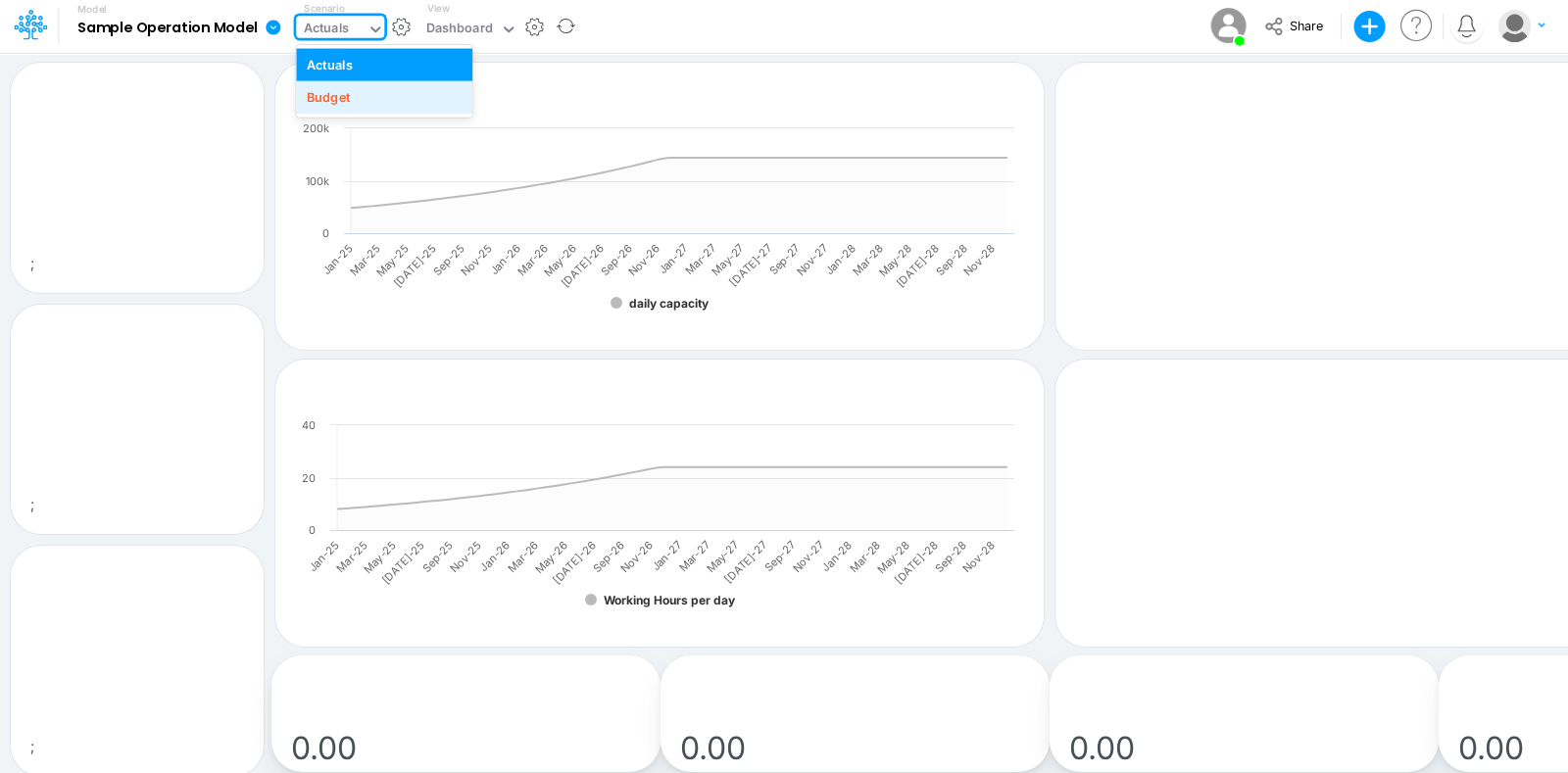 click on "Budget" at bounding box center [328, 97] 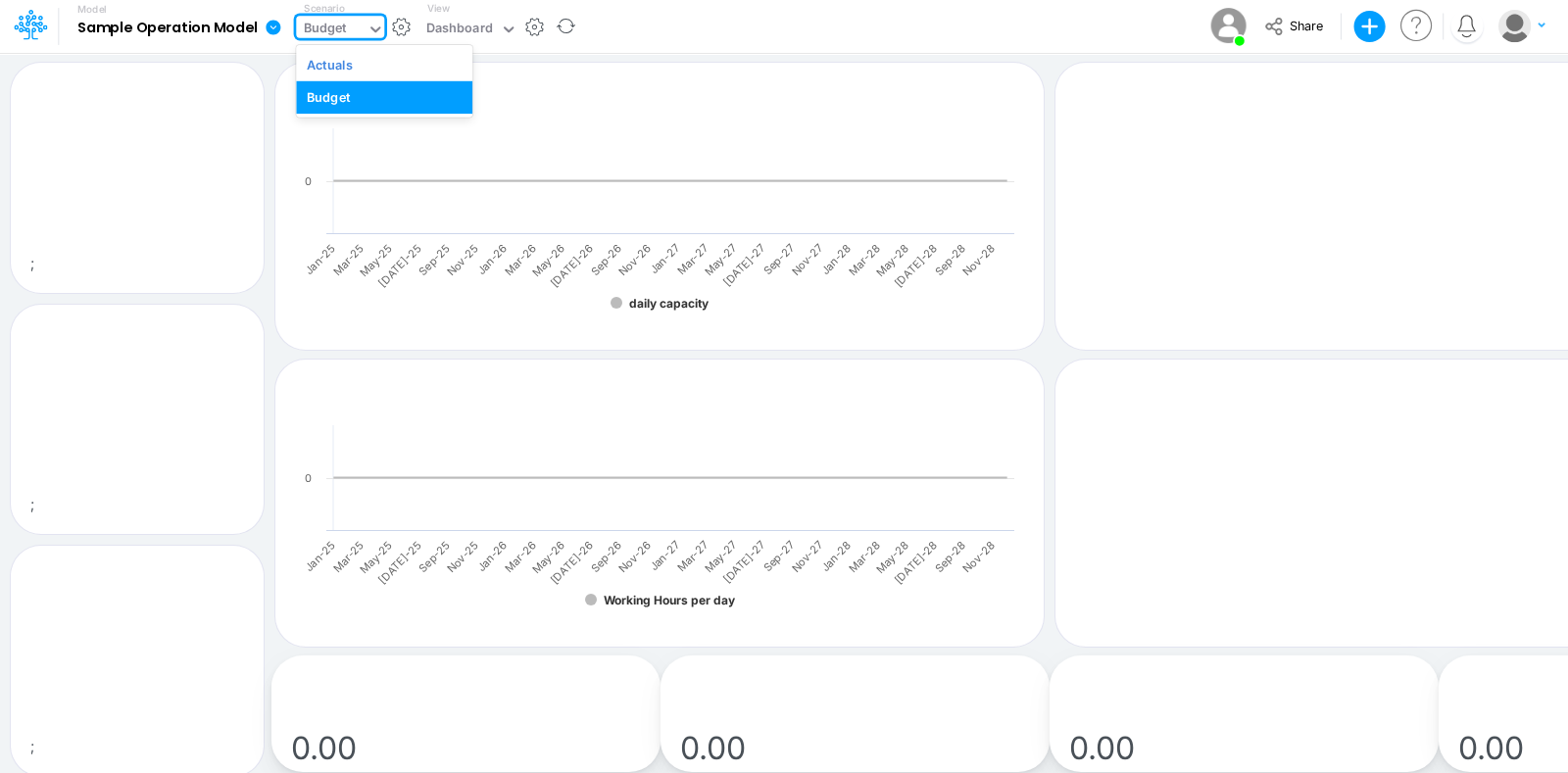 click 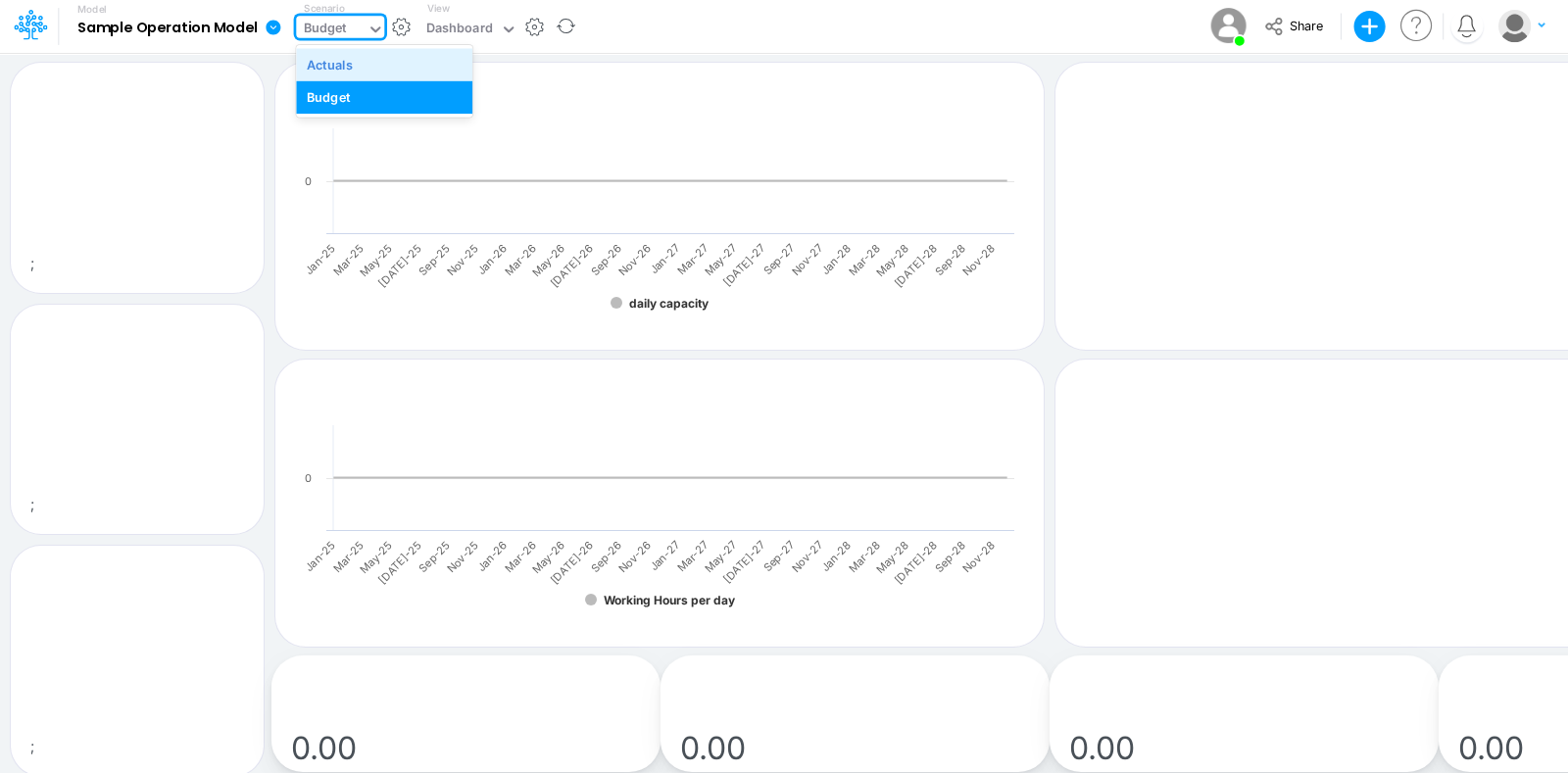click on "Actuals" at bounding box center [384, 64] 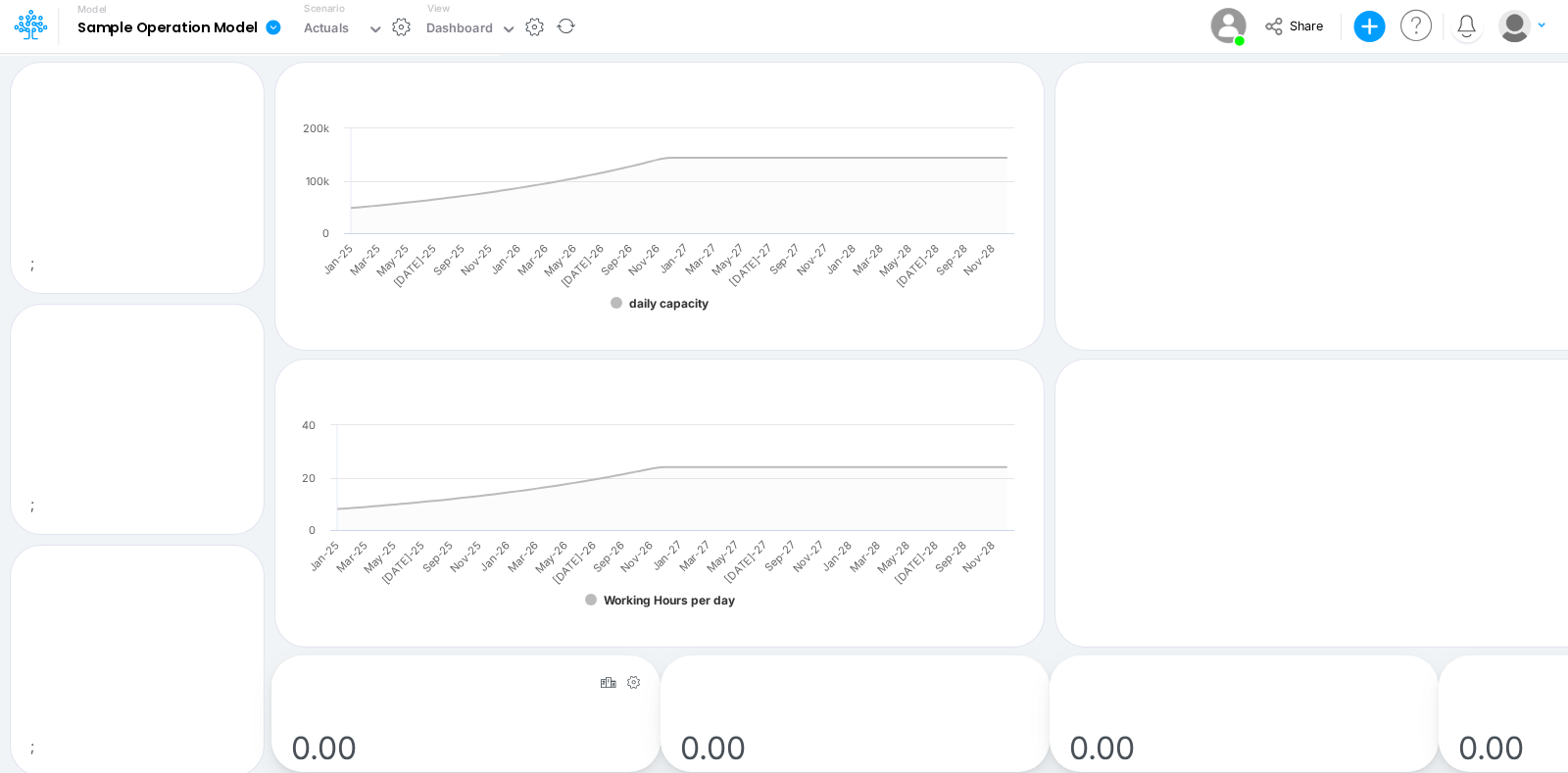 click at bounding box center (633, 681) 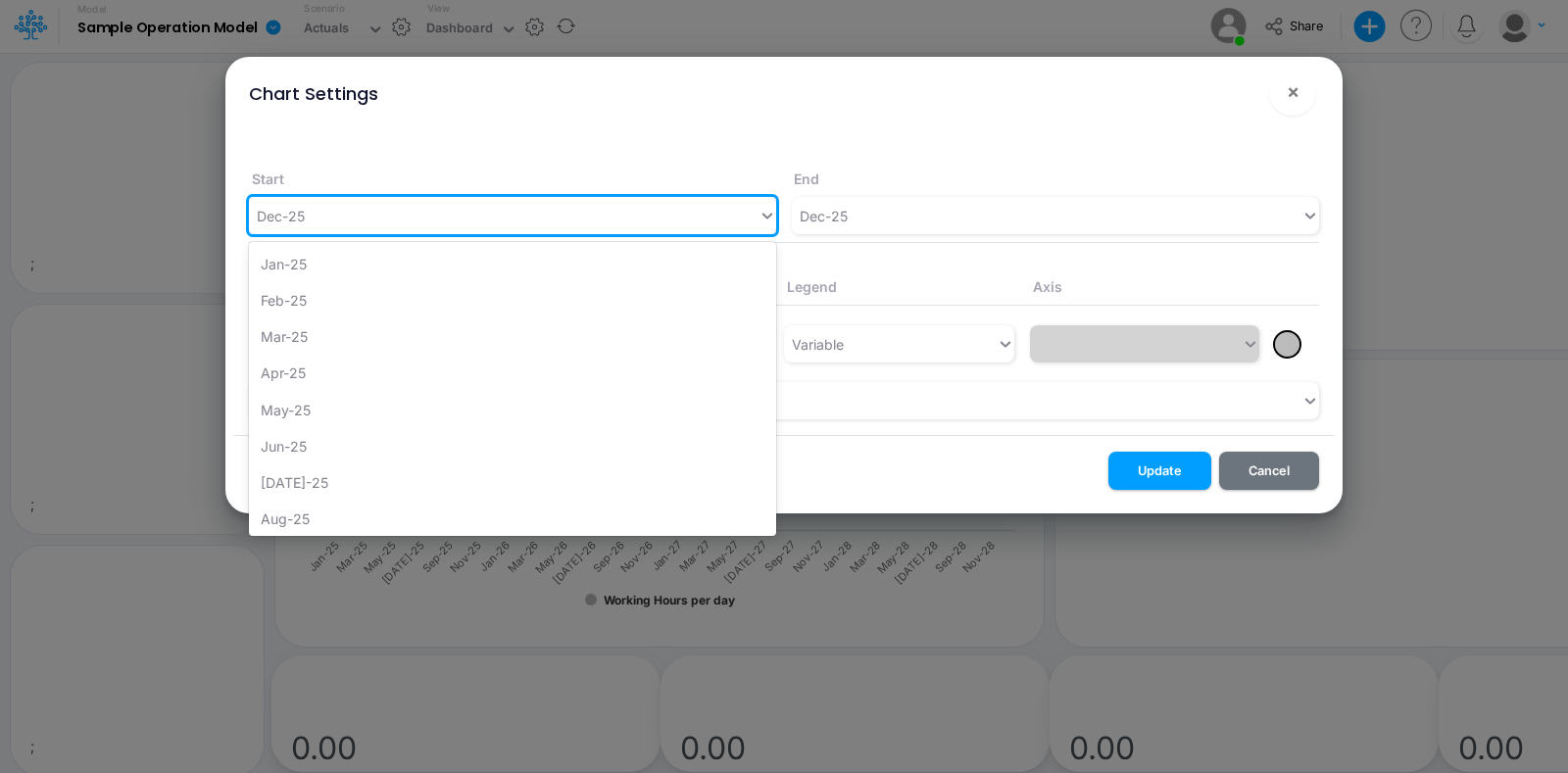 click on "Dec-25" at bounding box center (504, 216) 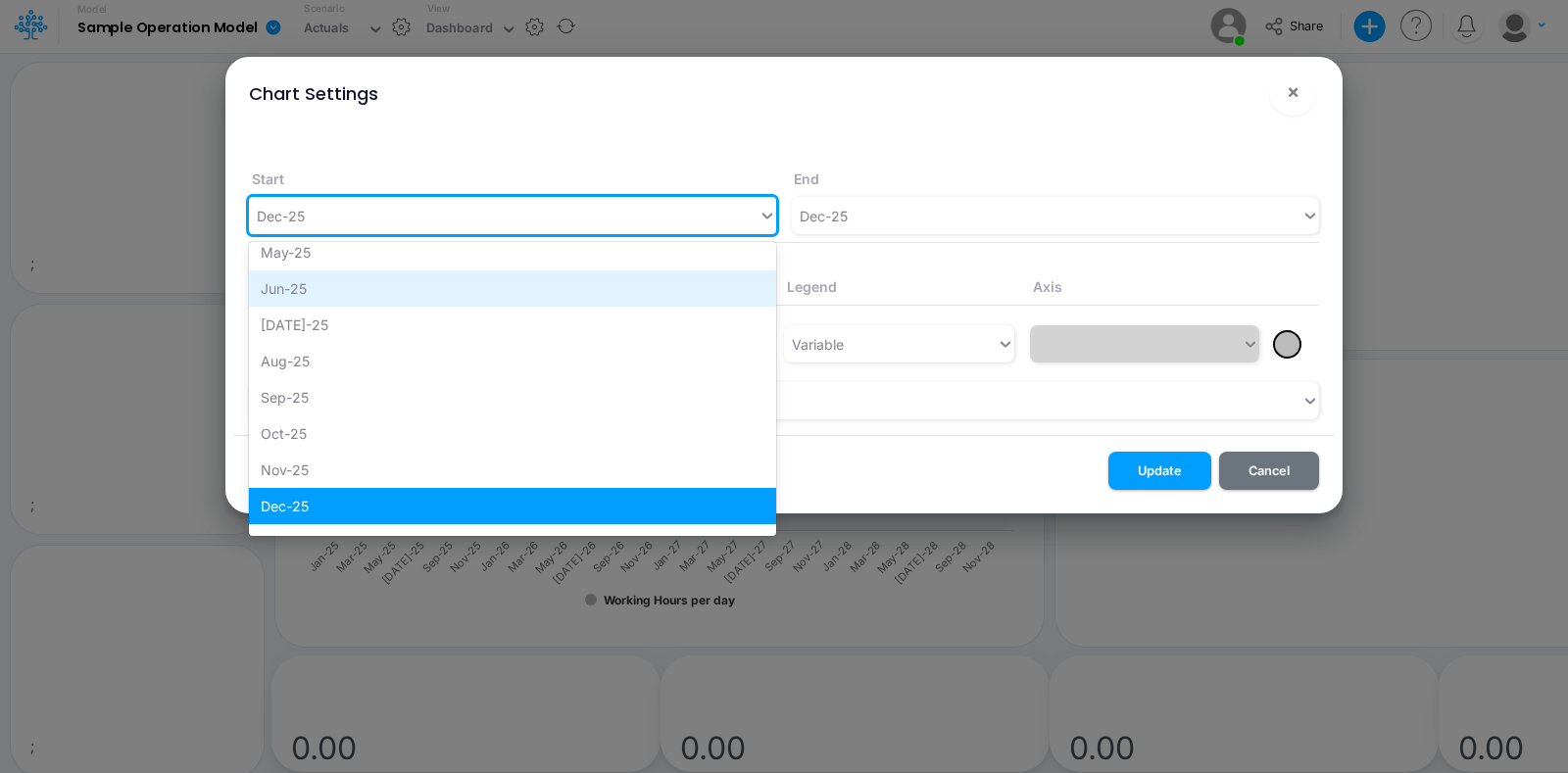 scroll, scrollTop: 0, scrollLeft: 0, axis: both 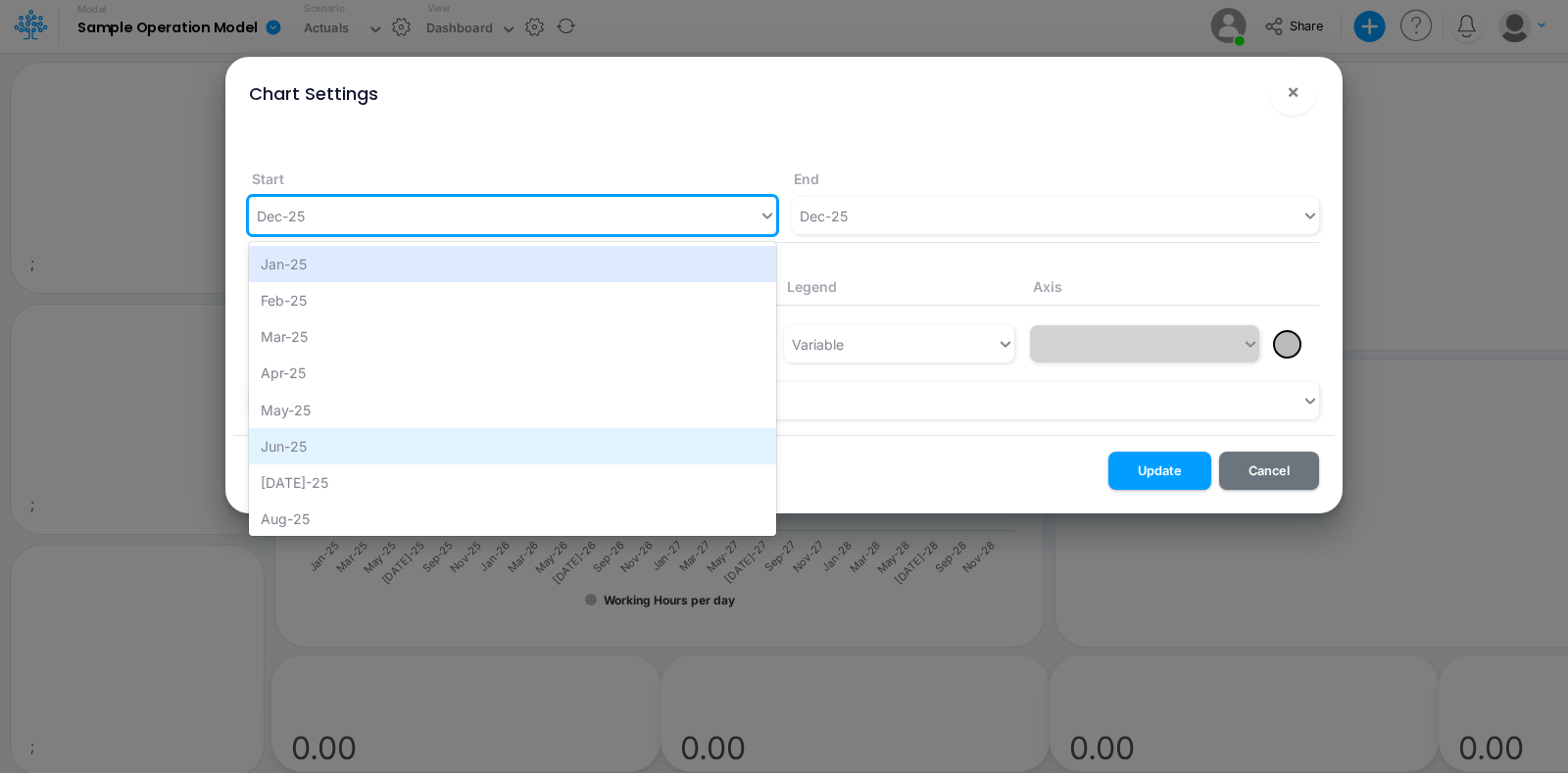click on "Jan-25" at bounding box center (513, 264) 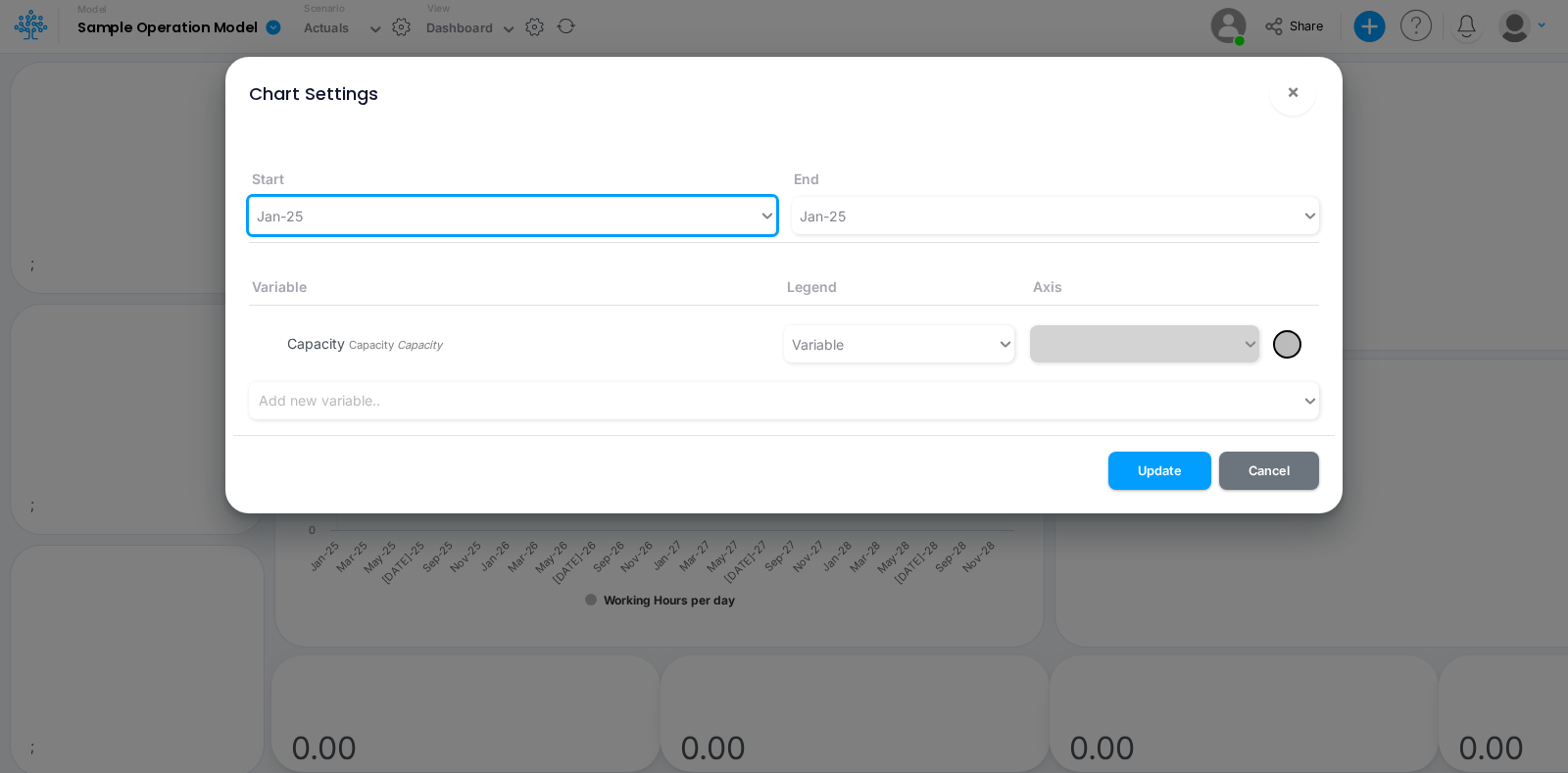 click on "Jan-25" at bounding box center (504, 216) 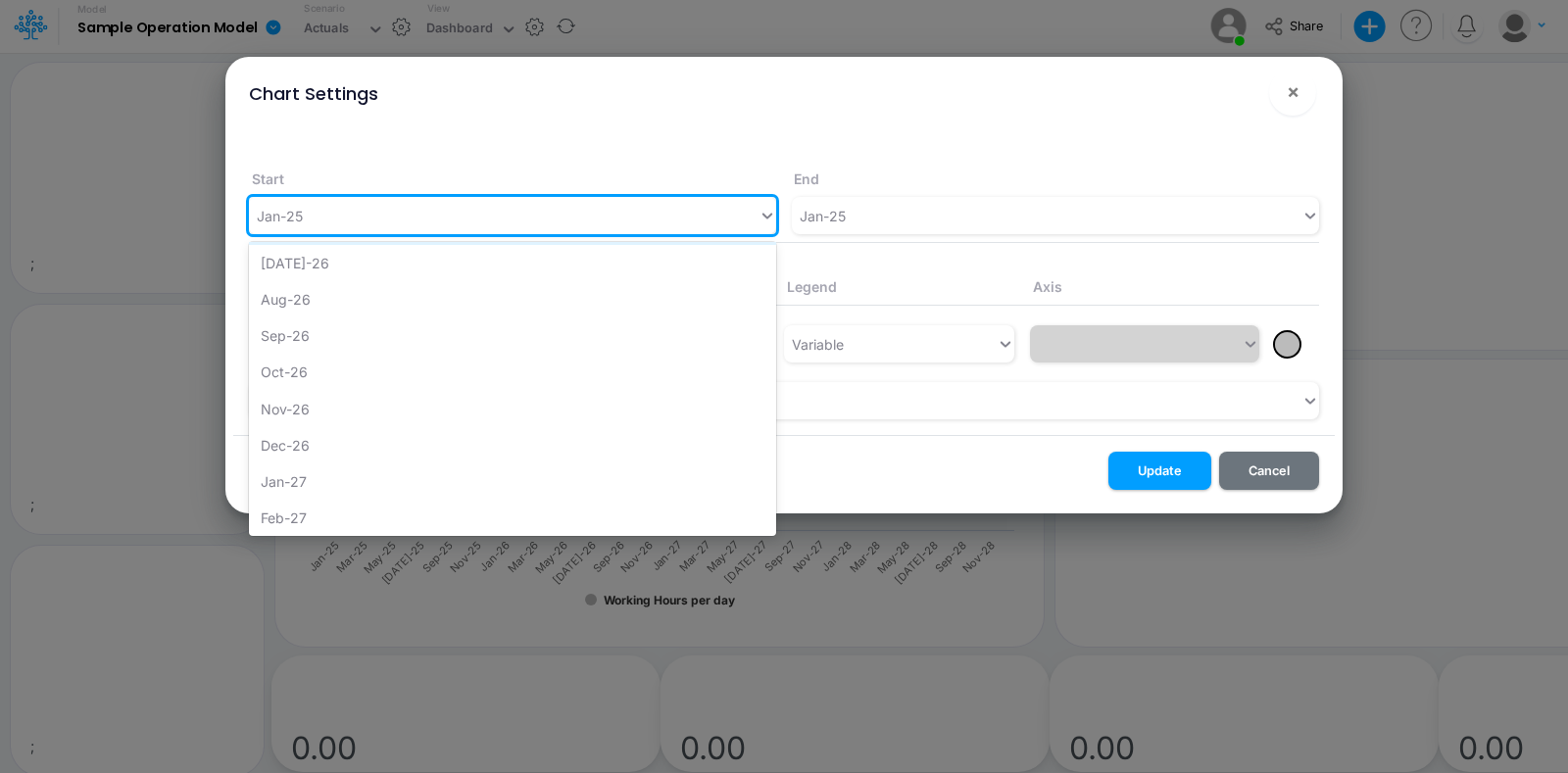 scroll, scrollTop: 653, scrollLeft: 0, axis: vertical 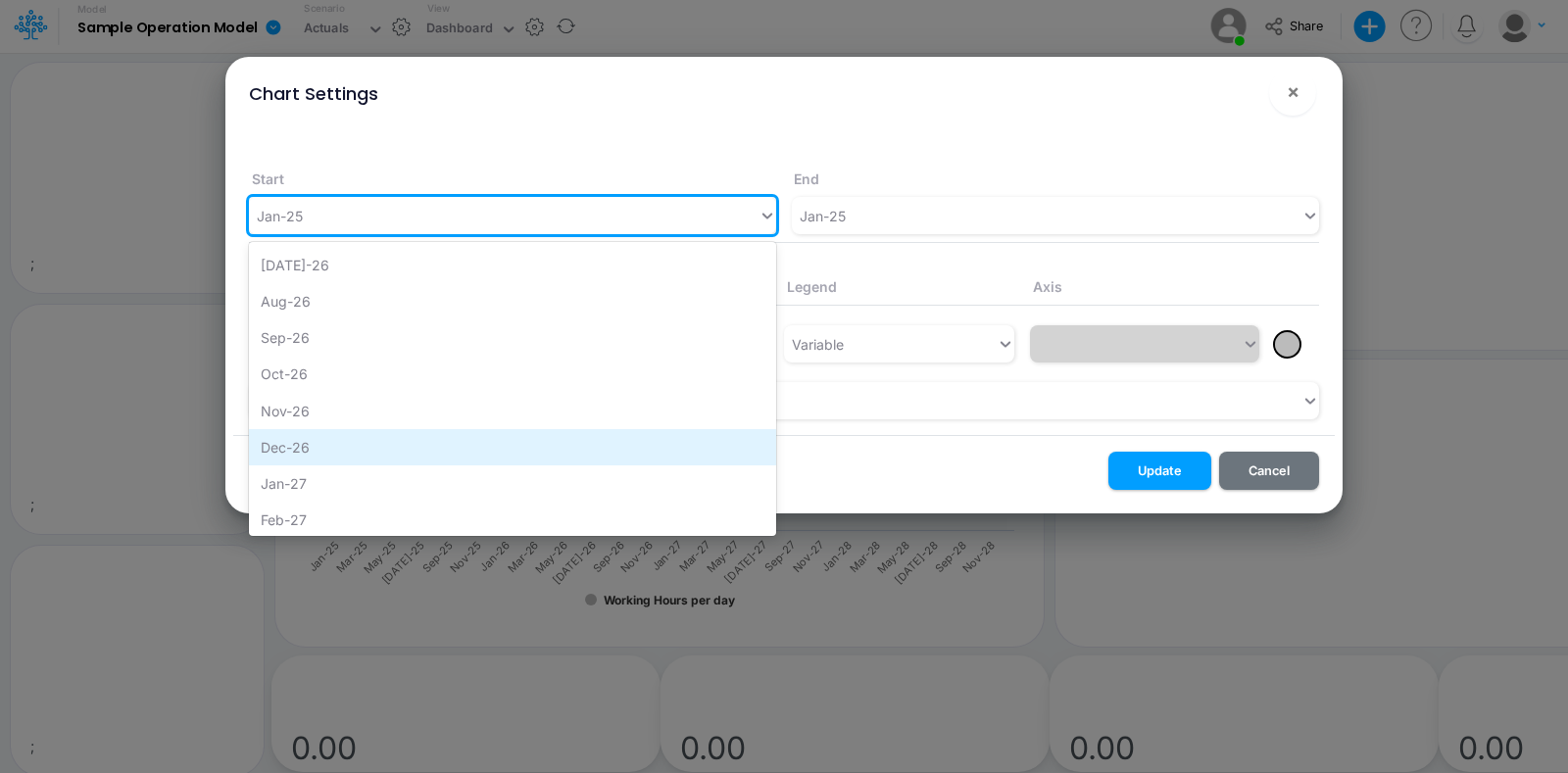 click on "Dec-26" at bounding box center (513, 447) 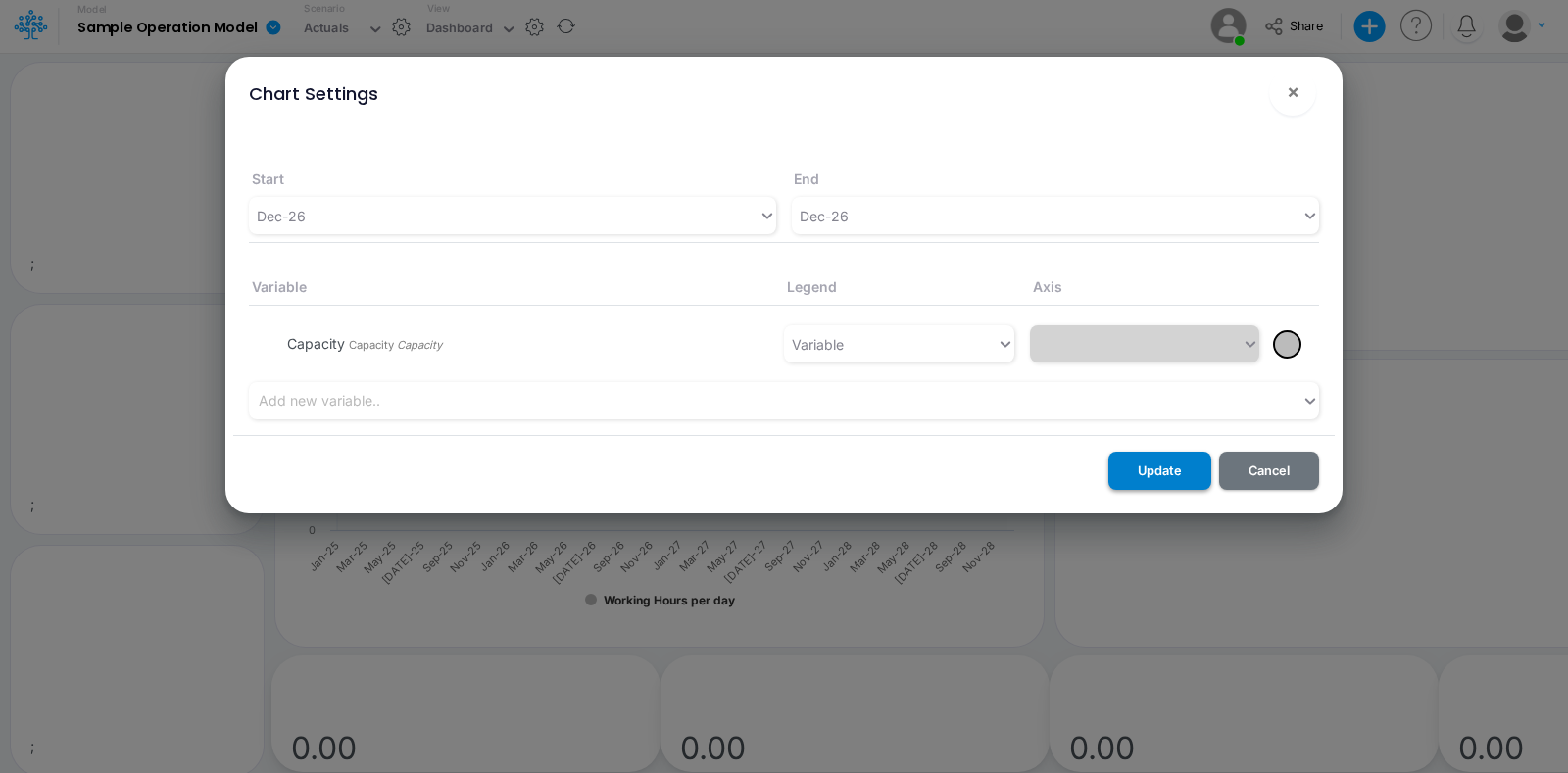 click on "Update" at bounding box center [1159, 470] 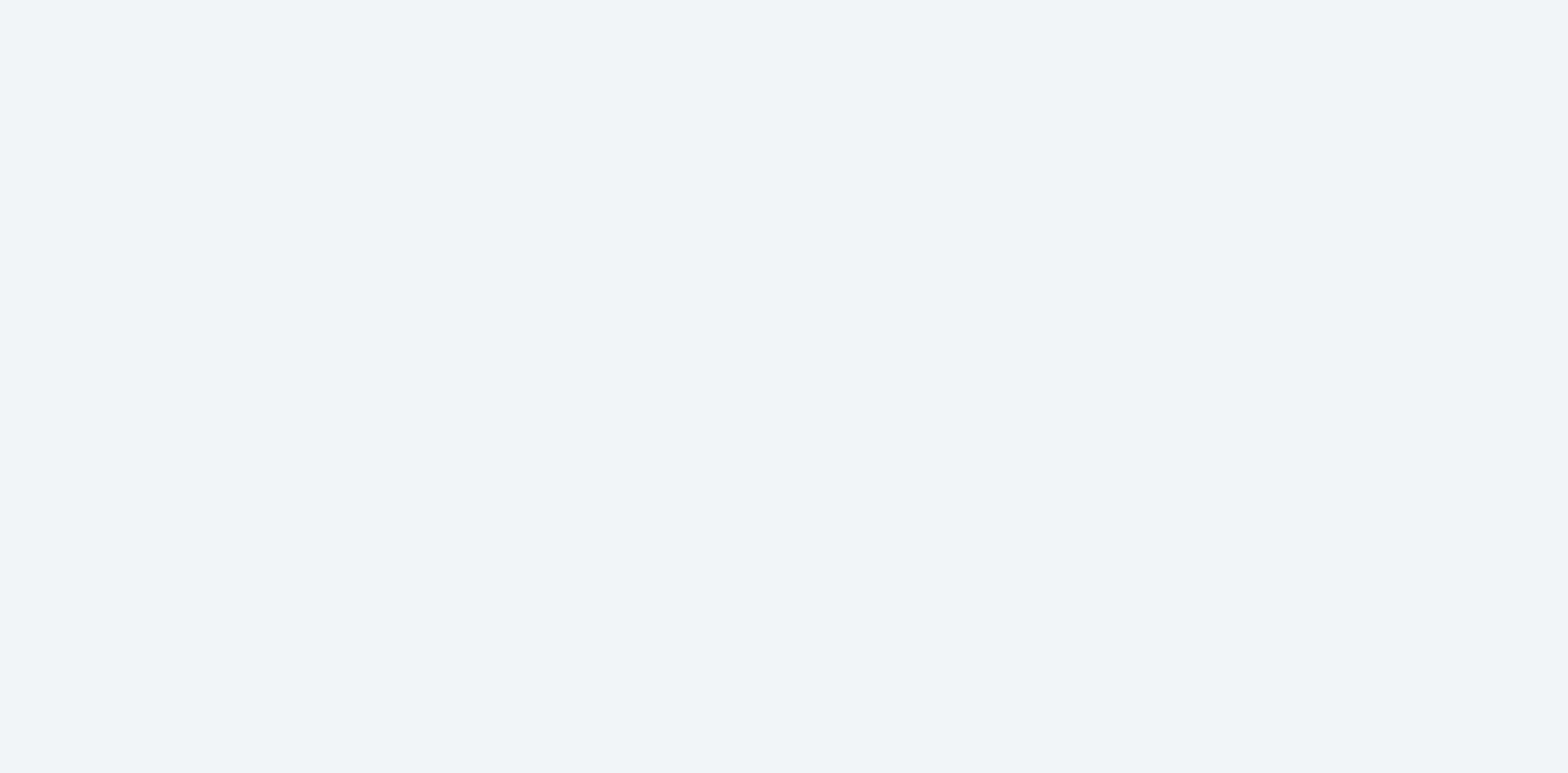 scroll, scrollTop: 0, scrollLeft: 0, axis: both 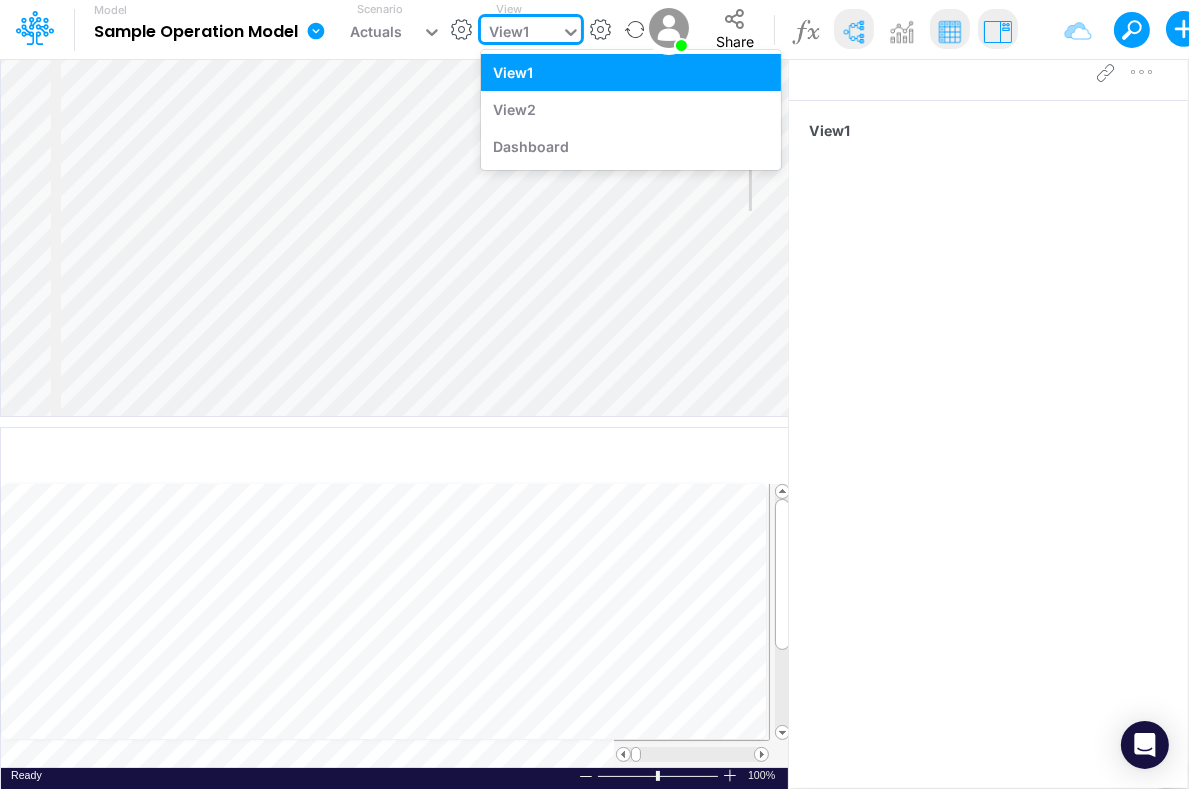 click on "View1" at bounding box center (509, 34) 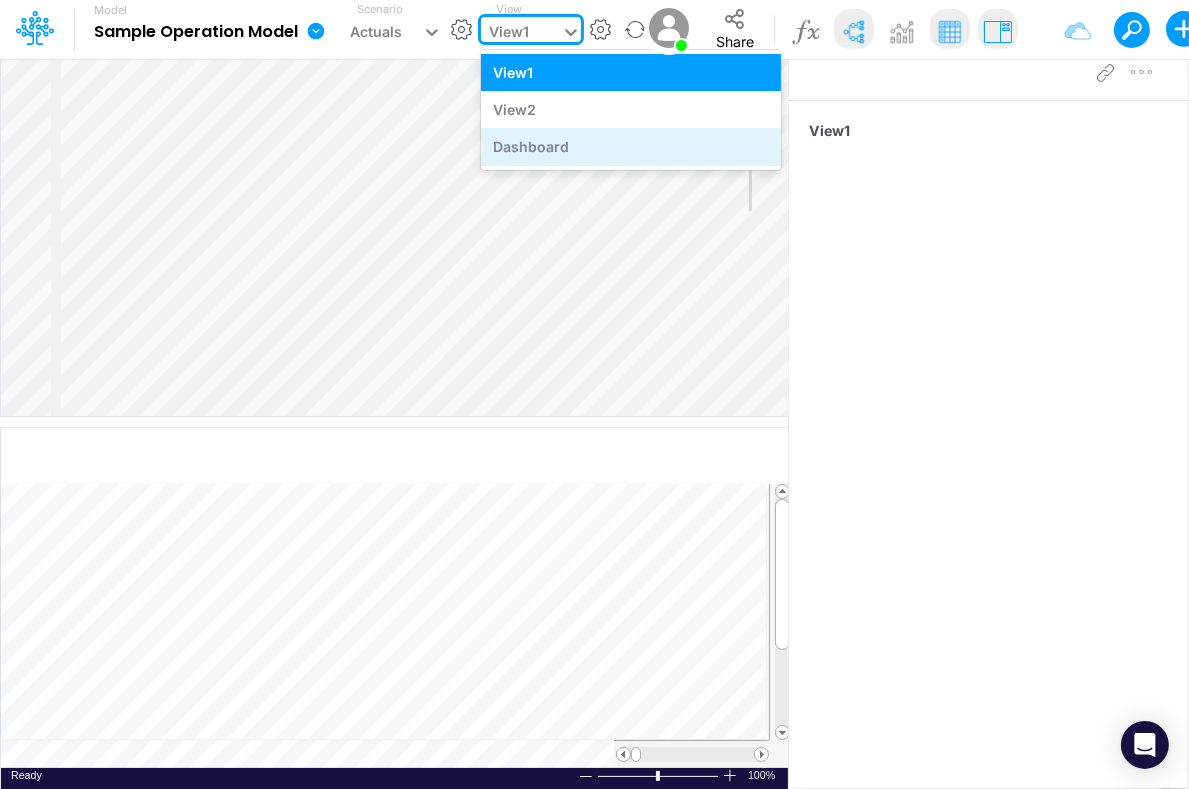 click on "Dashboard" at bounding box center [631, 146] 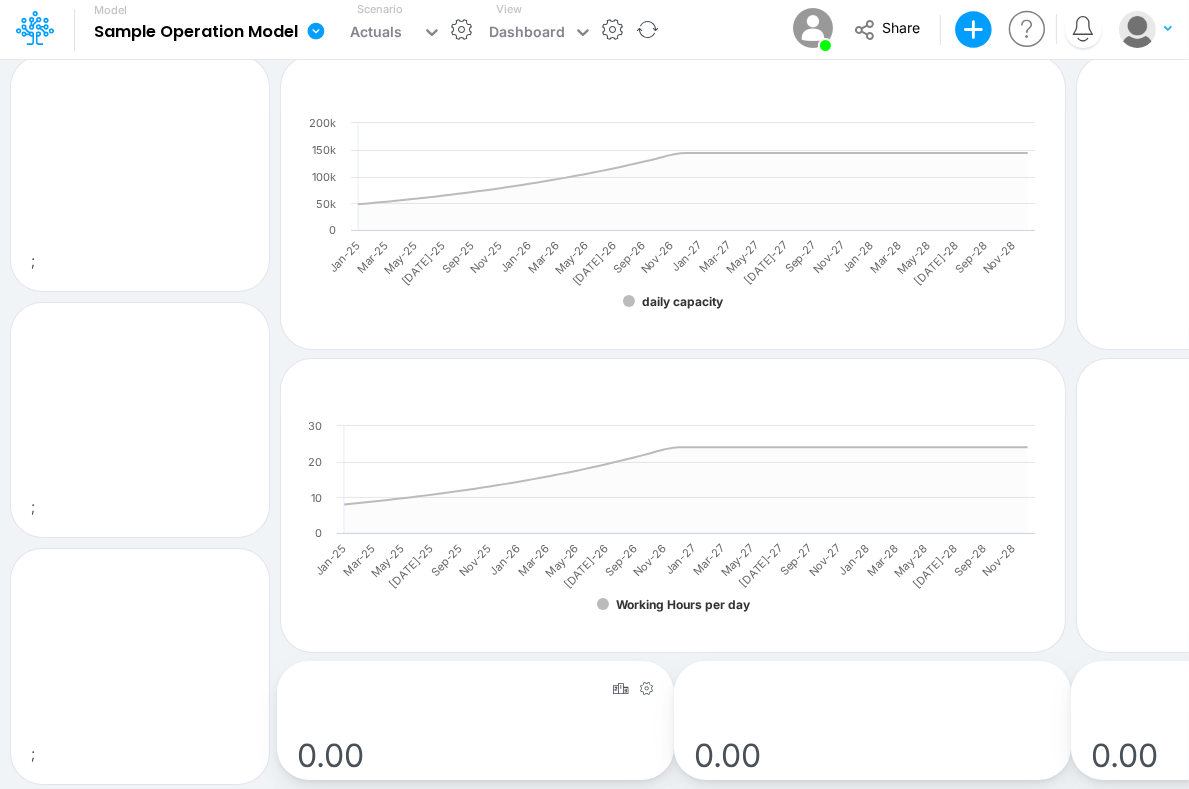click at bounding box center (646, 687) 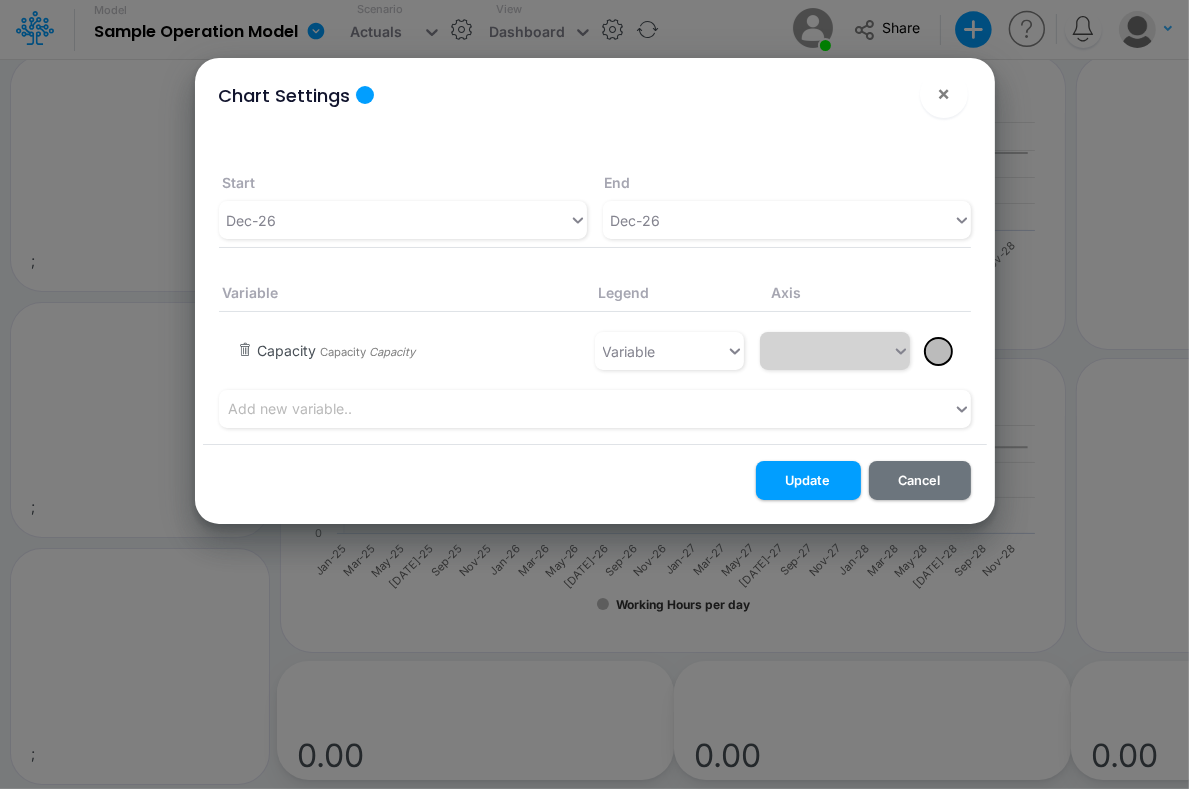click at bounding box center (246, 352) 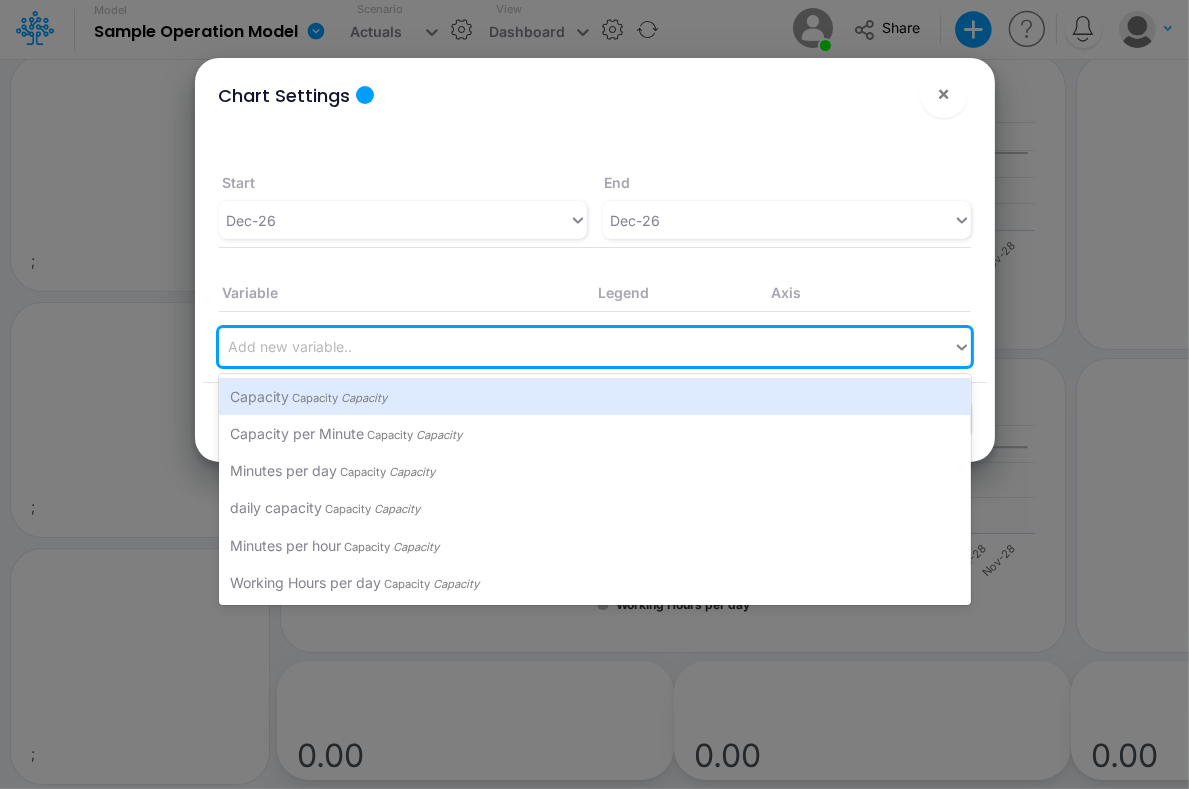 click on "Add new variable.." at bounding box center [291, 347] 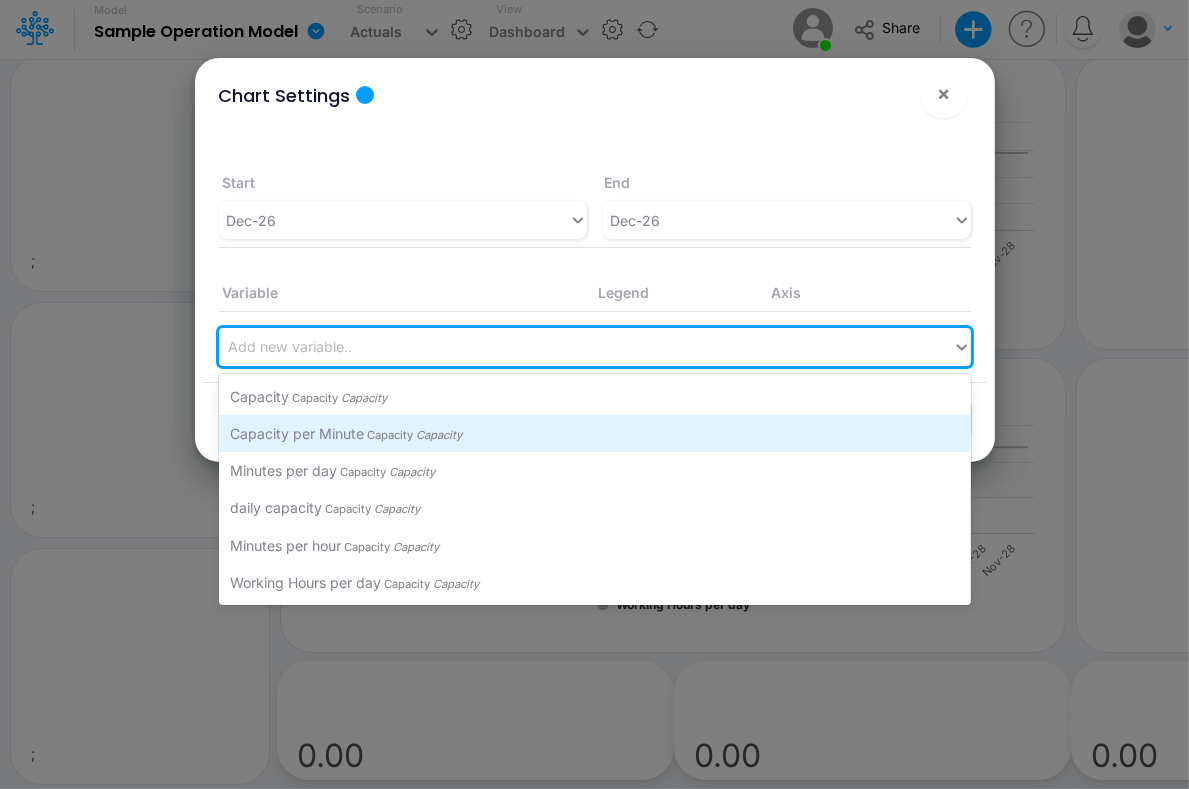 click on "Capacity per Minute" at bounding box center (298, 433) 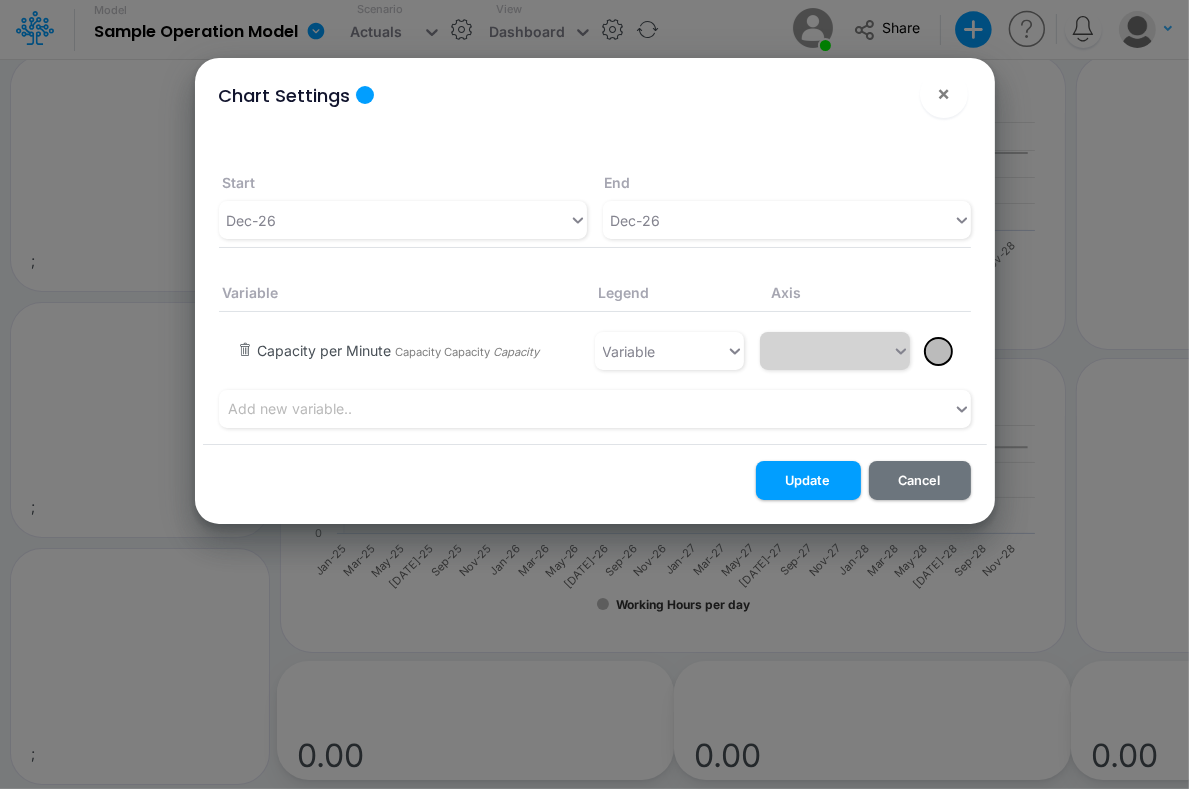 click on "Capacity per Minute" at bounding box center [325, 350] 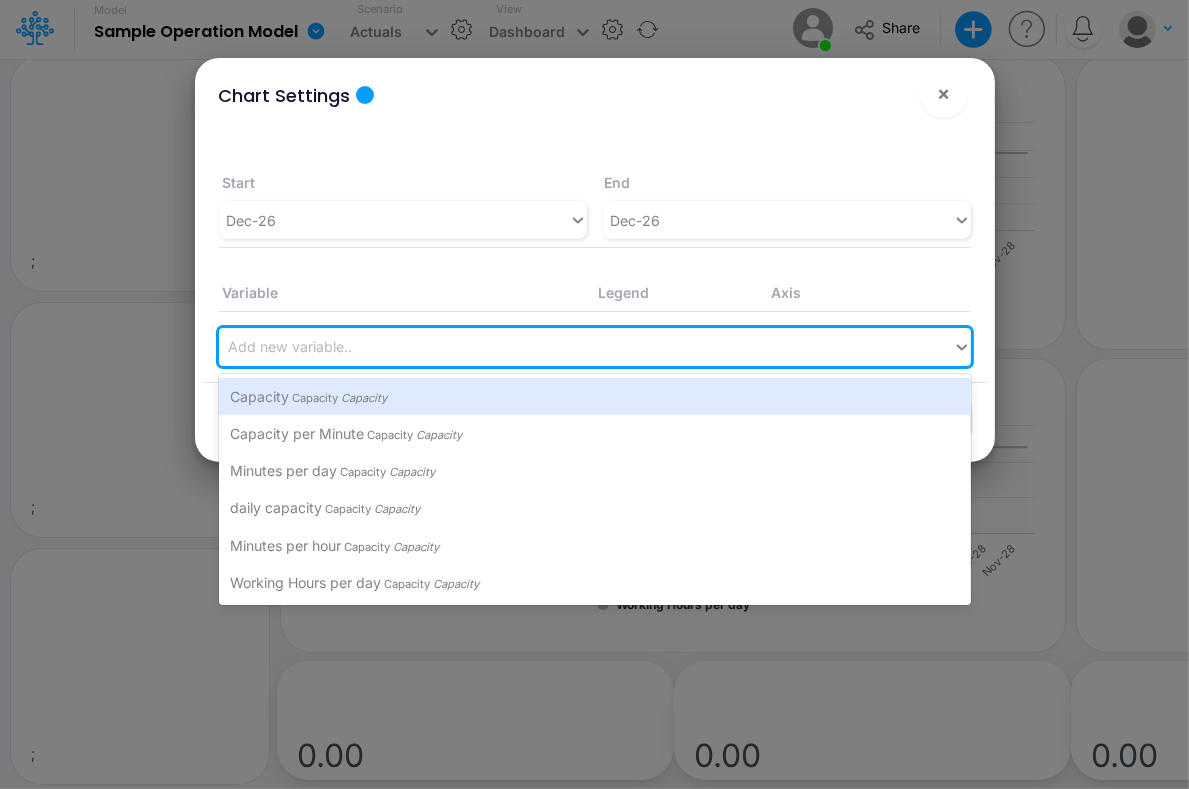 click on "Add new variable.." at bounding box center (291, 347) 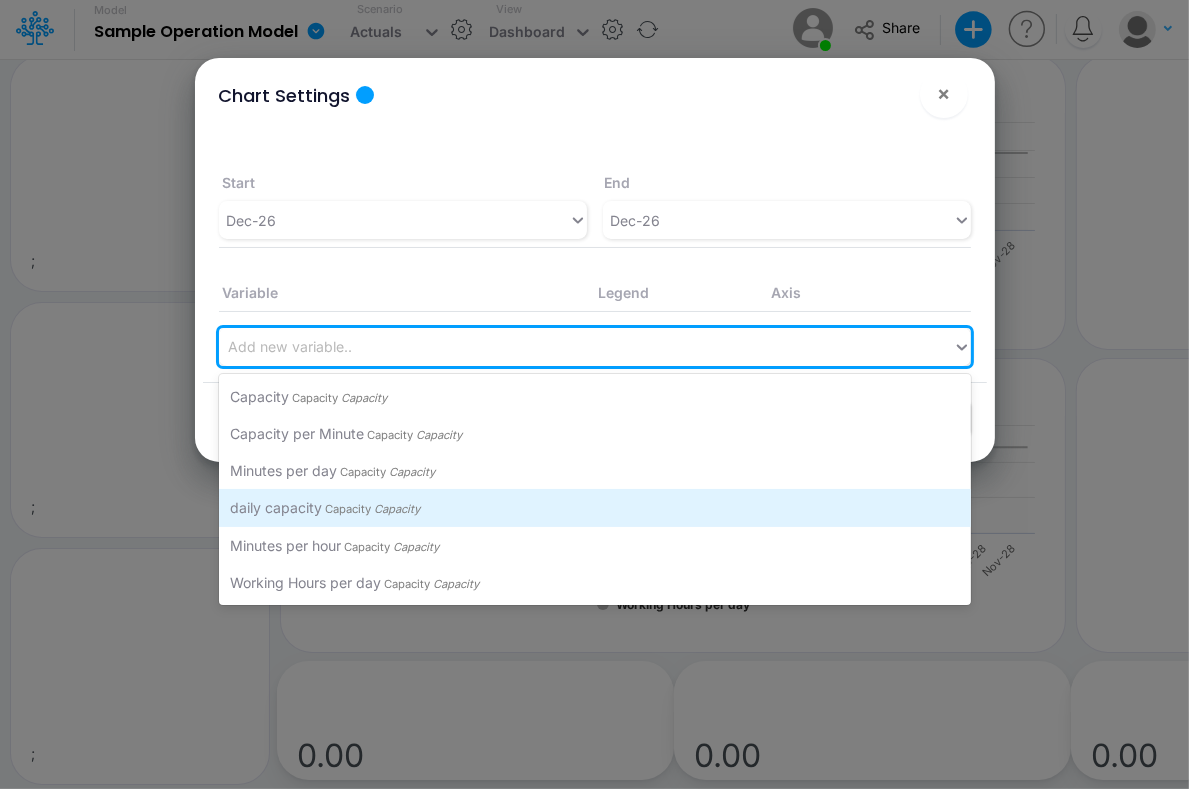 click on "daily capacity   Capacity   Capacity" at bounding box center (595, 507) 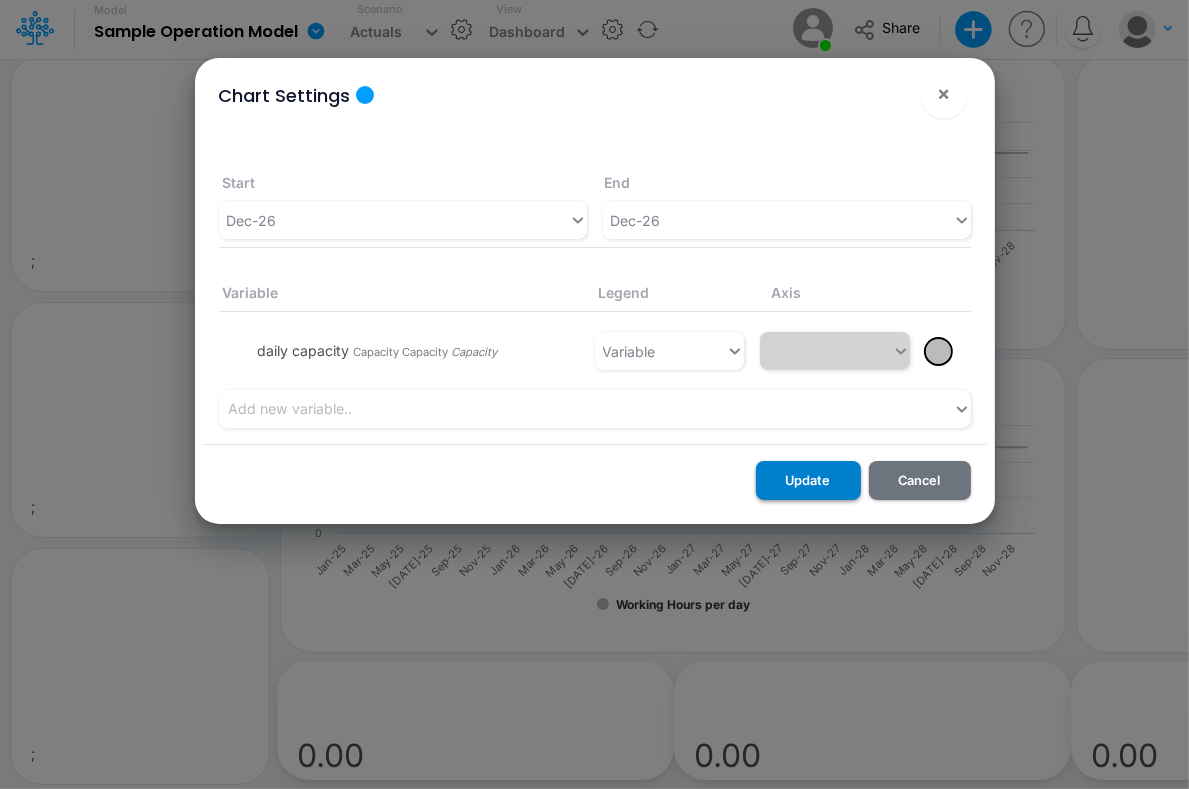 click on "Update" at bounding box center [808, 480] 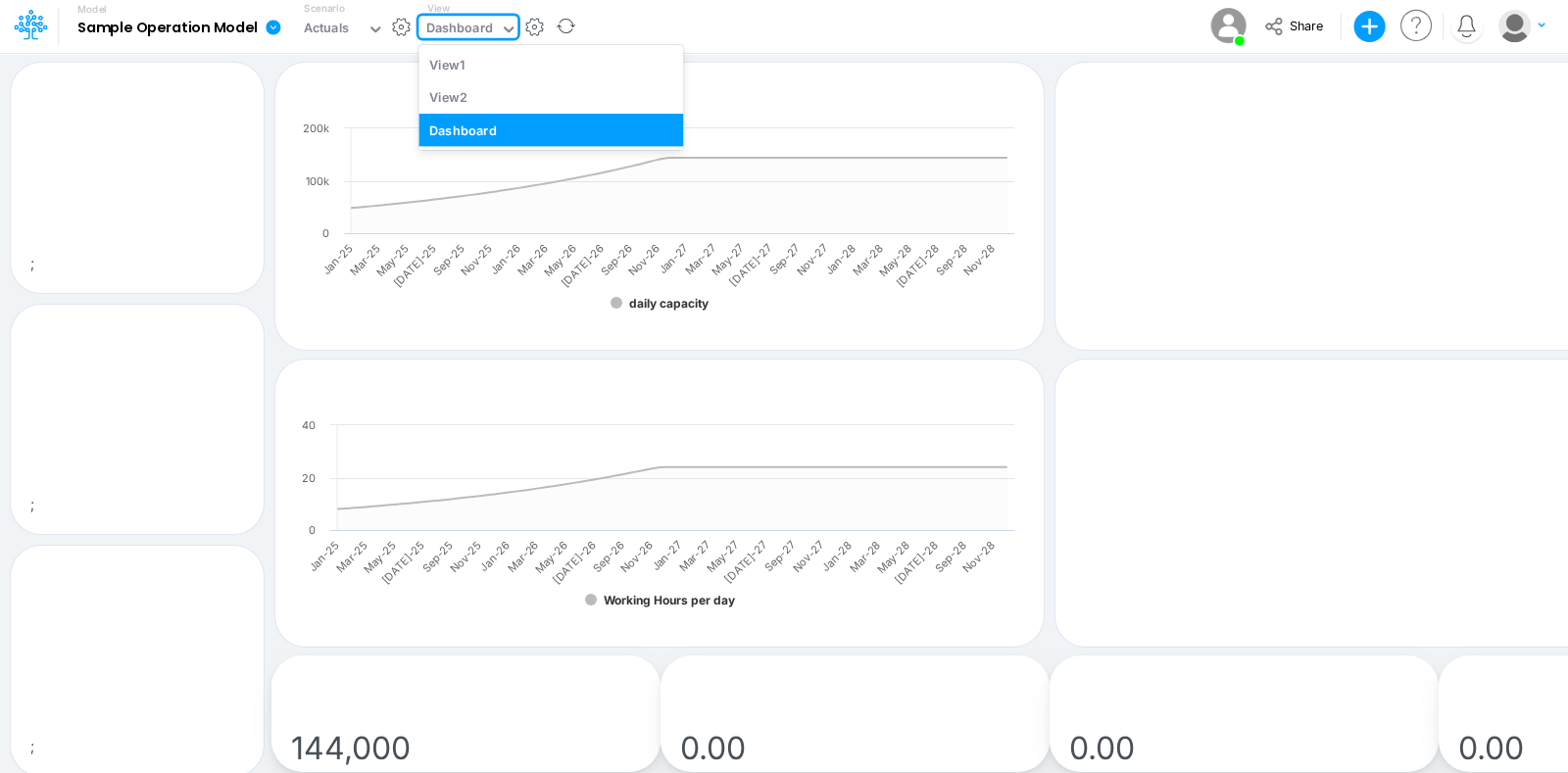 click on "Dashboard" at bounding box center [460, 29] 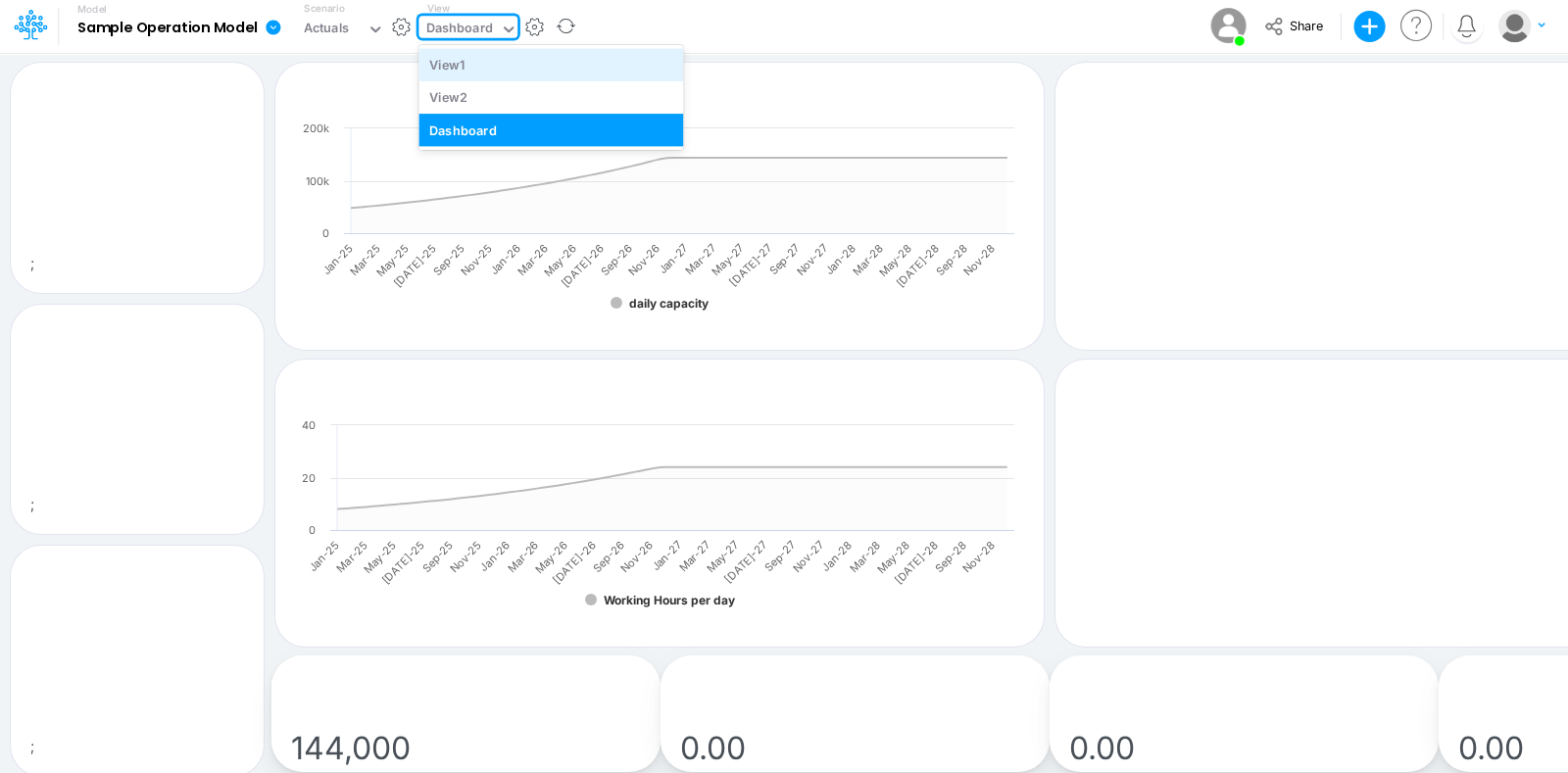 click on "View1" at bounding box center (551, 64) 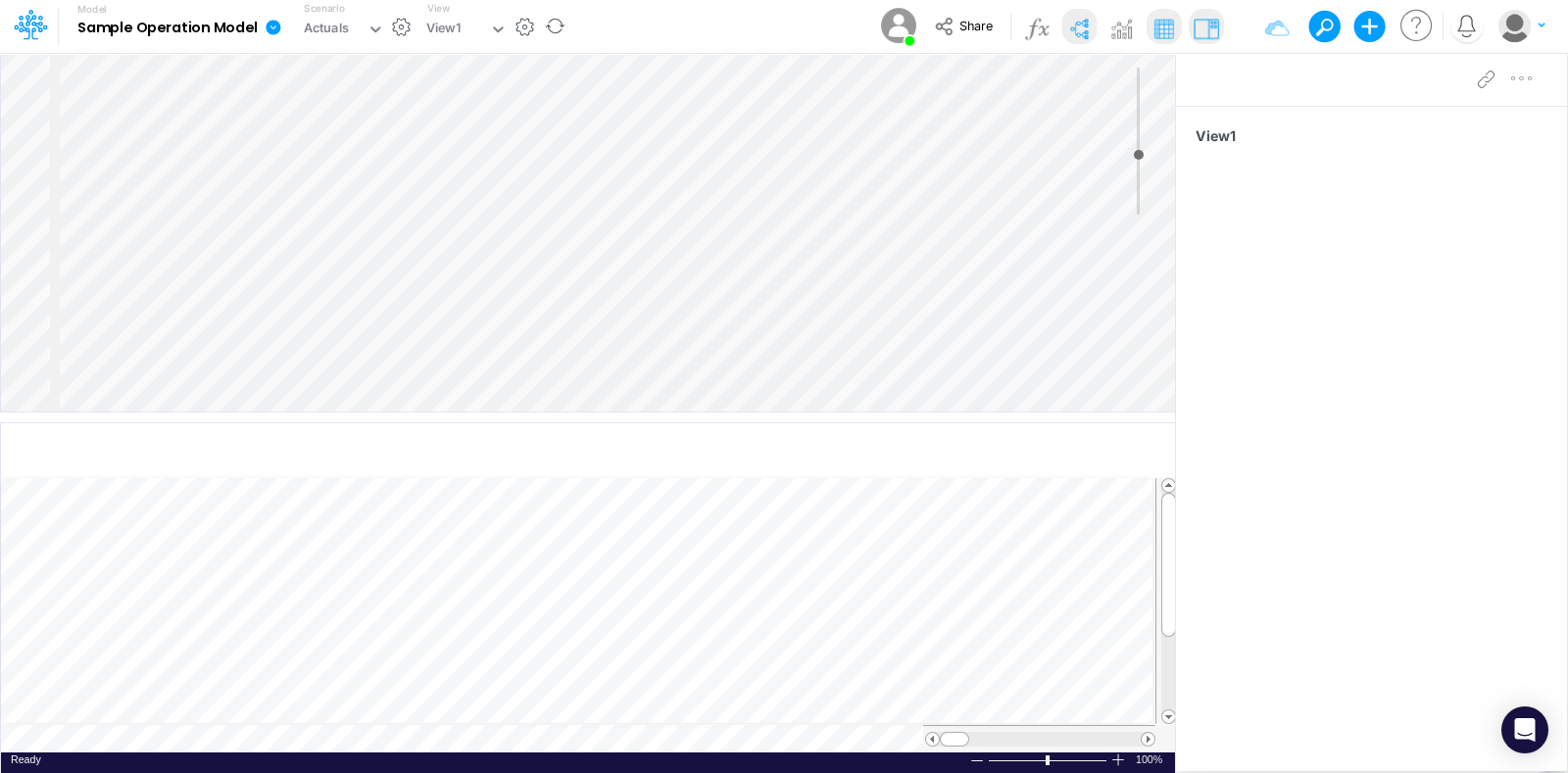 type on "9" 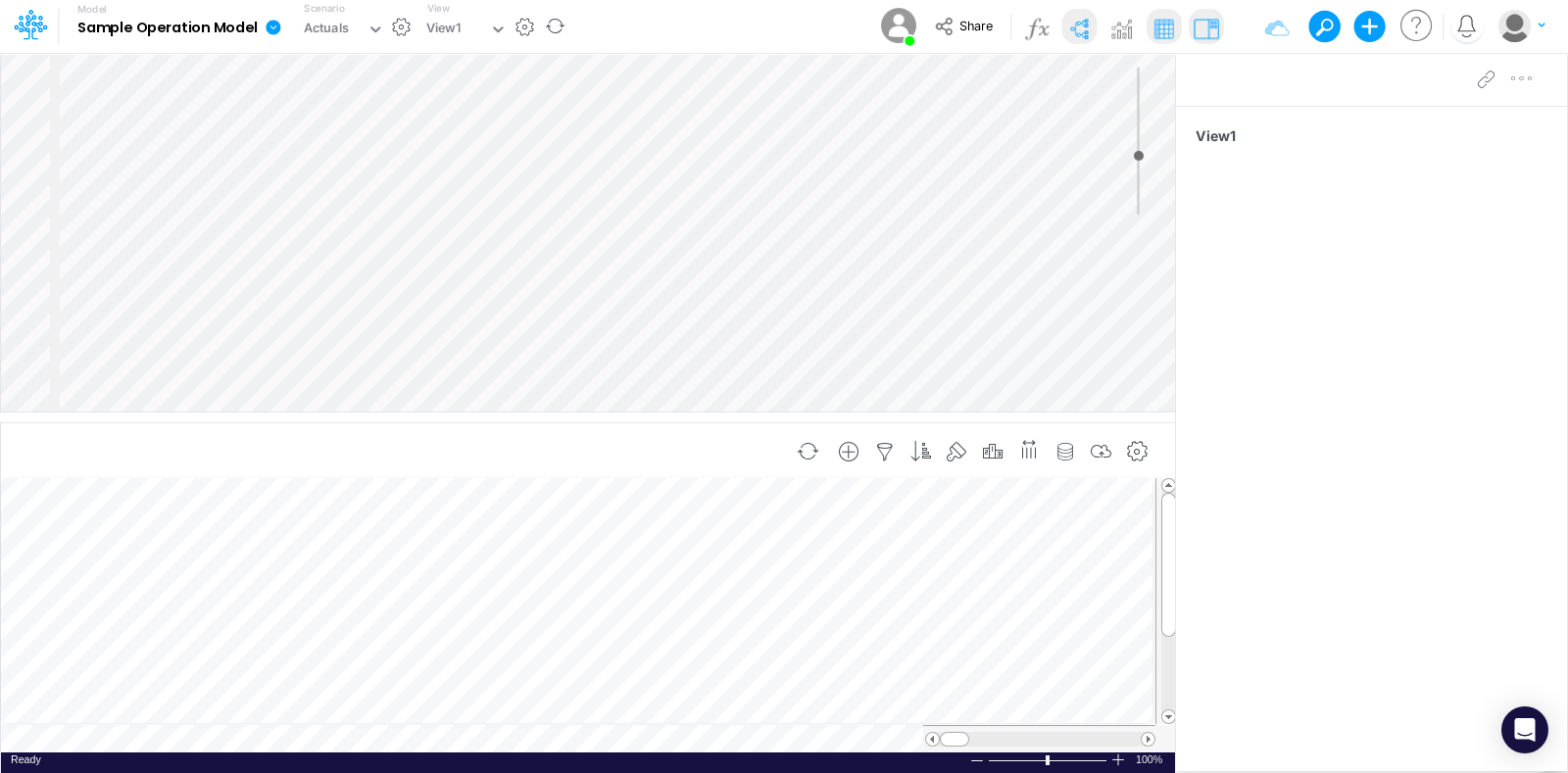 scroll, scrollTop: 10, scrollLeft: 2, axis: both 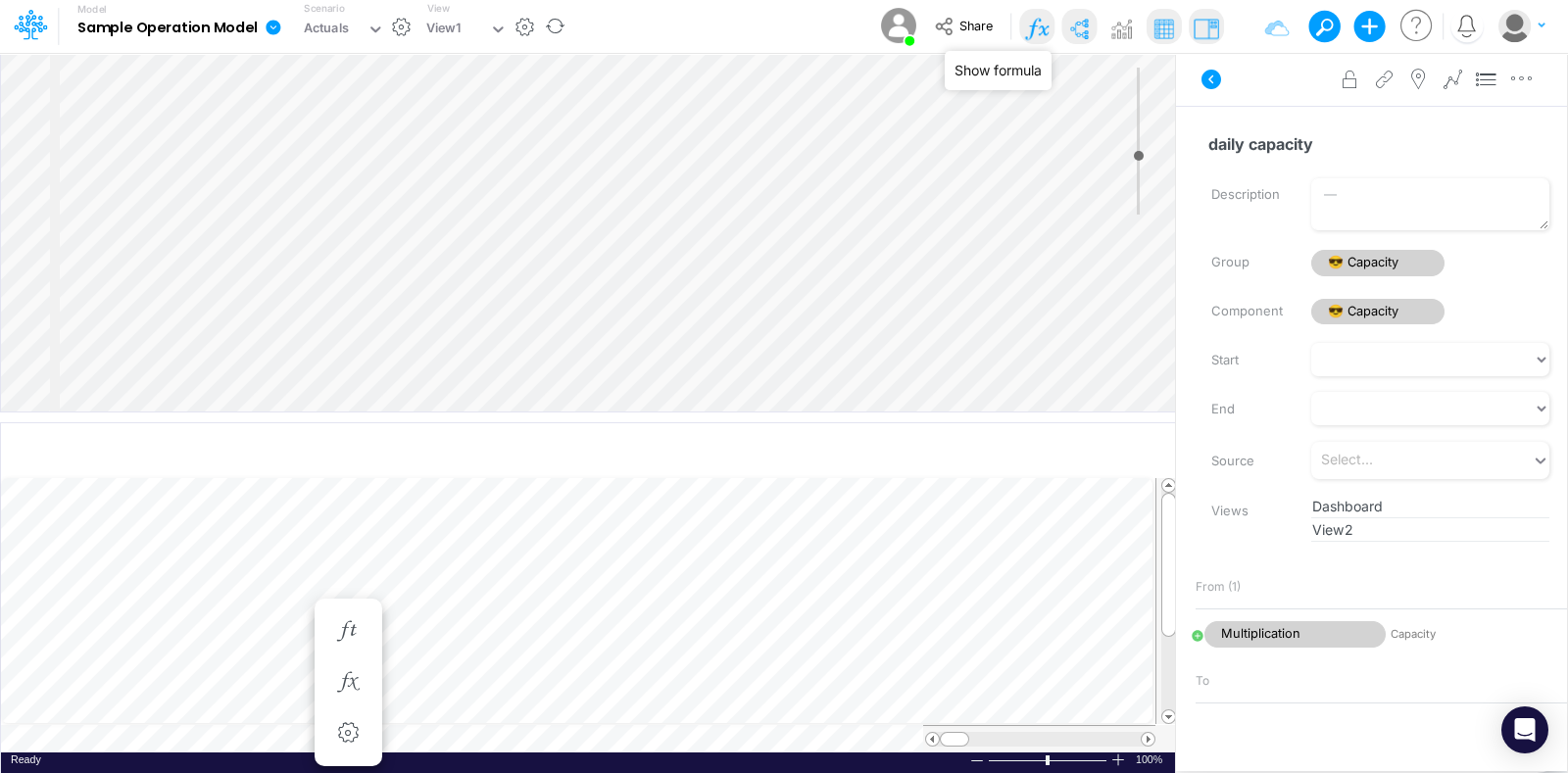 click at bounding box center (1037, 28) 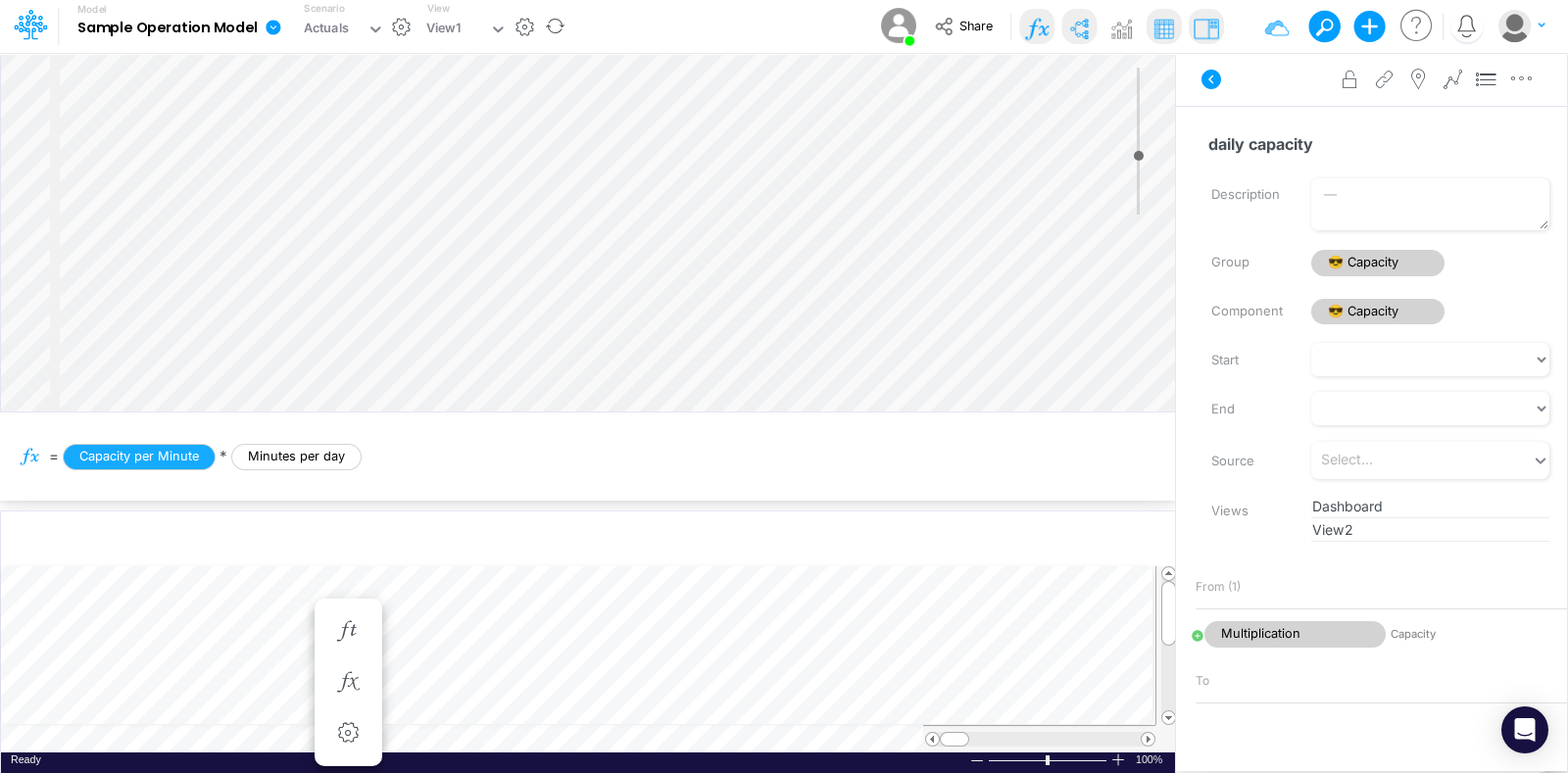 type 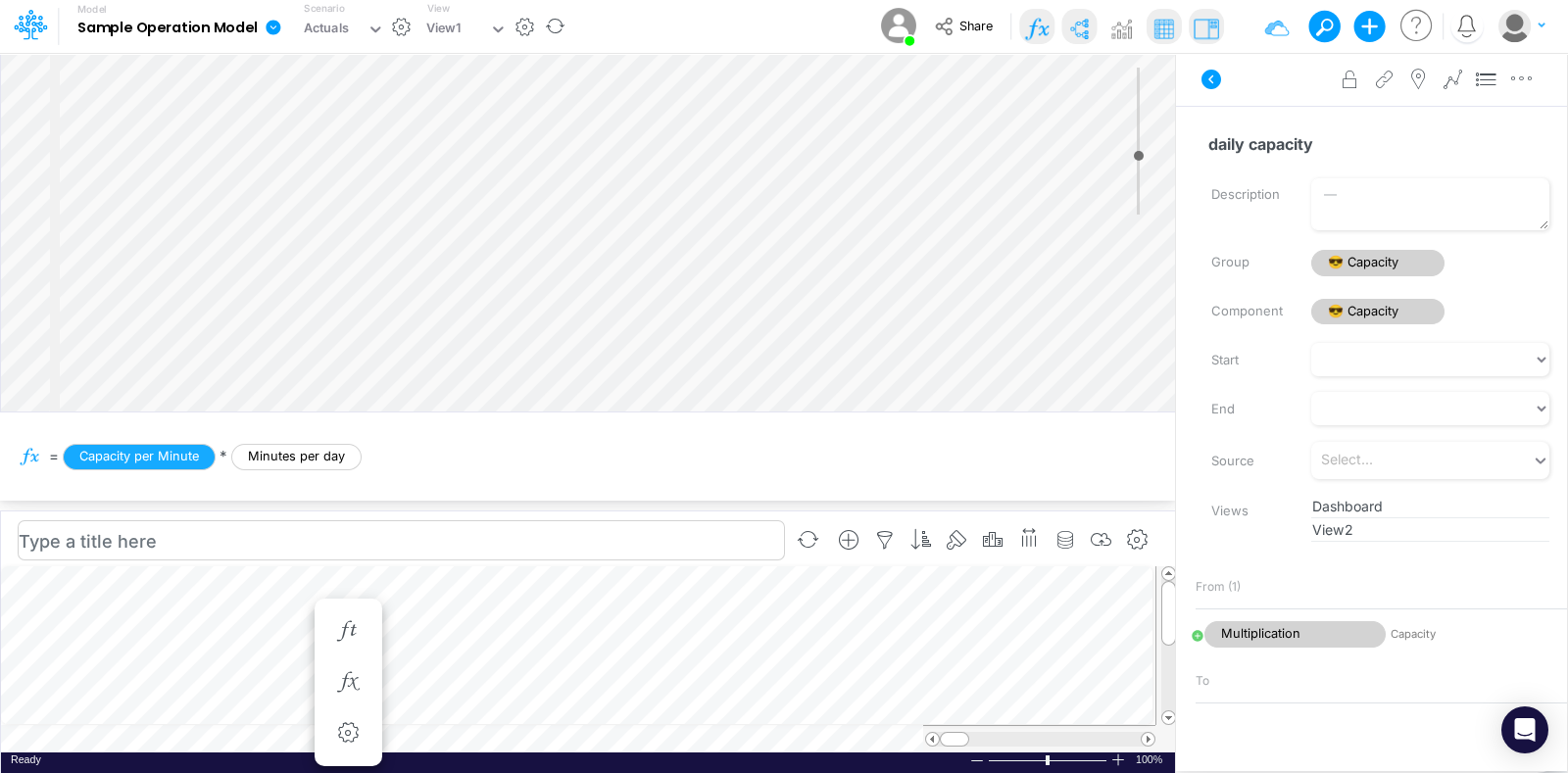 scroll, scrollTop: 10, scrollLeft: 2, axis: both 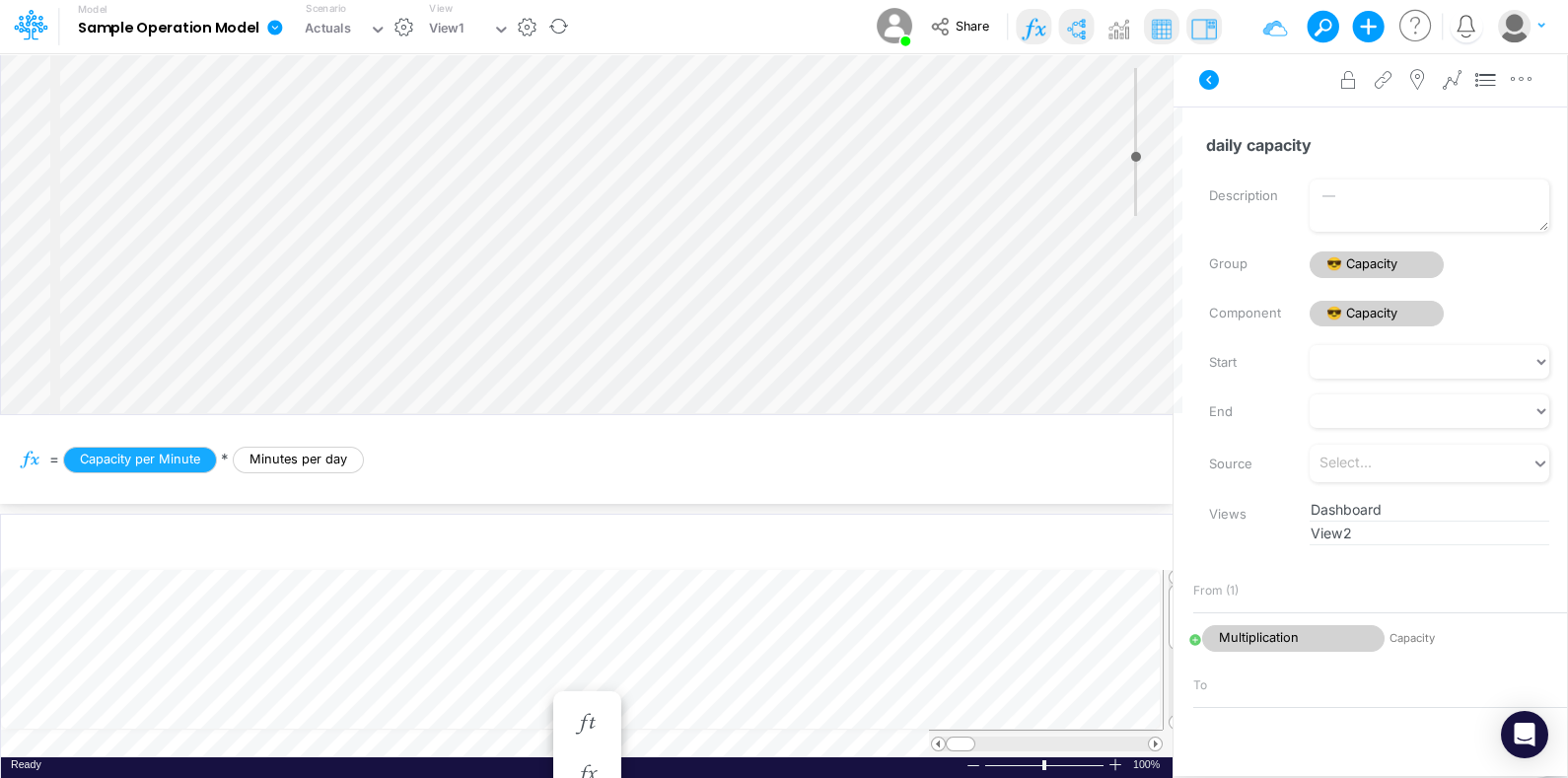 select on "HorizontalTree" 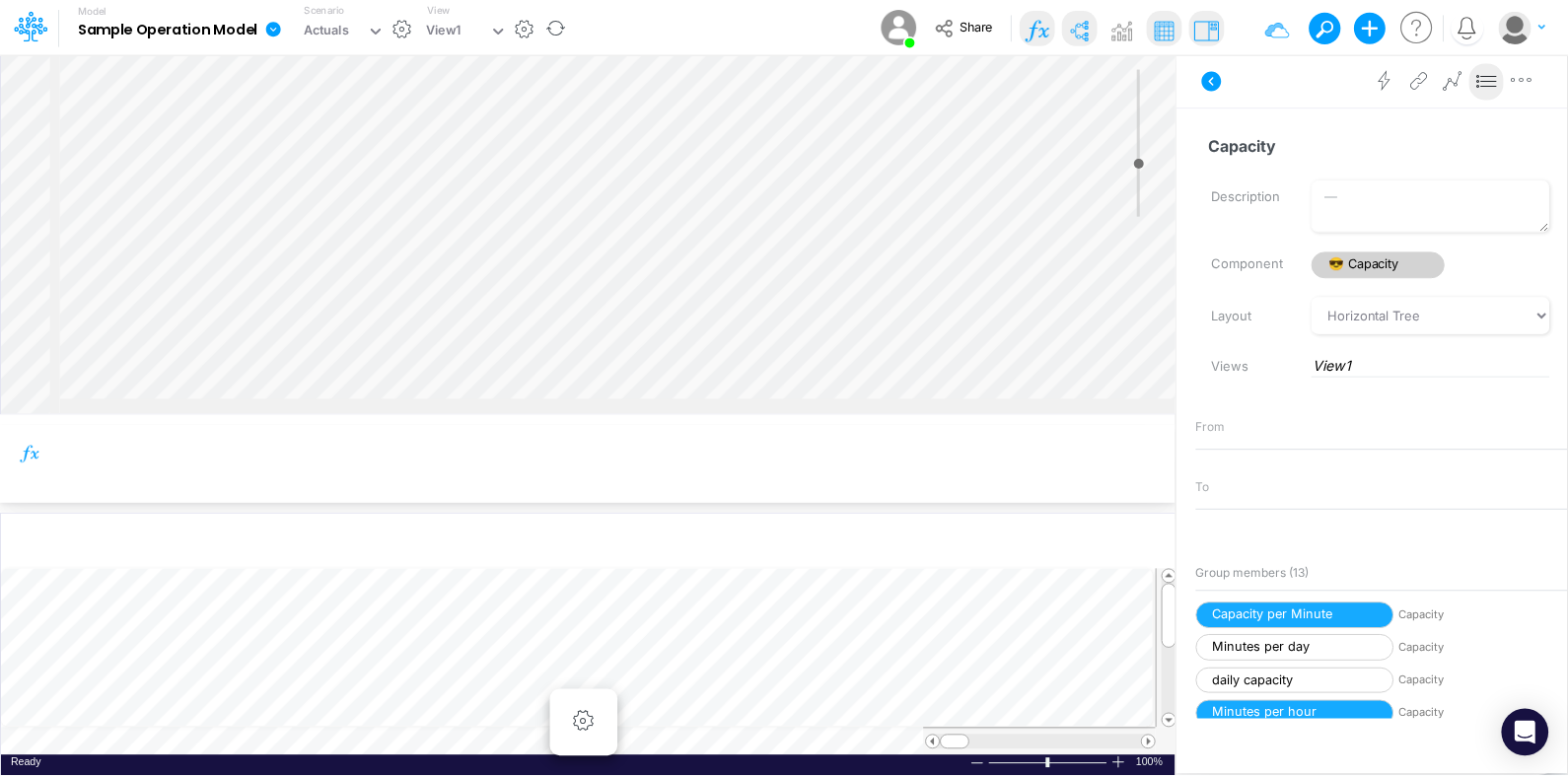 scroll, scrollTop: 0, scrollLeft: 0, axis: both 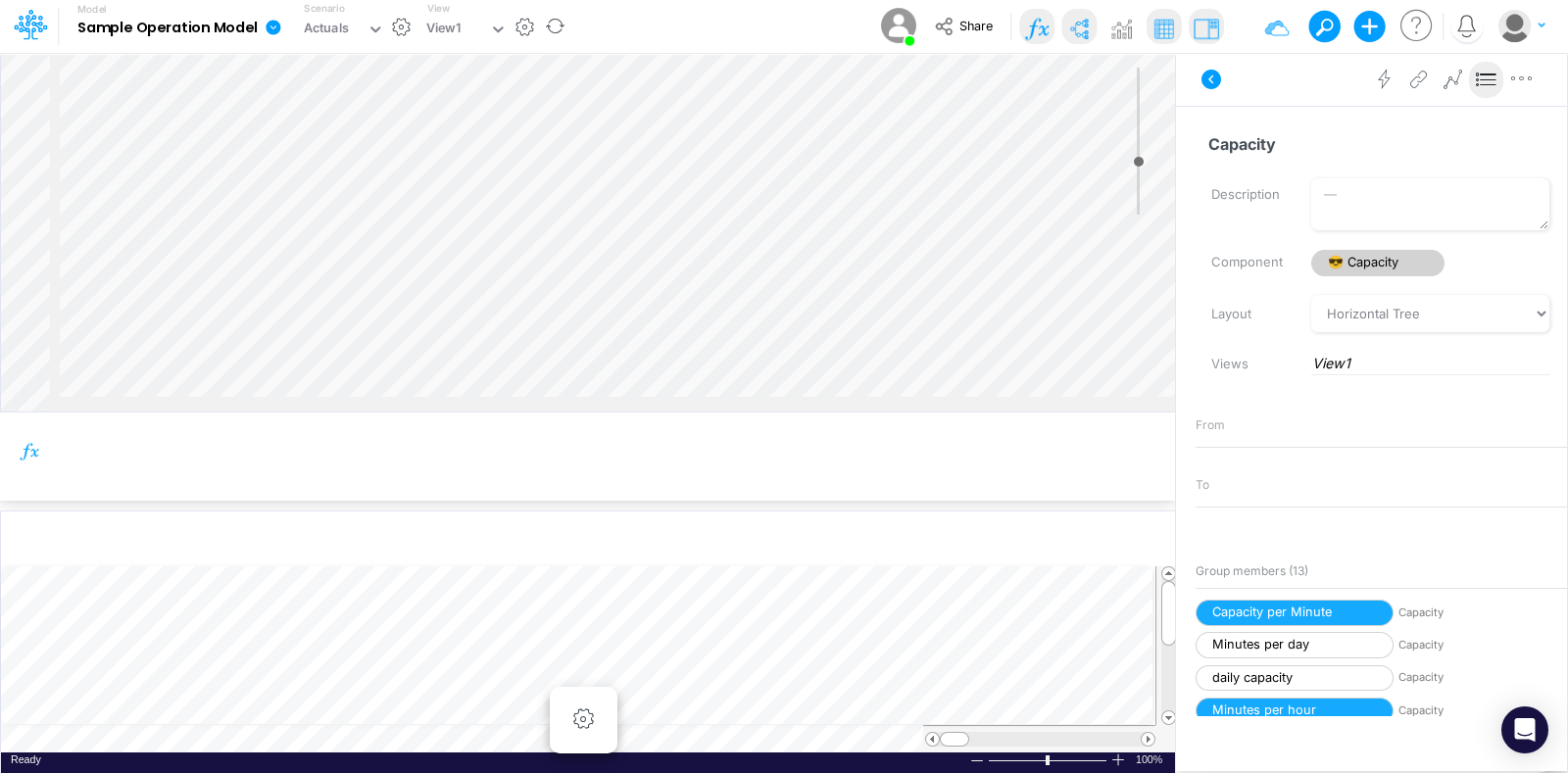 type on "1" 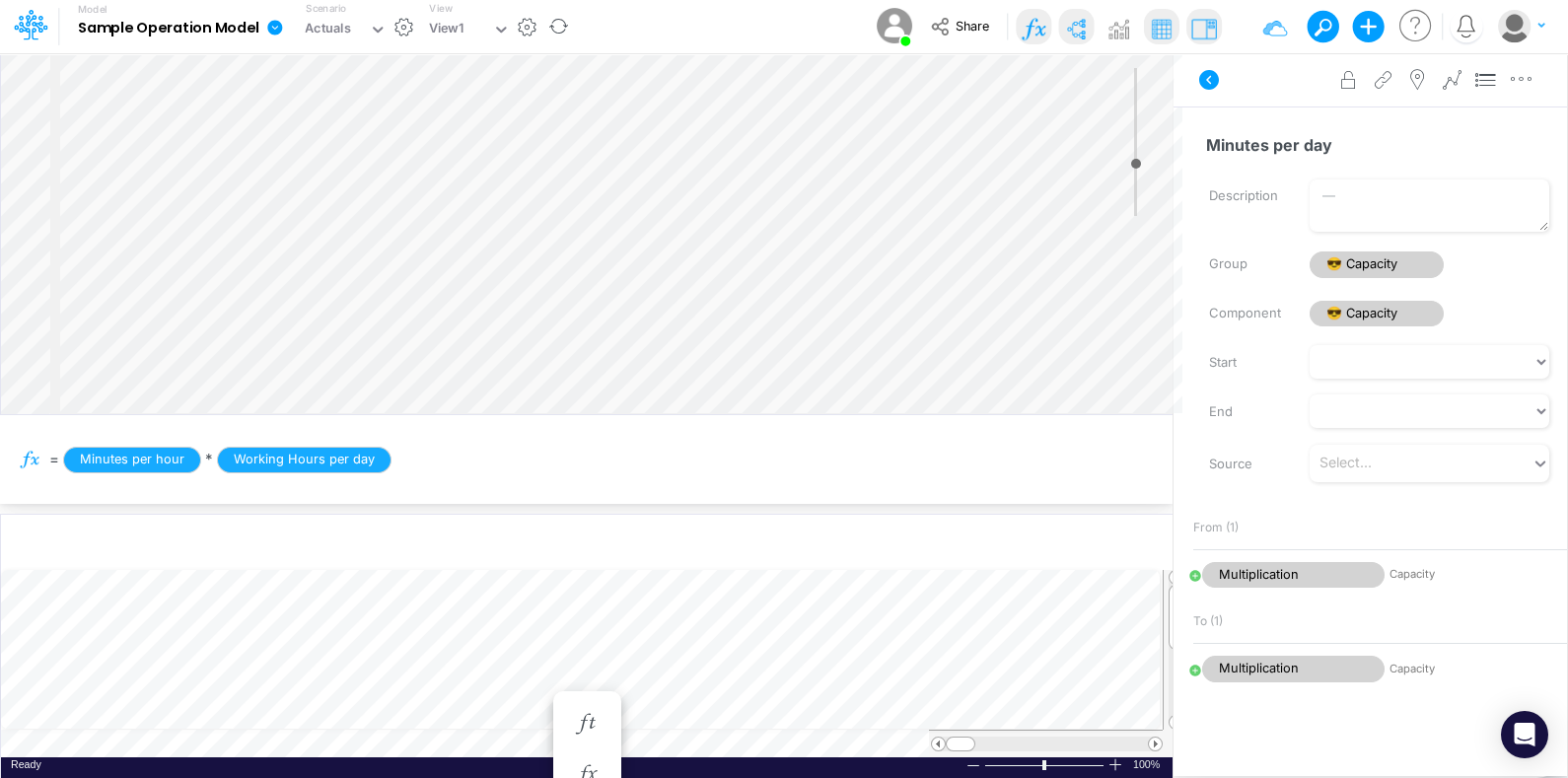 click on "Insert component Insert  child  node   Variable     Constant     Group     Addition     Subtraction     Multiplication     Division     Modulo     Exponent     If     Greater than     Less than     Greater than or equal     Less than or equal     Different than     Equal to   Insert parent node   Variable     Constant     Group     Addition     Subtraction     Multiplication     Division     Modulo     Exponent     If     Greater than     Less than     Greater than or equal     Less than or equal     Different than     Equal to   Insert sibling node   Variable     Constant     Group     Addition     Subtraction     Multiplication     Division     Modulo     Exponent     If     Greater than     Less than     Greater than or equal     Less than or equal     Different than     Equal to   Change data source   Actuals     Budget   Copy data from Actuals Budget Change plot color Select subgroups Expand group(s) Collapse group(s) Show/hide plot Show/hide row Copy Paste Clear values From current scenario Re-calculate" at bounding box center [587, 234] 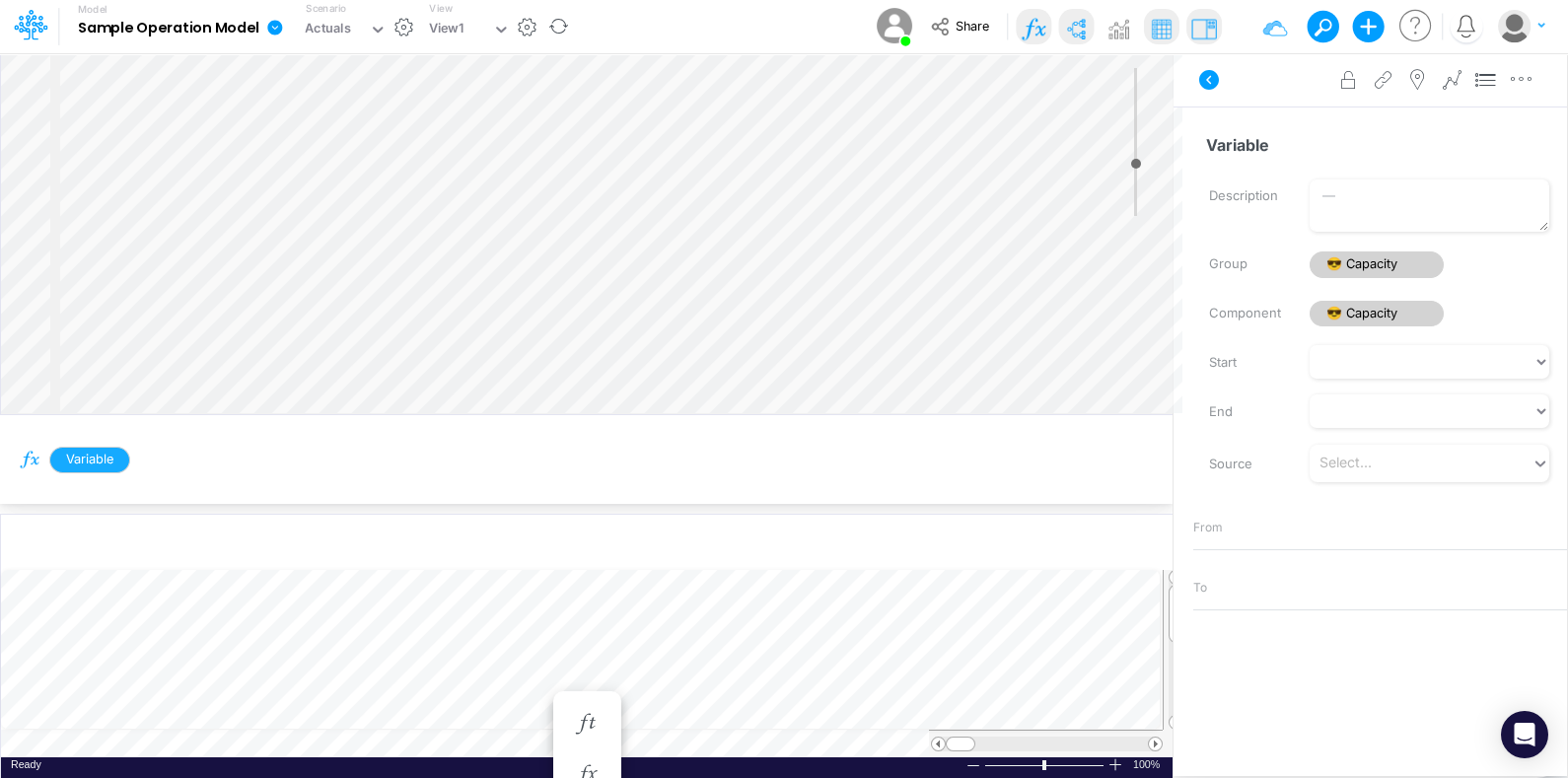 click on "Insert component Insert  child  node   Variable     Constant     Group     Addition     Subtraction     Multiplication     Division     Modulo     Exponent     If     Greater than     Less than     Greater than or equal     Less than or equal     Different than     Equal to   Insert parent node   Variable     Constant     Group     Addition     Subtraction     Multiplication     Division     Modulo     Exponent     If     Greater than     Less than     Greater than or equal     Less than or equal     Different than     Equal to   Insert sibling node   Variable     Constant     Group     Addition     Subtraction     Multiplication     Division     Modulo     Exponent     If     Greater than     Less than     Greater than or equal     Less than or equal     Different than     Equal to   Change data source   Actuals     Budget   Copy data from Actuals Budget Change plot color Select subgroups Expand group(s) Collapse group(s) Show/hide plot Show/hide row Copy Paste Clear values From current scenario Re-calculate" at bounding box center [587, 234] 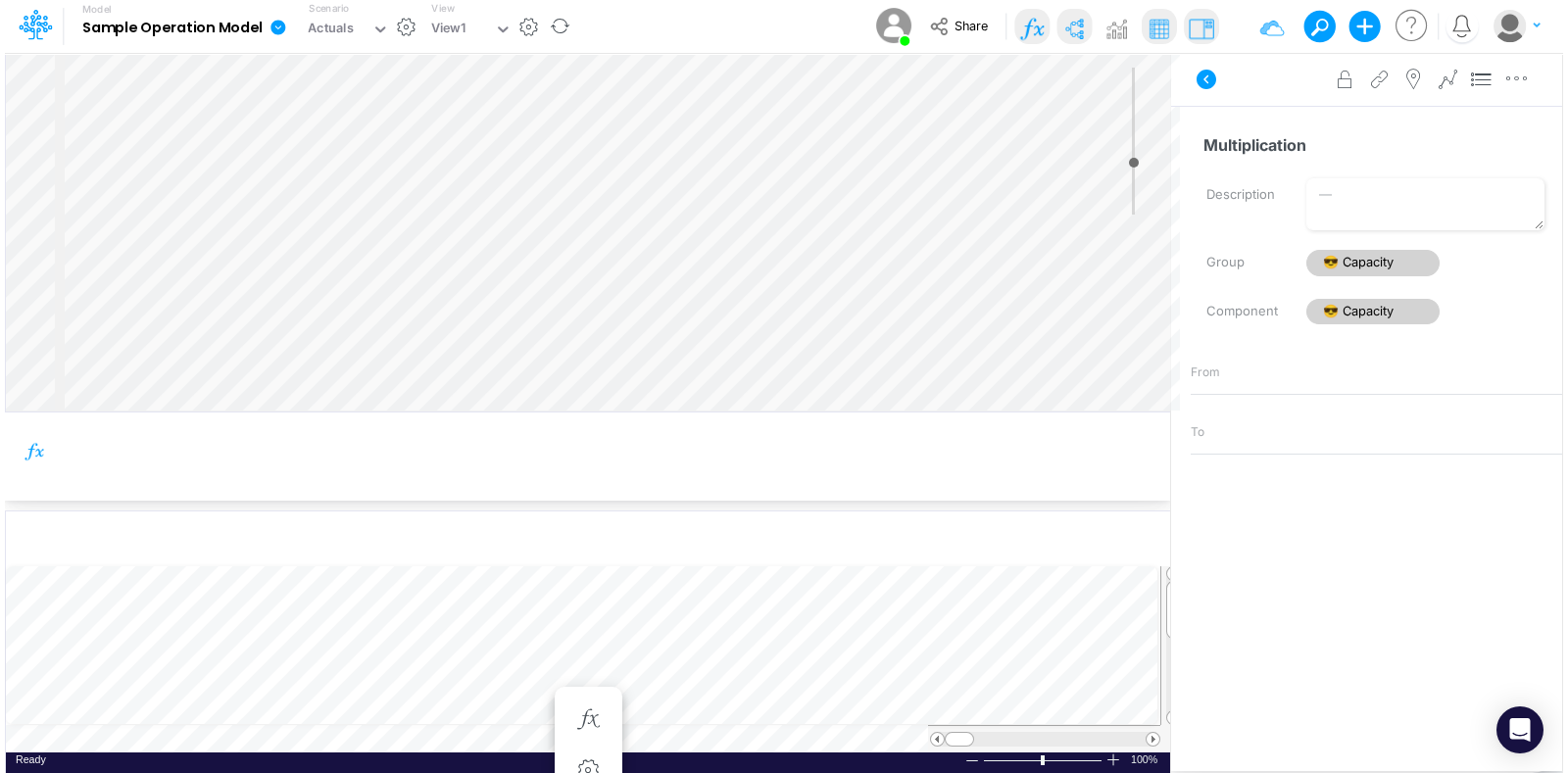 select on "1" 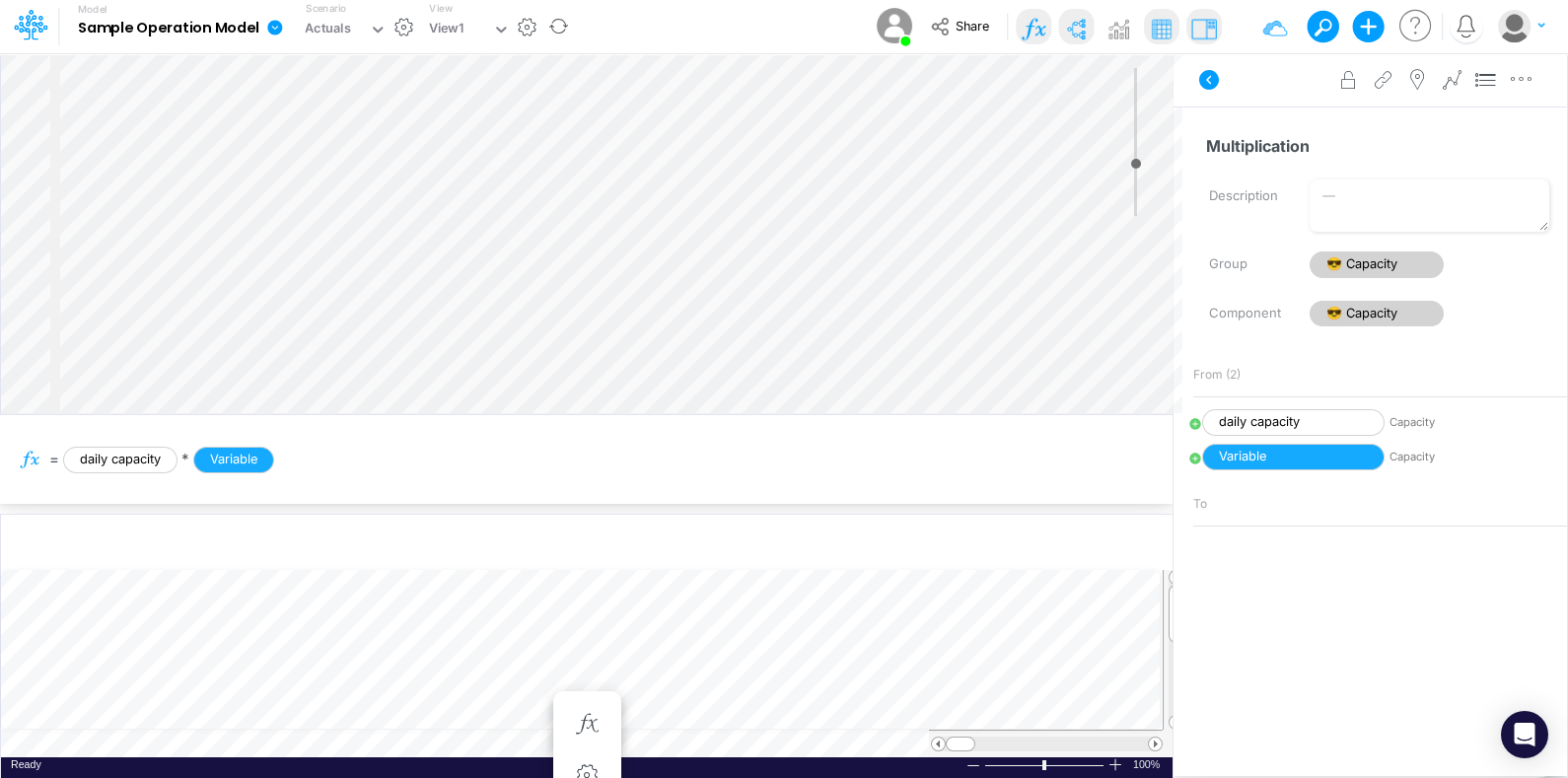 click on "Insert component Insert  child  node   Variable     Constant     Group     Addition     Subtraction     Multiplication     Division     Modulo     Exponent     If     Greater than     Less than     Greater than or equal     Less than or equal     Different than     Equal to   Insert parent node   Variable     Constant     Group     Addition     Subtraction     Multiplication     Division     Modulo     Exponent     If     Greater than     Less than     Greater than or equal     Less than or equal     Different than     Equal to   Insert sibling node   Variable     Constant     Group     Addition     Subtraction     Multiplication     Division     Modulo     Exponent     If     Greater than     Less than     Greater than or equal     Less than or equal     Different than     Equal to   Change plot color Select subgroups Expand group(s) Collapse group(s) Show/hide plot Show/hide row Copy Paste Clear values From current scenario From all scenarios Re-calculate Advanced settings Delete + -" at bounding box center [587, 234] 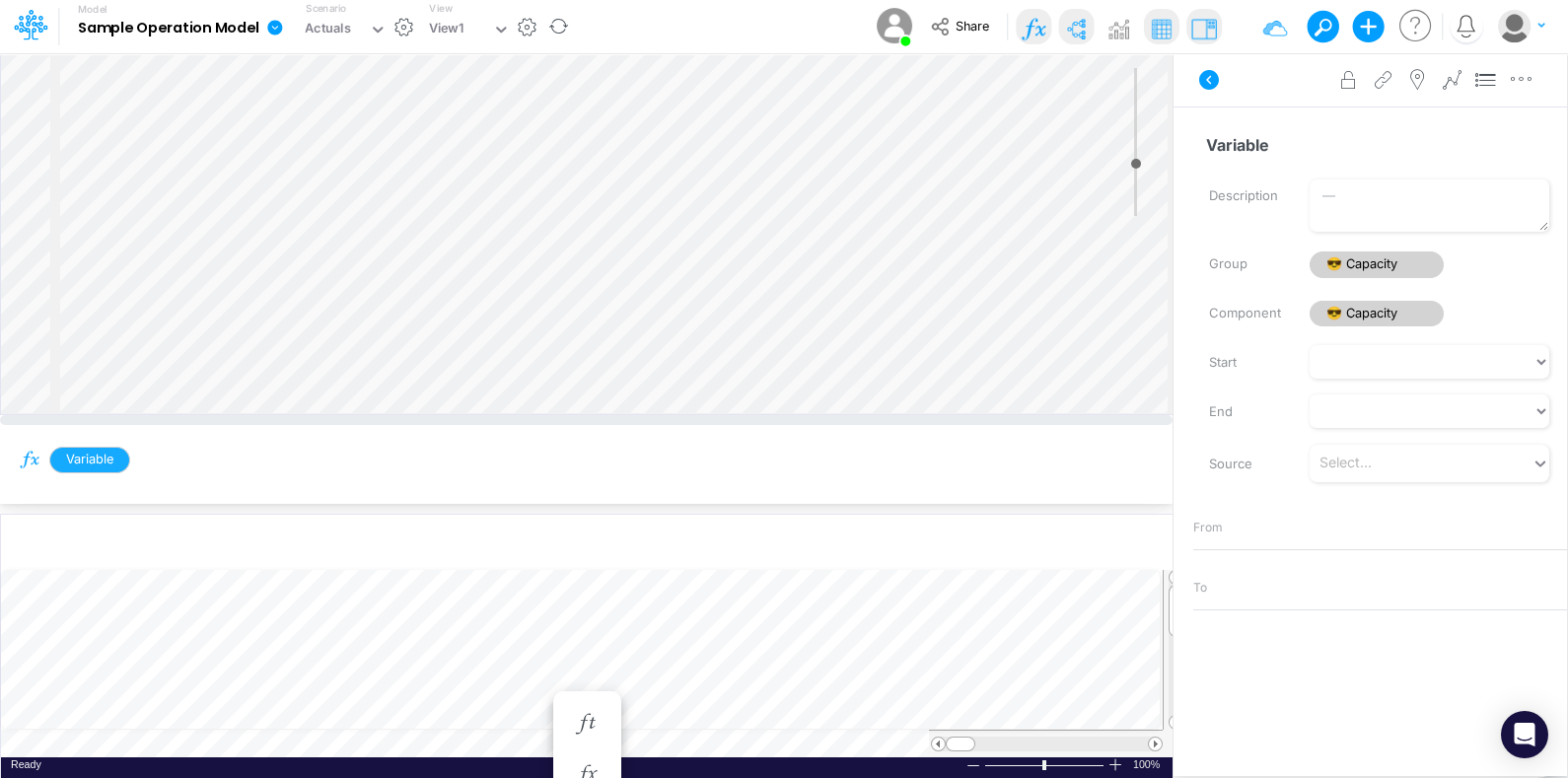 click on "Insert component Insert  child  node   Variable     Constant     Group     Addition     Subtraction     Multiplication     Division     Modulo     Exponent     If     Greater than     Less than     Greater than or equal     Less than or equal     Different than     Equal to   Insert parent node   Variable     Constant     Group     Addition     Subtraction     Multiplication     Division     Modulo     Exponent     If     Greater than     Less than     Greater than or equal     Less than or equal     Different than     Equal to   Insert sibling node   Variable     Constant     Group     Addition     Subtraction     Multiplication     Division     Modulo     Exponent     If     Greater than     Less than     Greater than or equal     Less than or equal     Different than     Equal to   Change data source   Actuals     Budget   Copy data from Actuals Budget Change plot color Select subgroups Expand group(s) Collapse group(s) Show/hide plot Show/hide row Copy Paste Clear values From current scenario Re-calculate" at bounding box center (586, 415) 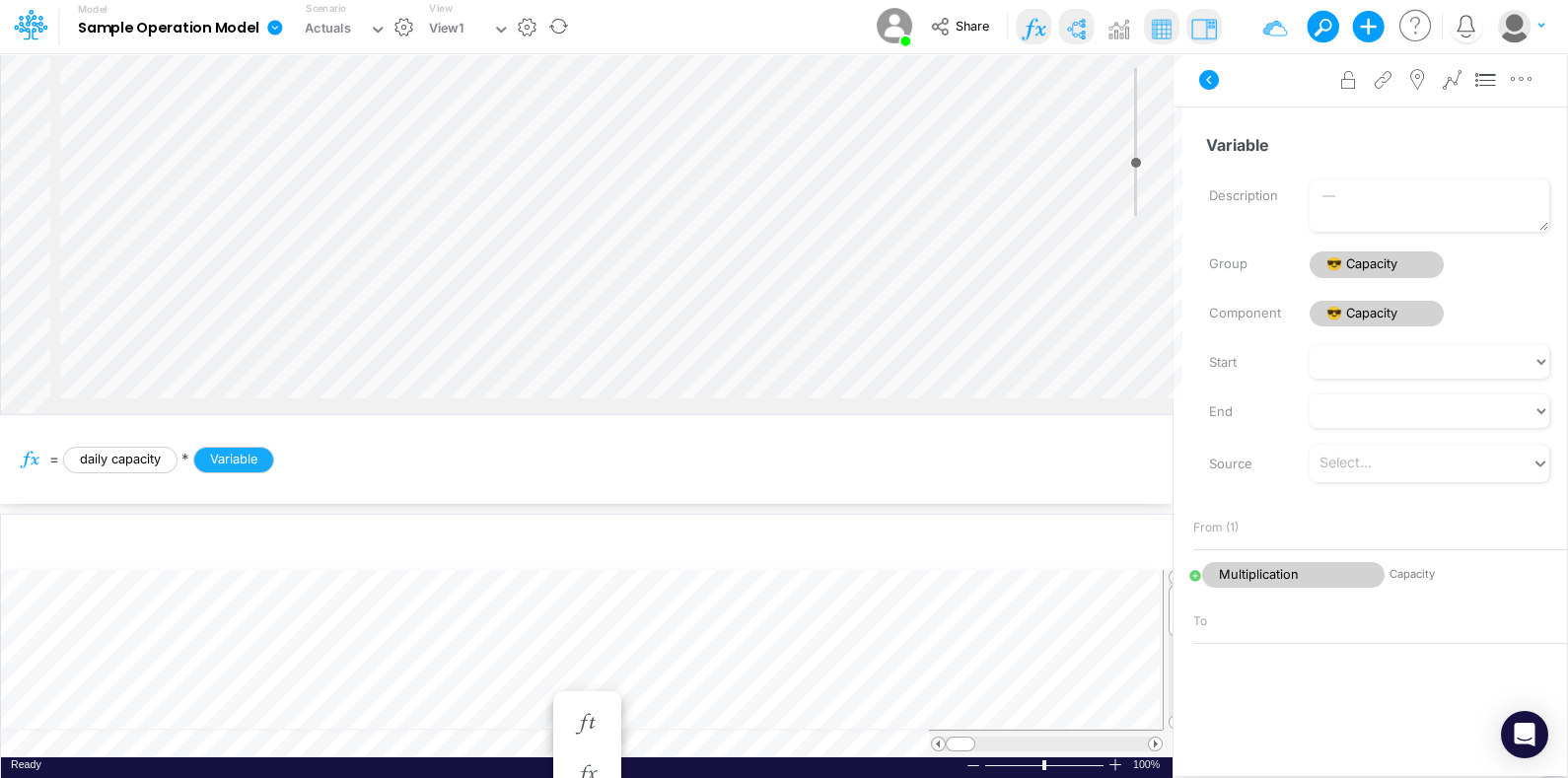 scroll, scrollTop: 0, scrollLeft: 82, axis: horizontal 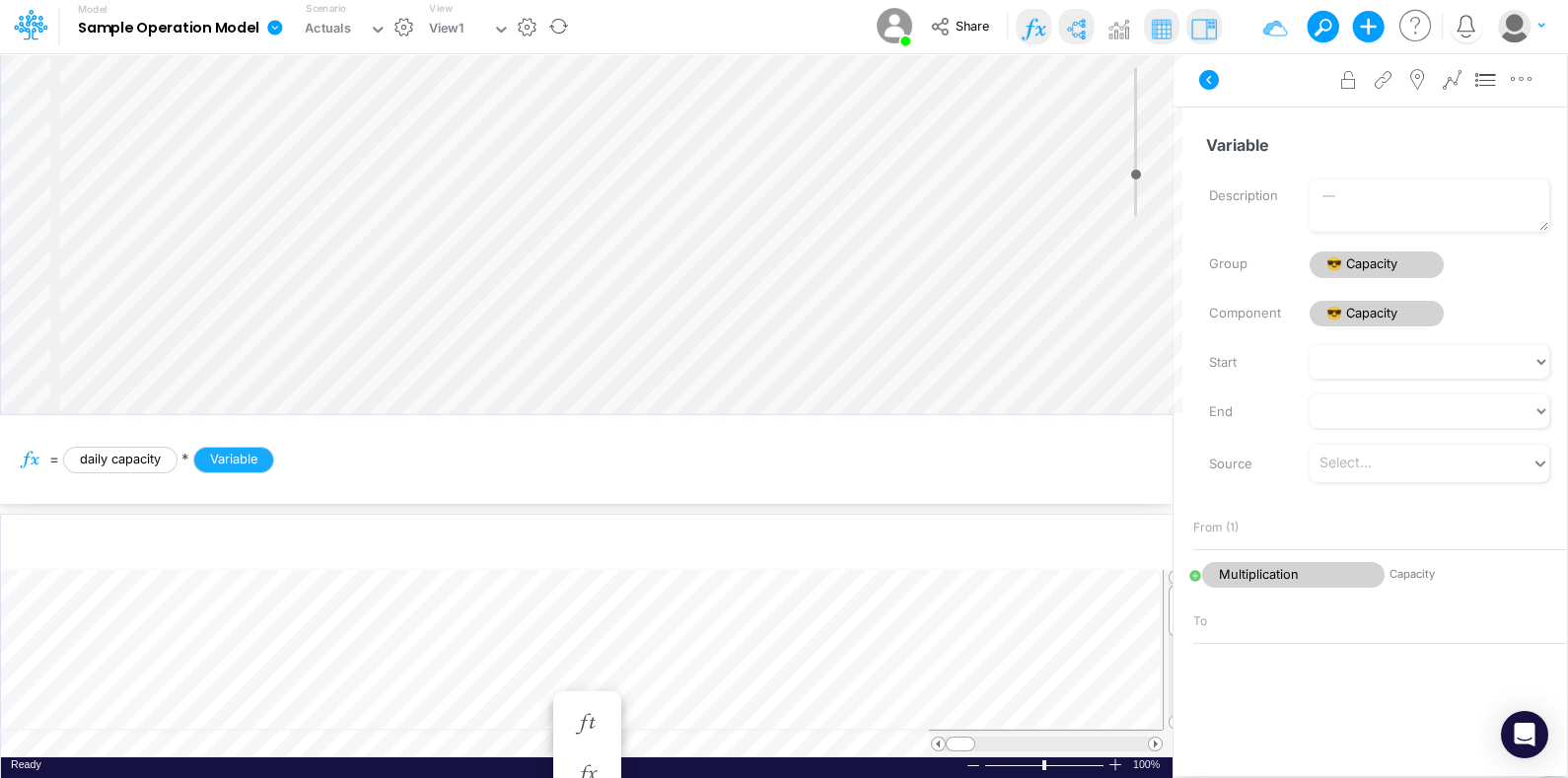 type on "-11" 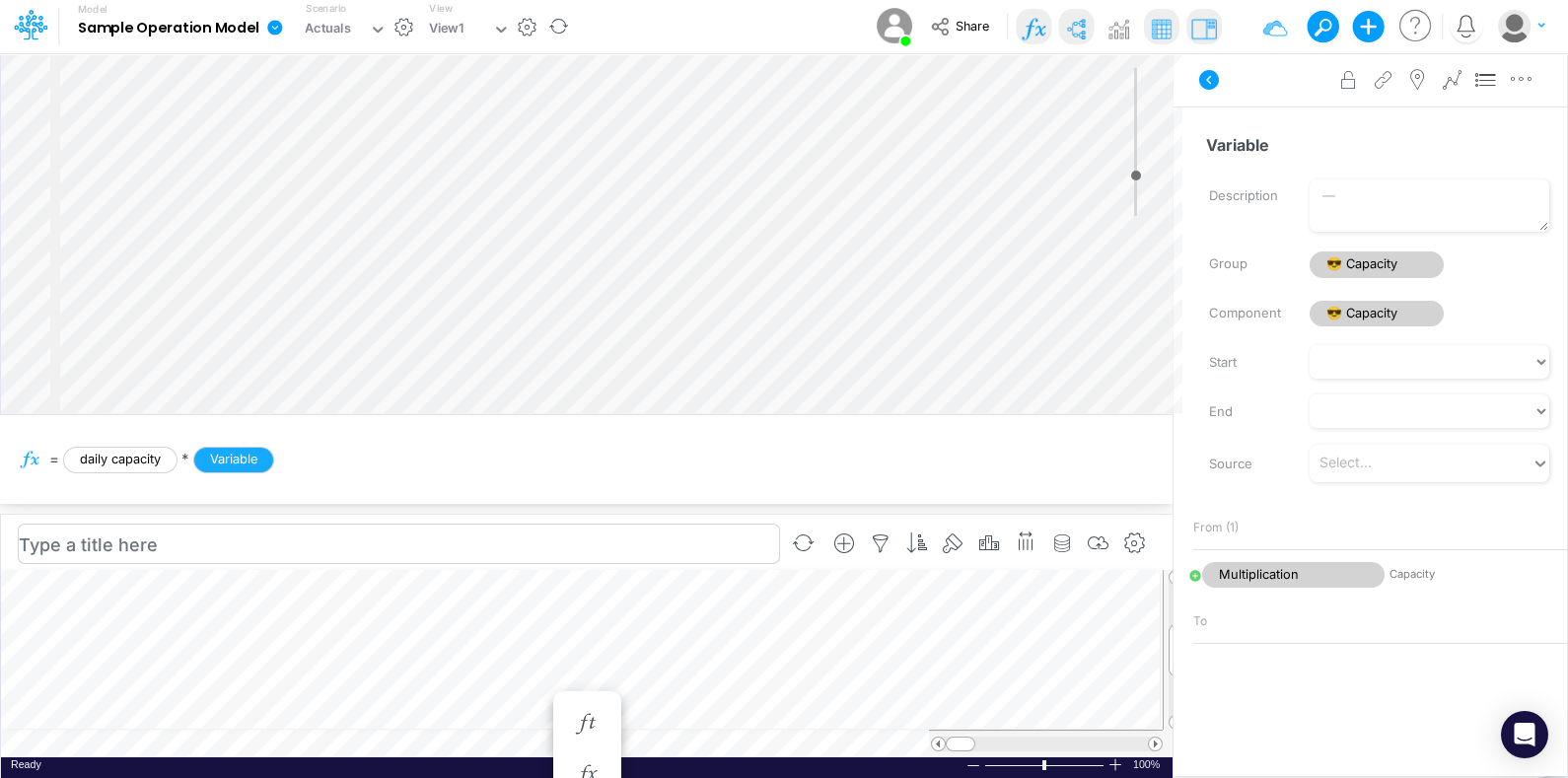 scroll, scrollTop: 10, scrollLeft: 2, axis: both 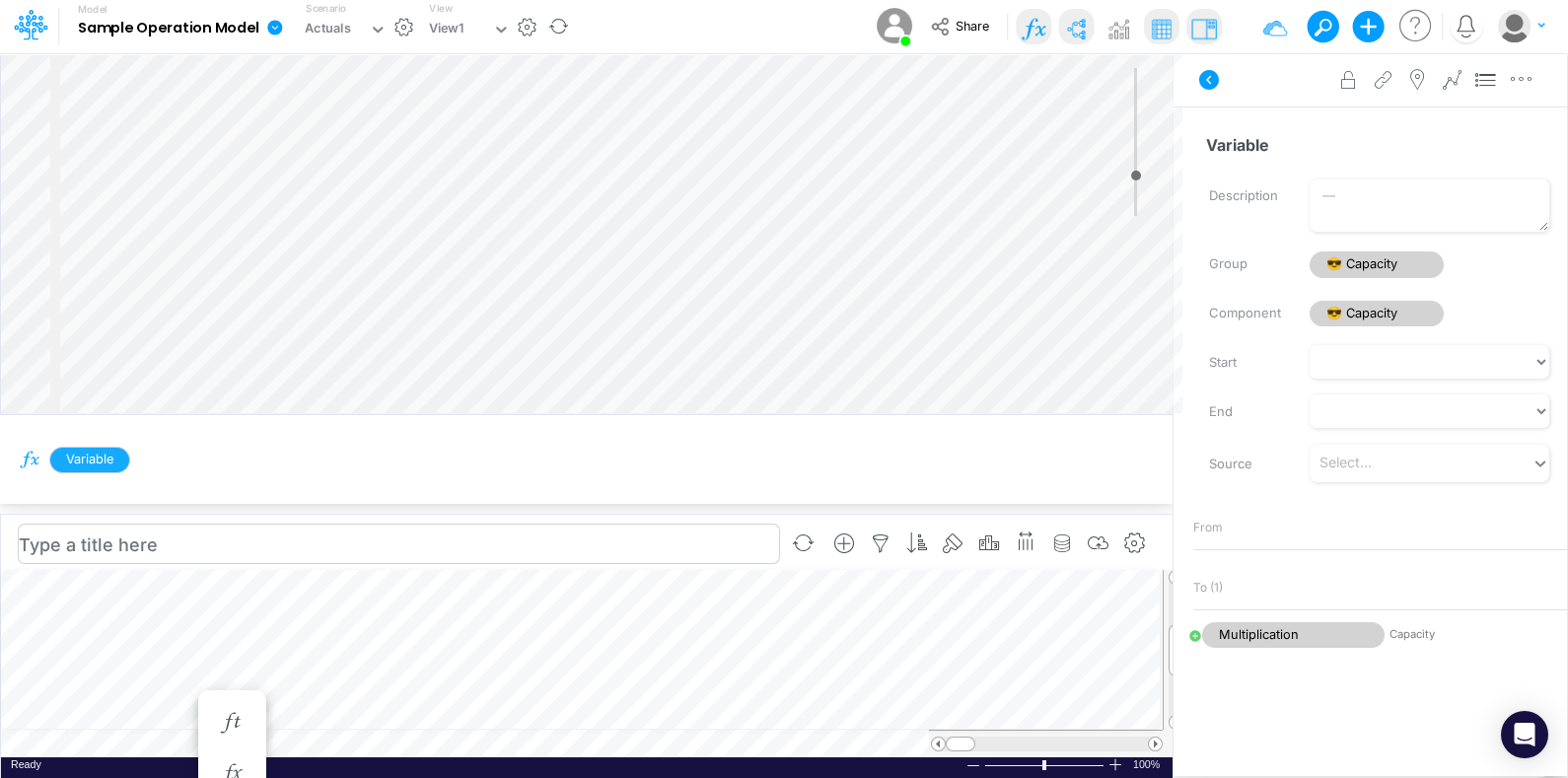 type 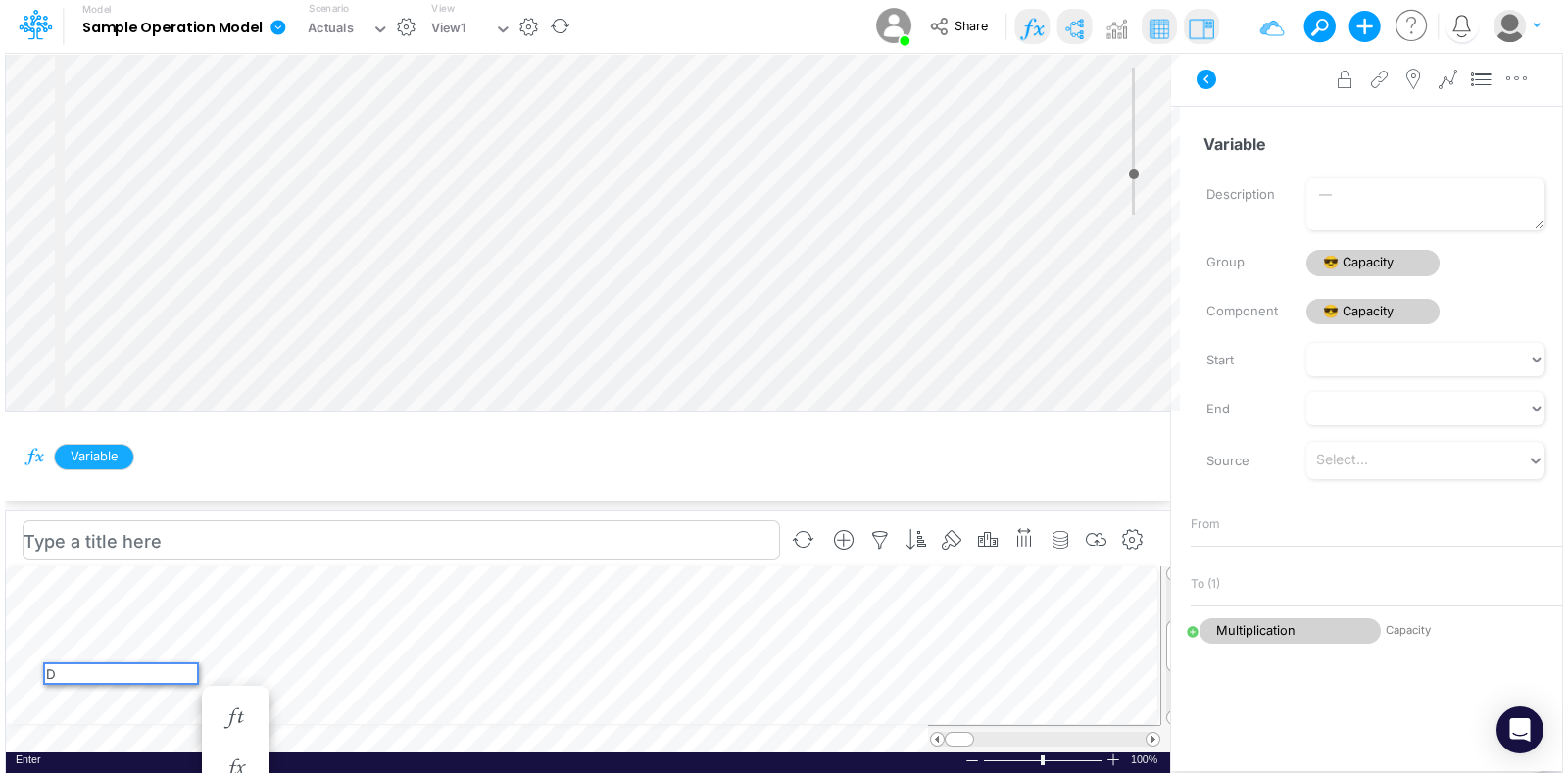 scroll, scrollTop: 0, scrollLeft: 0, axis: both 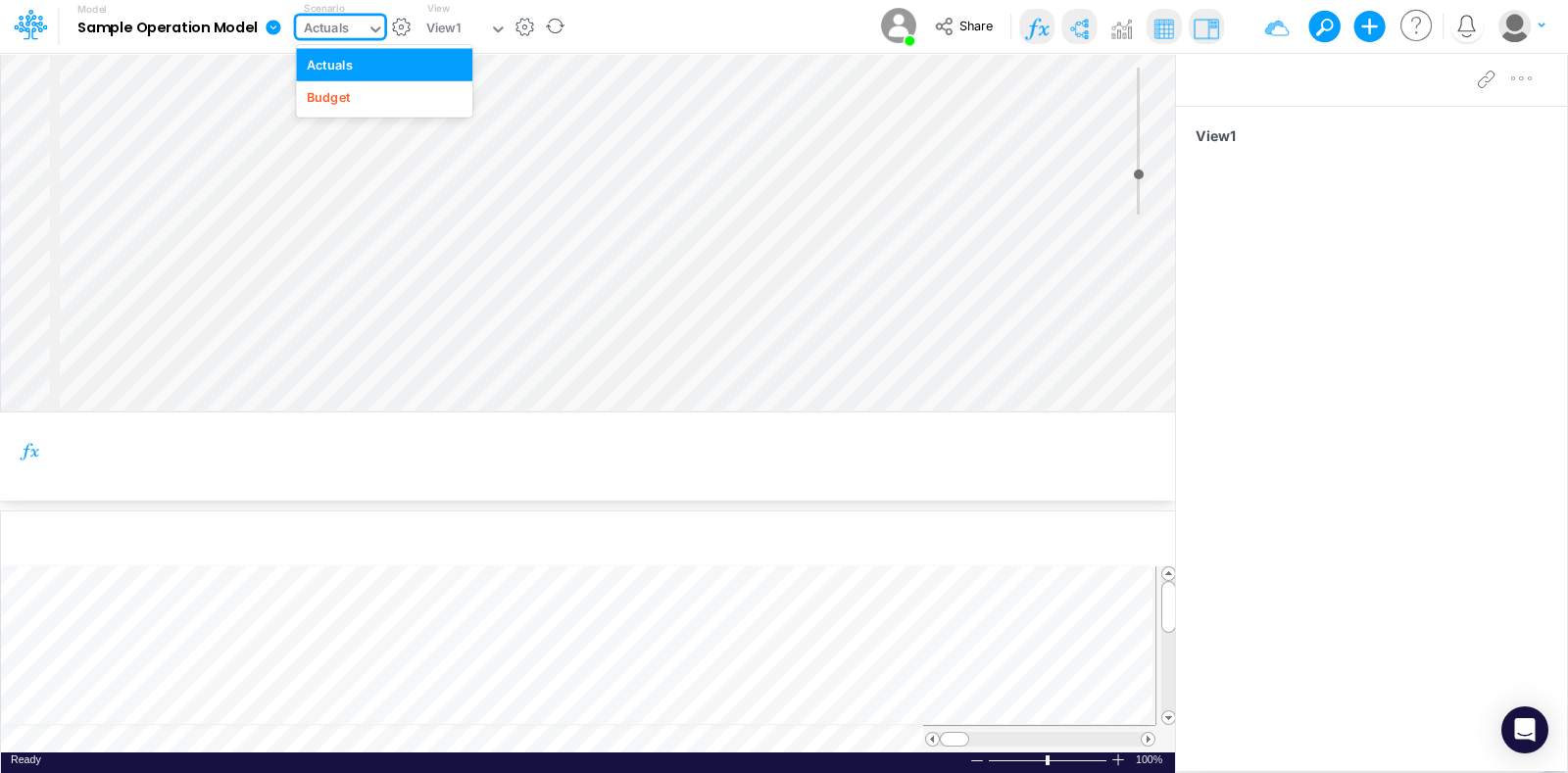 click on "Actuals" at bounding box center (326, 29) 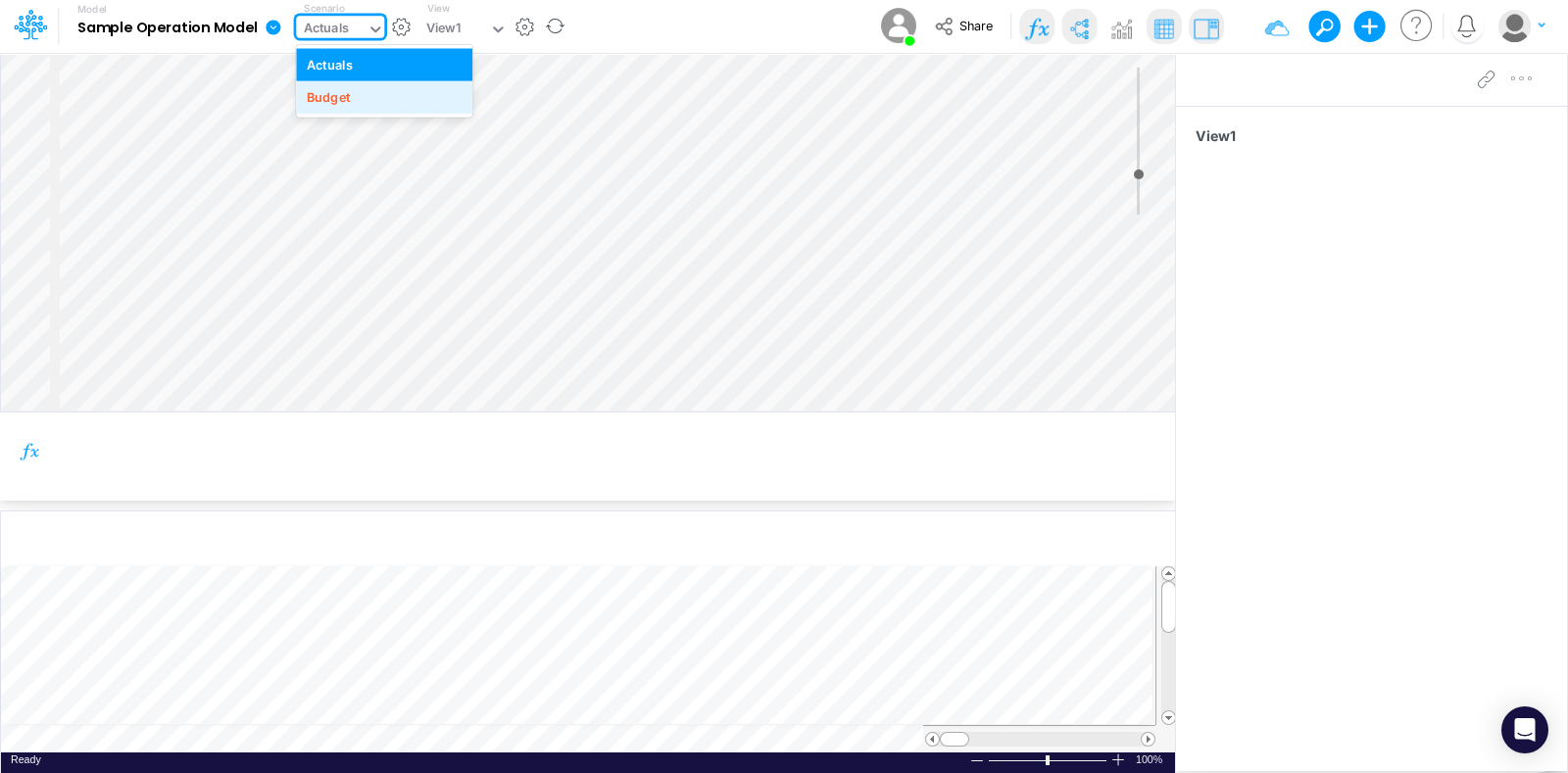 click on "Budget" at bounding box center (328, 97) 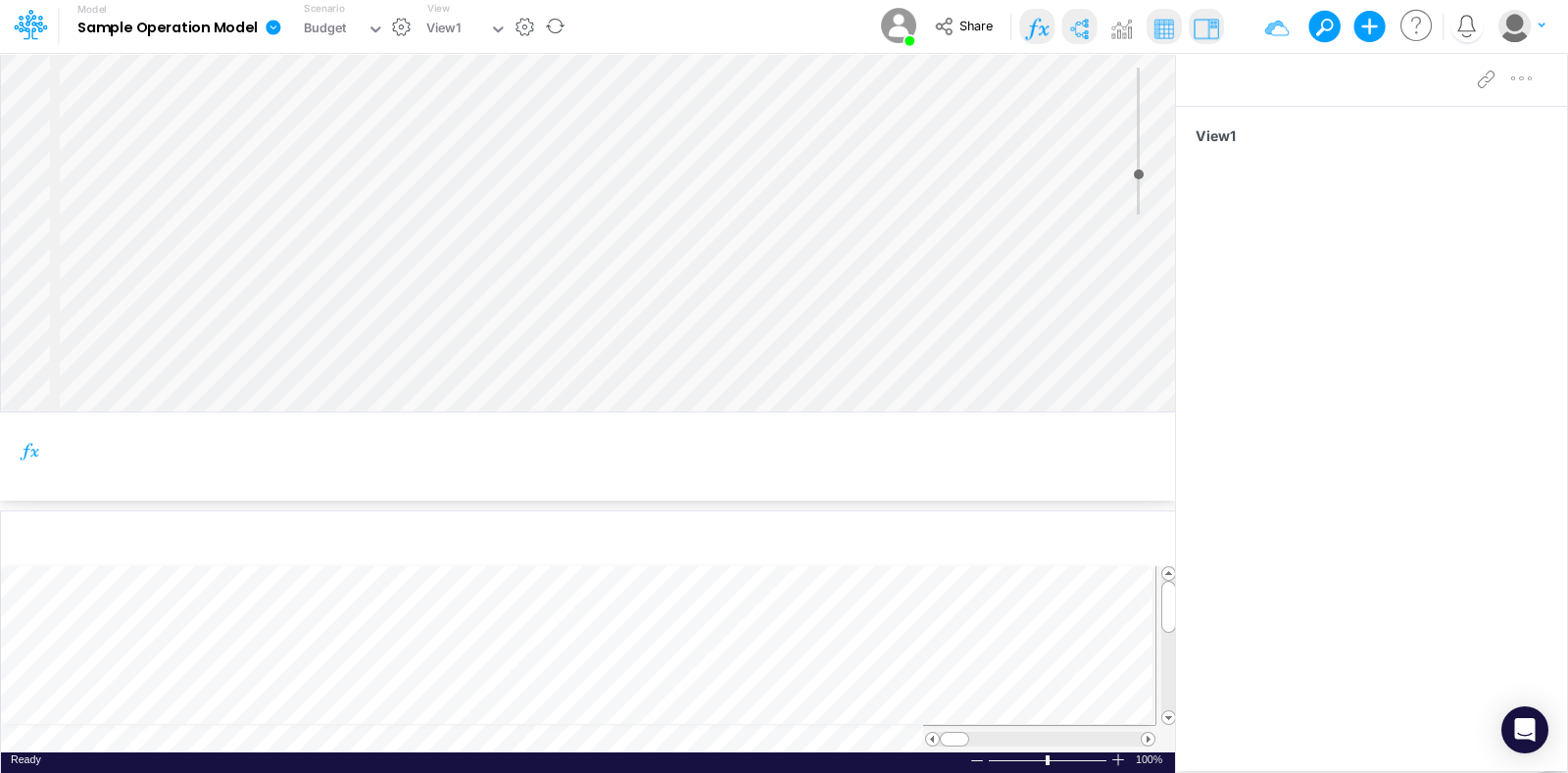 drag, startPoint x: 608, startPoint y: 506, endPoint x: 613, endPoint y: 438, distance: 68.183576 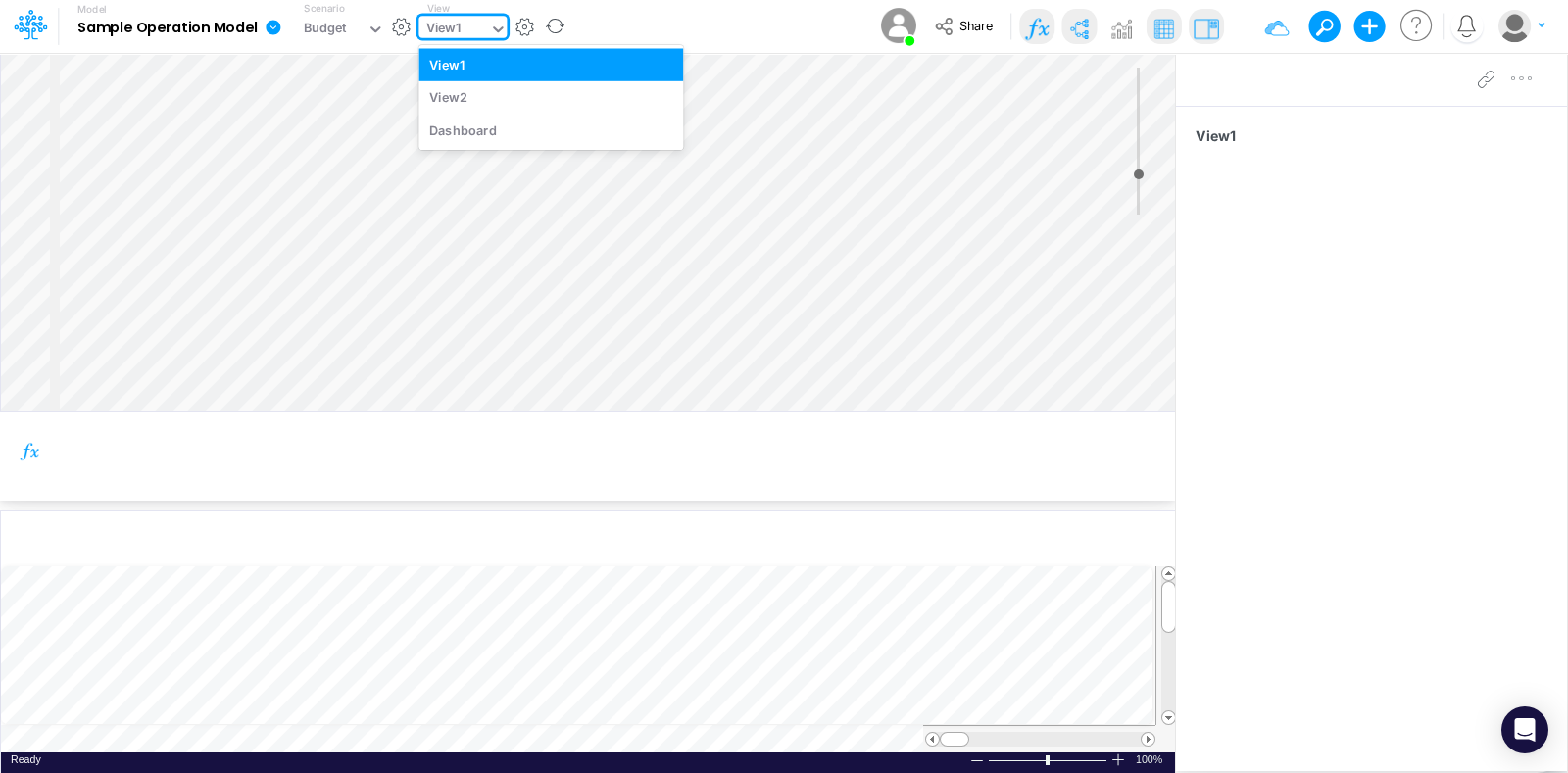 click on "View1" at bounding box center [454, 30] 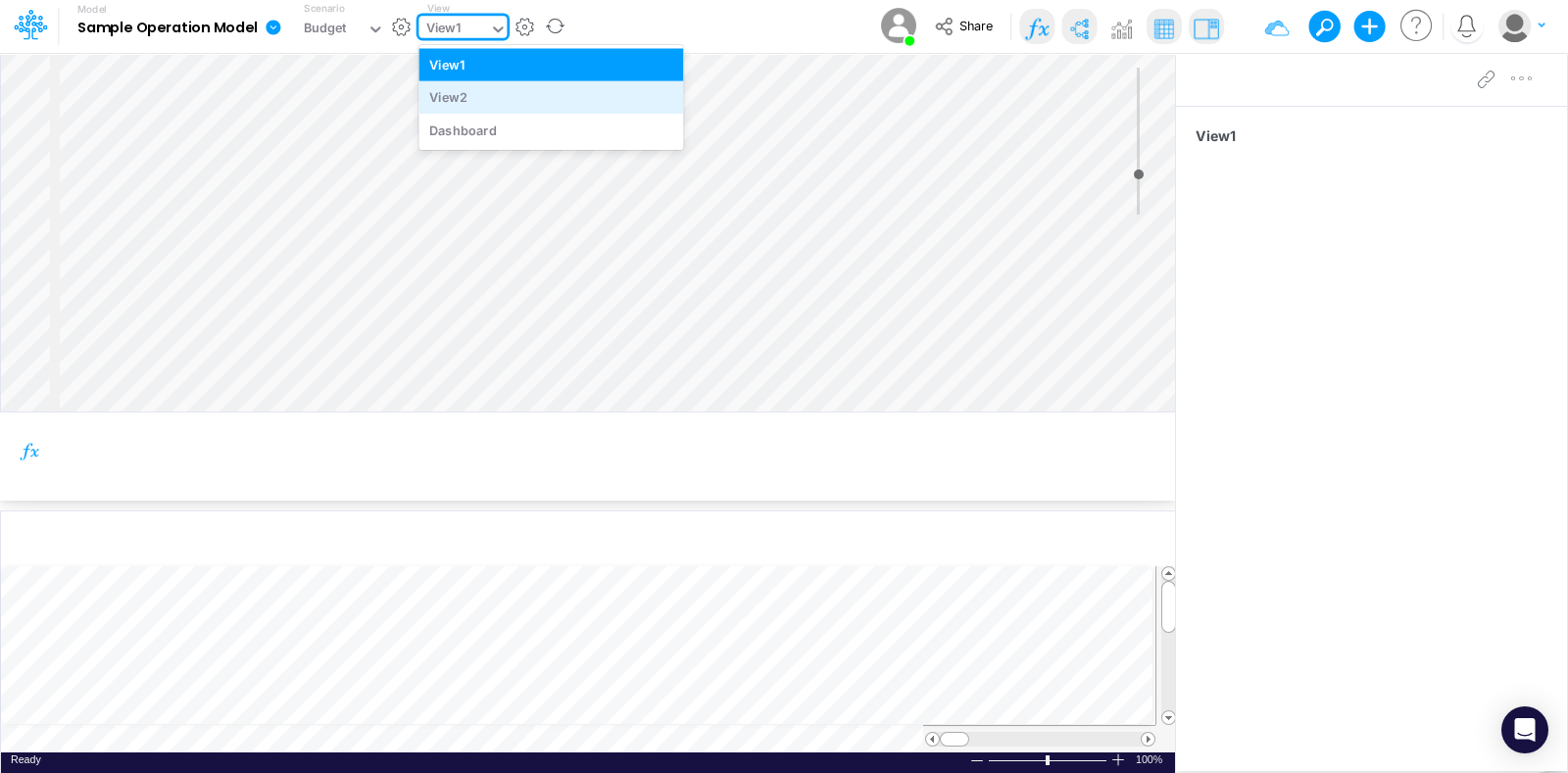click on "View2" at bounding box center [551, 97] 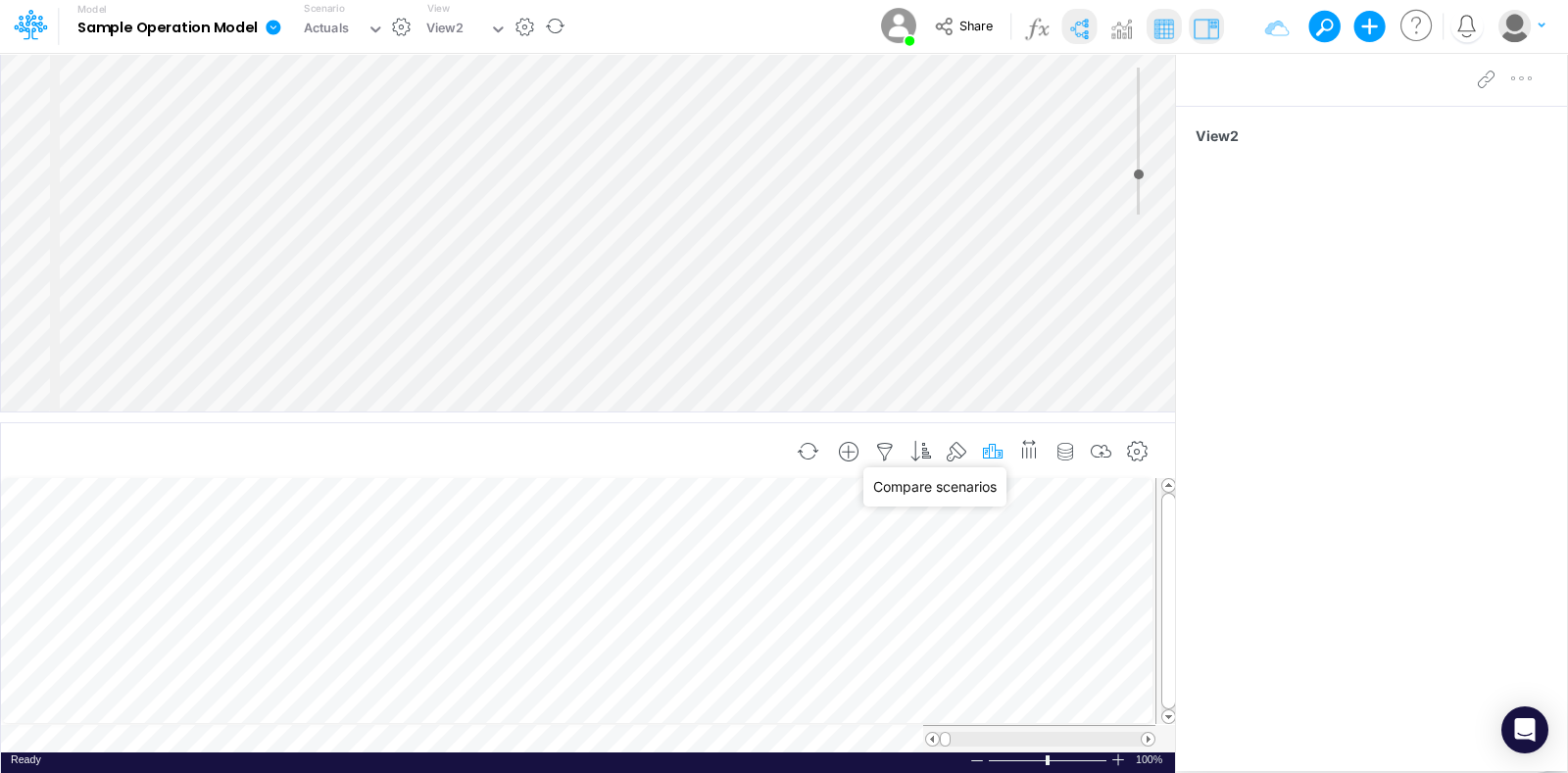 click at bounding box center (993, 452) 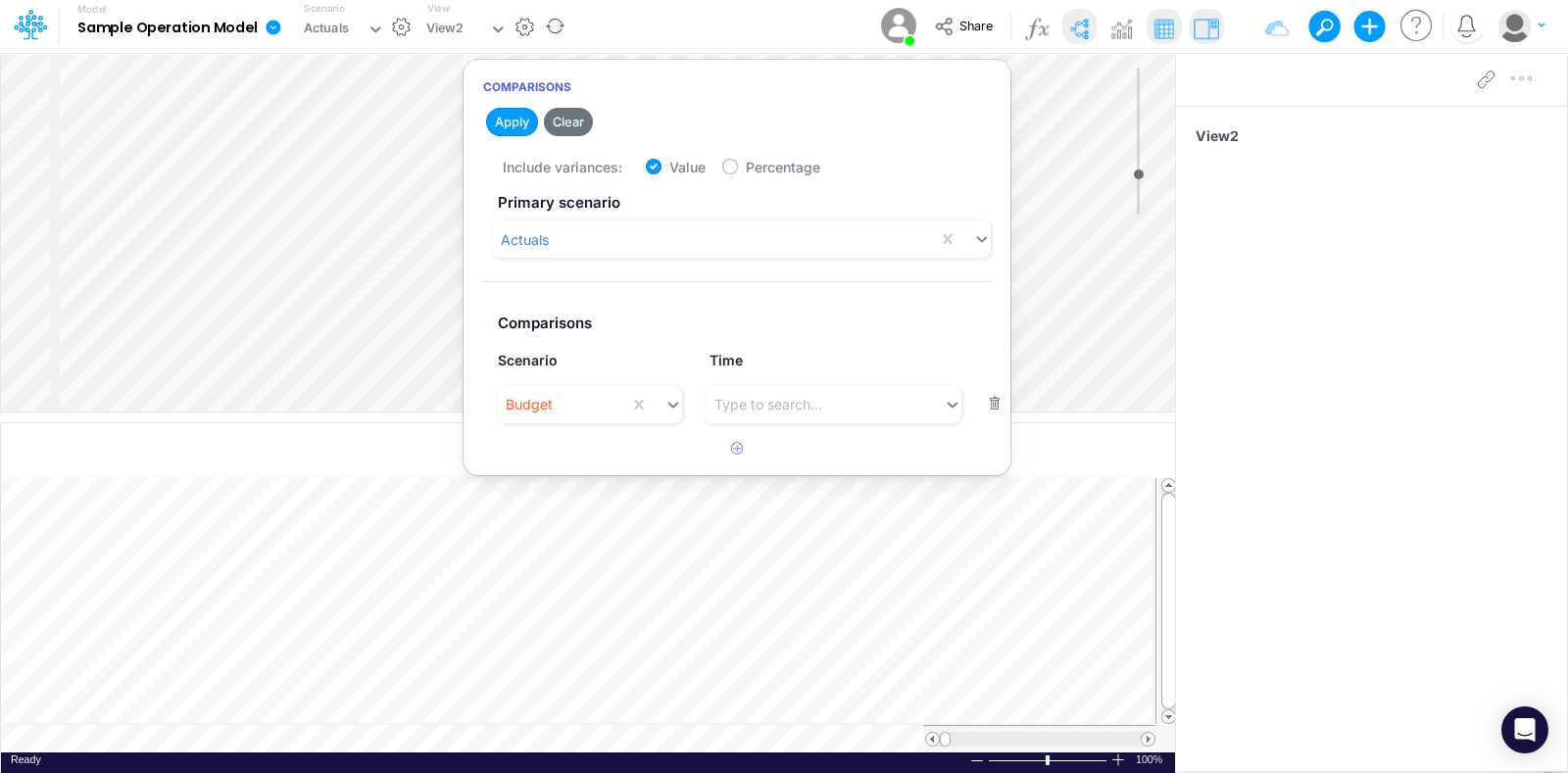 click on "Value" at bounding box center (687, 167) 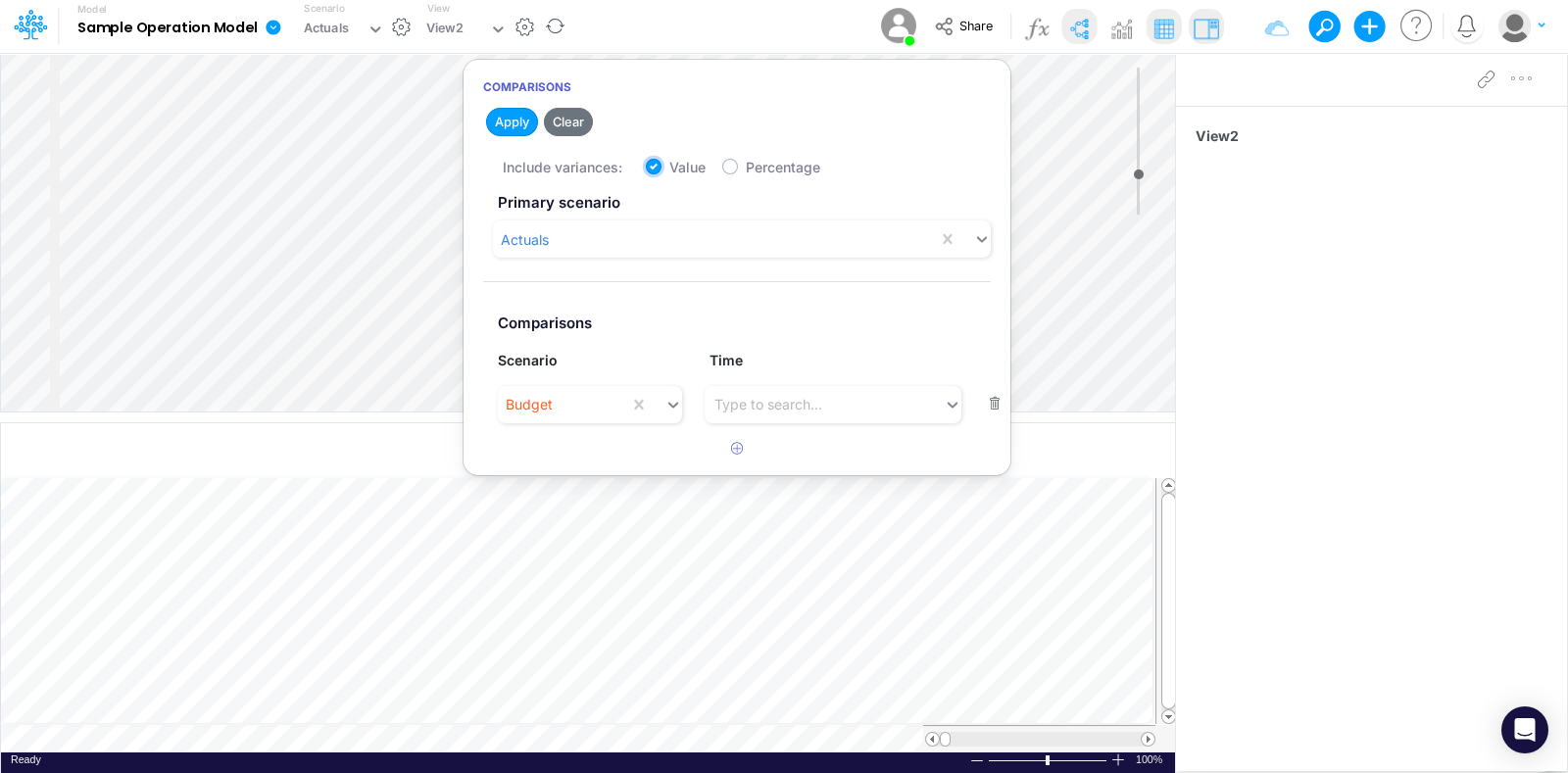 click on "Value" at bounding box center [675, 162] 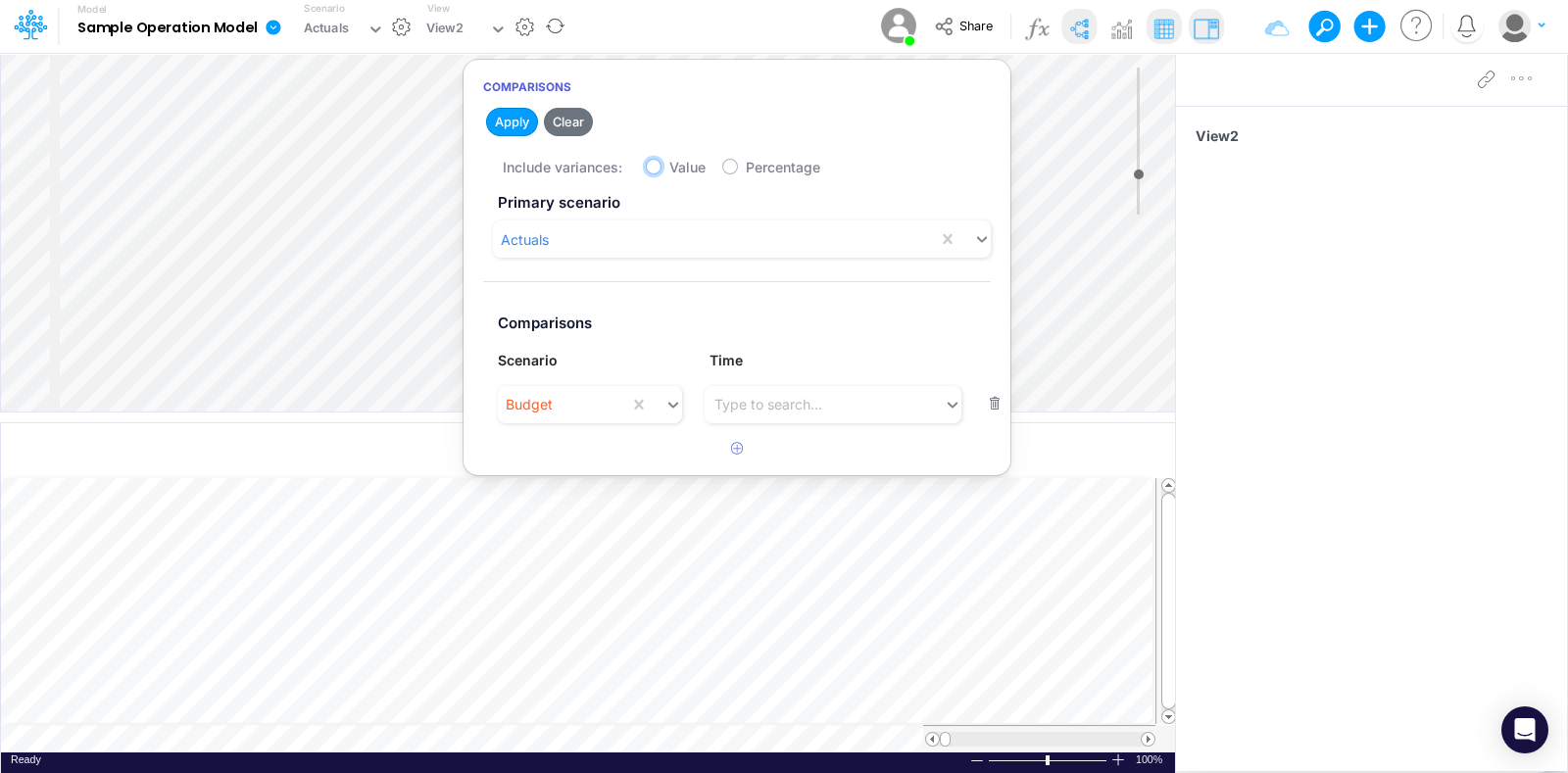 checkbox on "false" 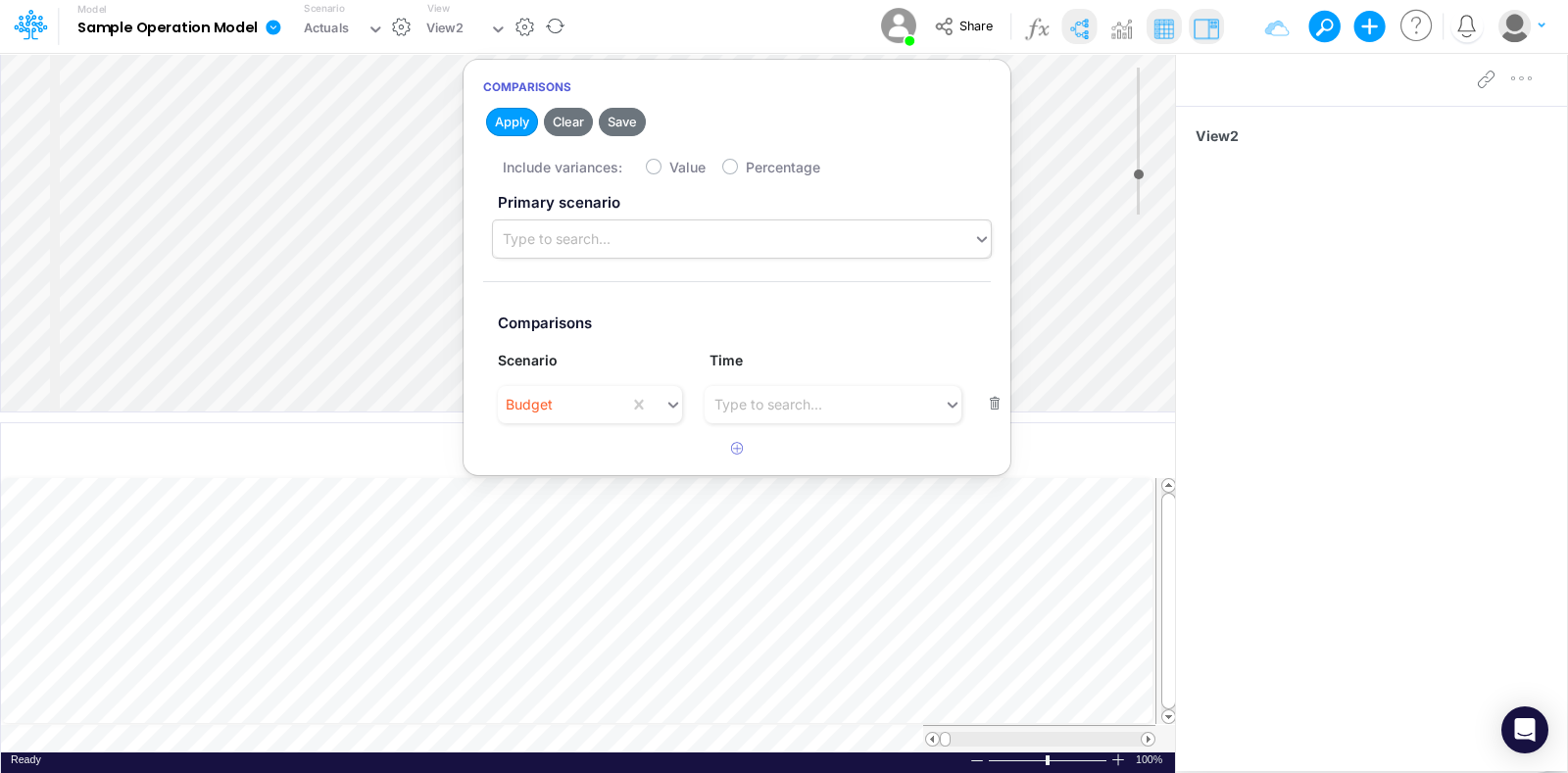 click at bounding box center [995, 404] 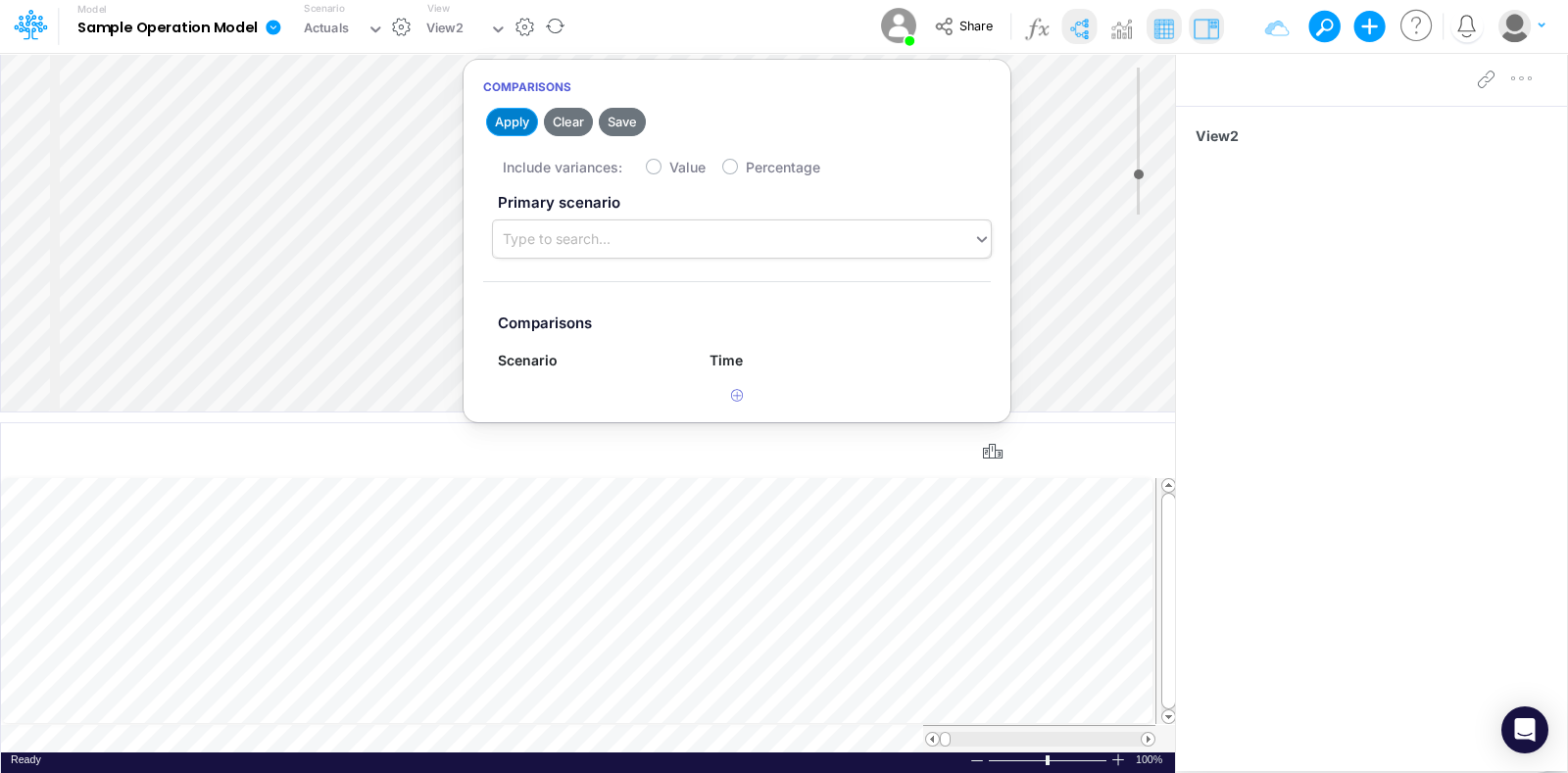 click on "Apply" at bounding box center [512, 121] 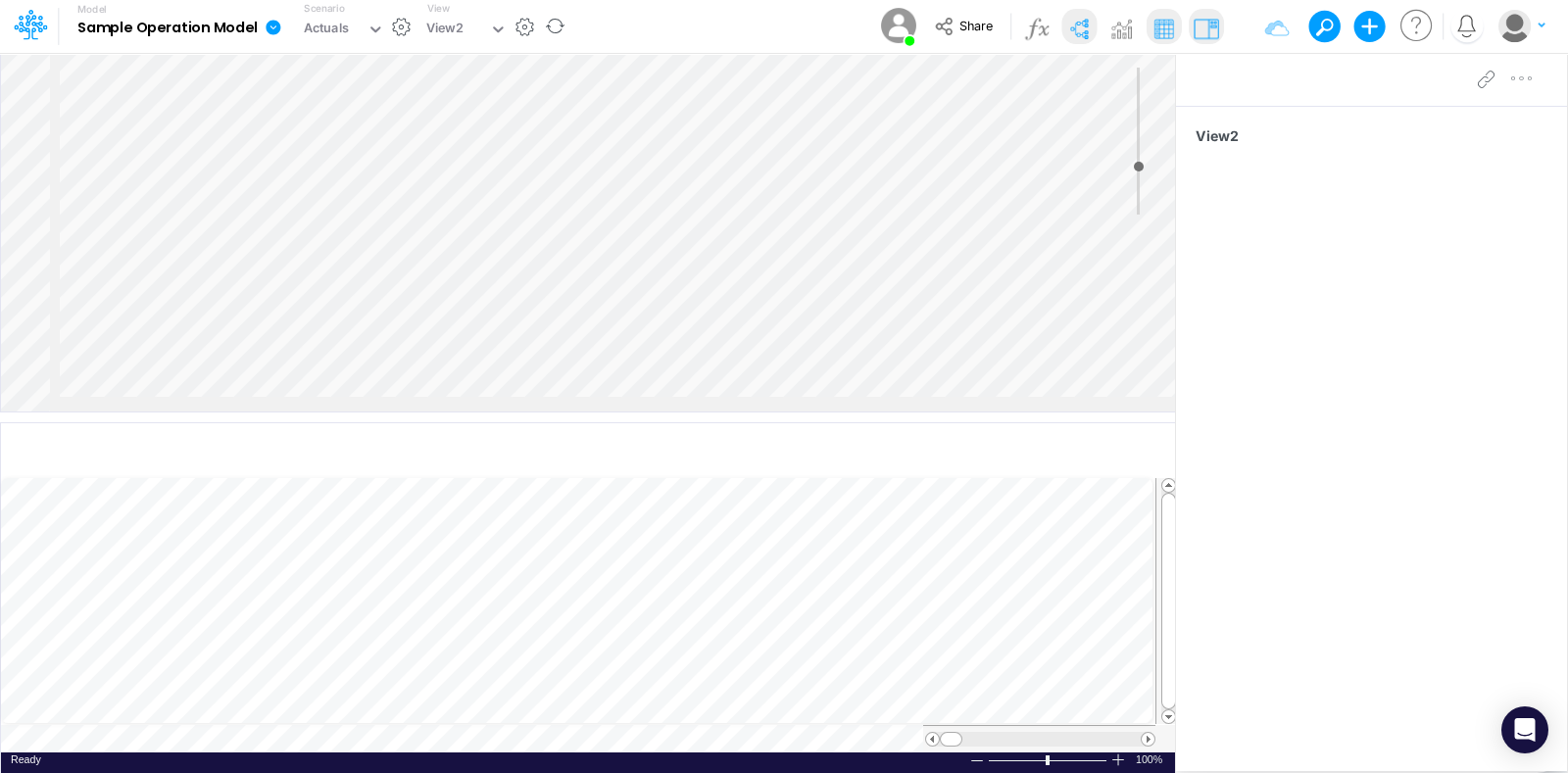 scroll, scrollTop: 0, scrollLeft: 0, axis: both 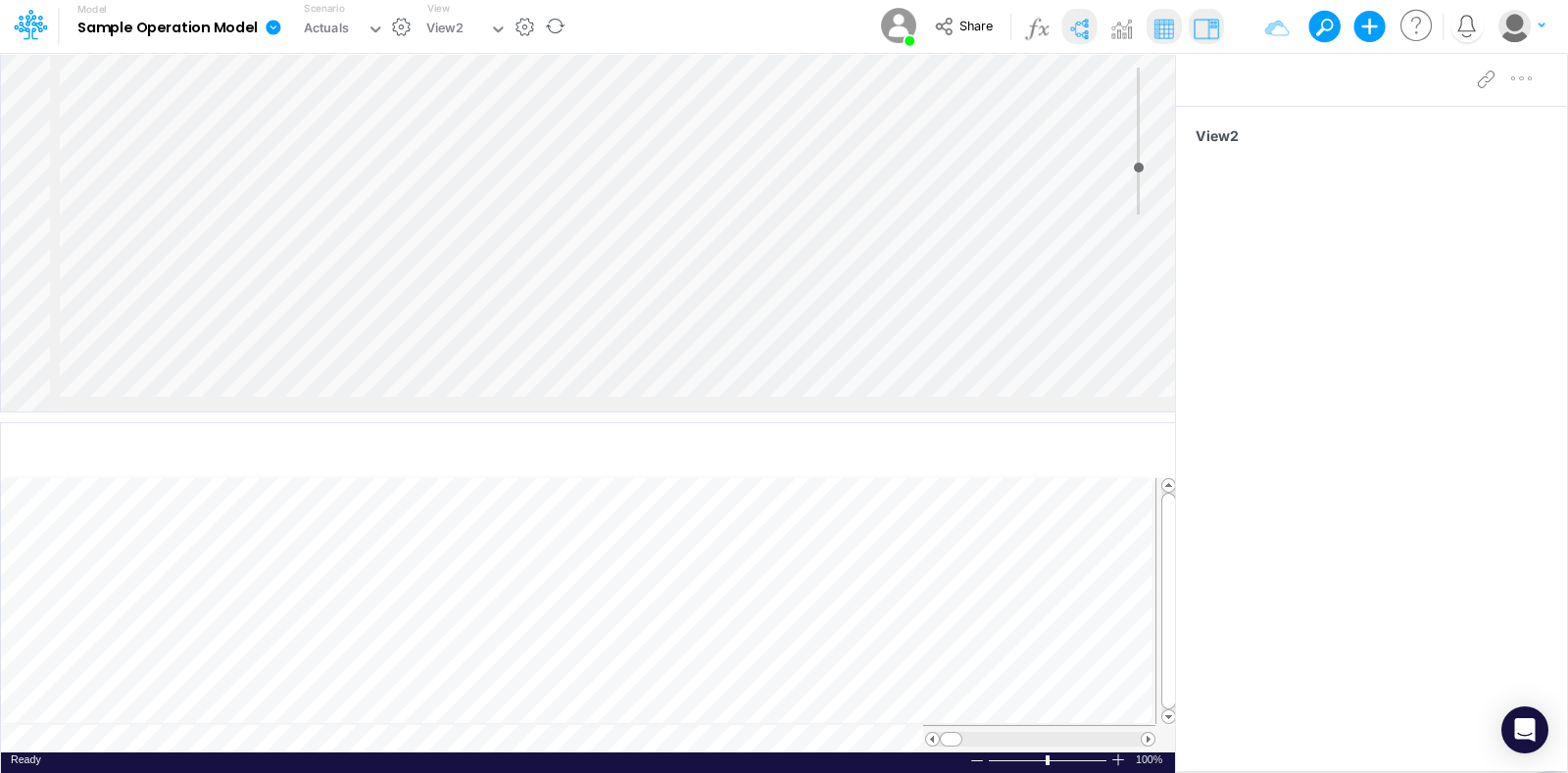 type on "-5" 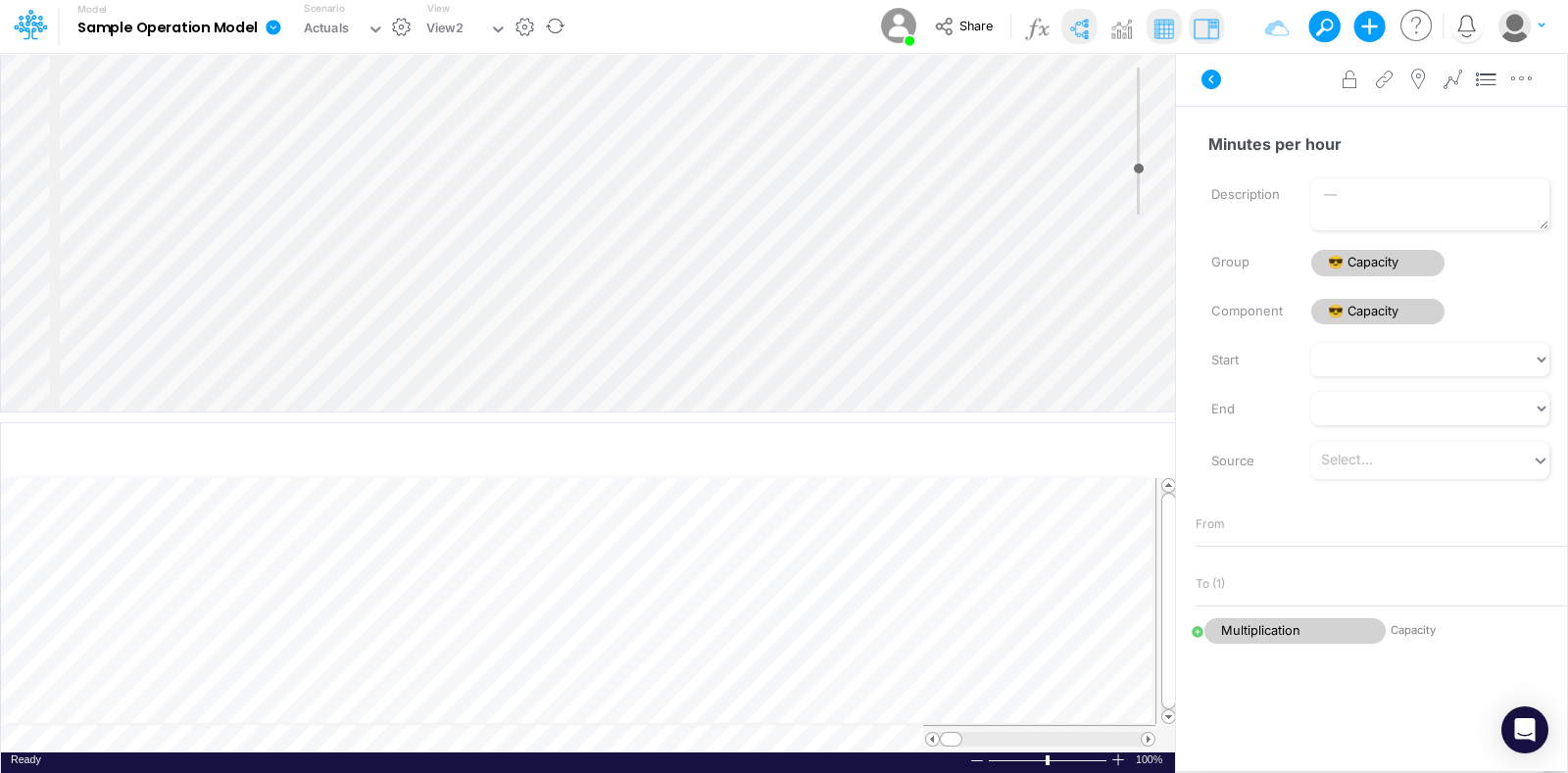select on "HorizontalTree" 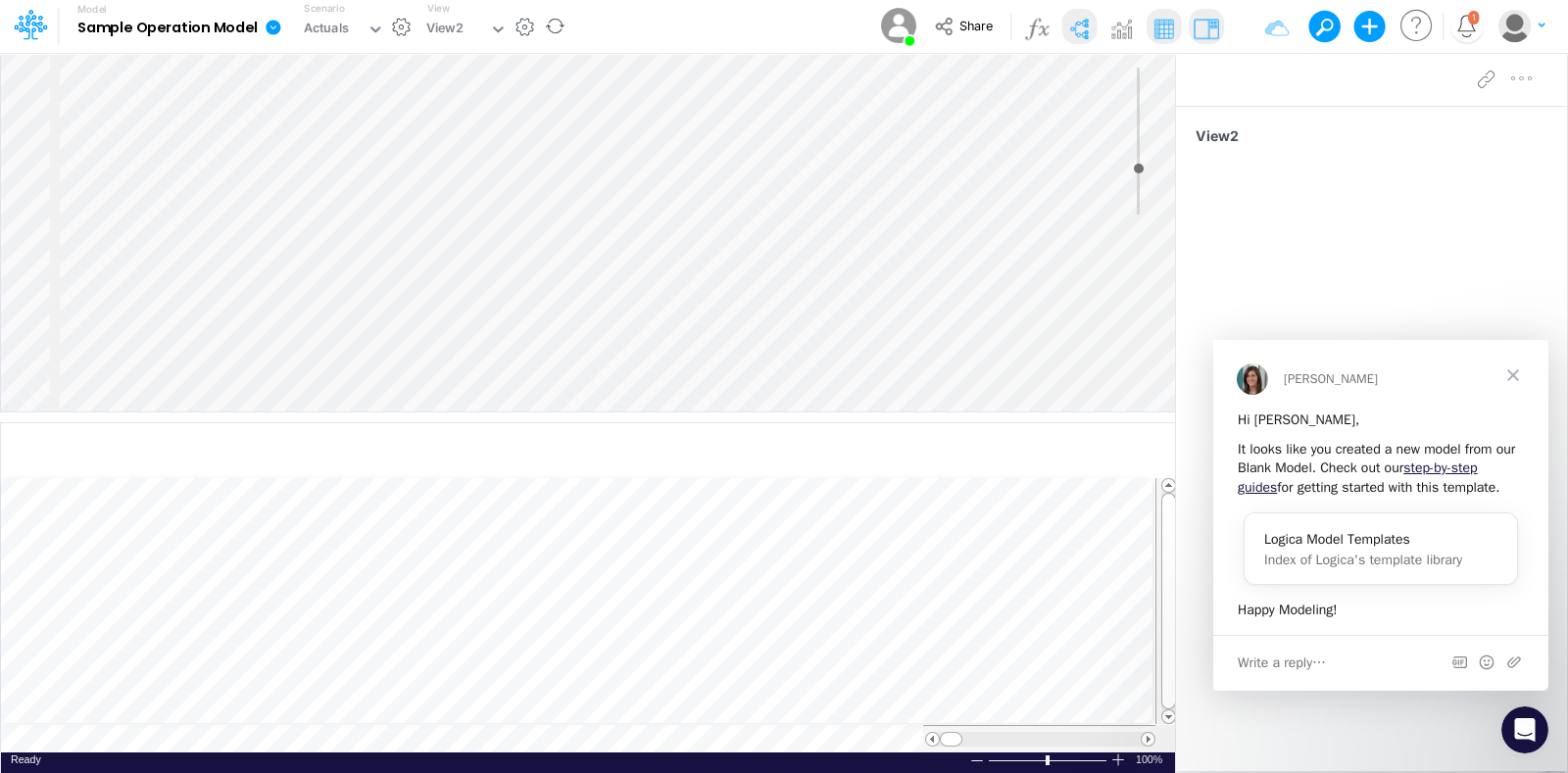 scroll, scrollTop: 0, scrollLeft: 0, axis: both 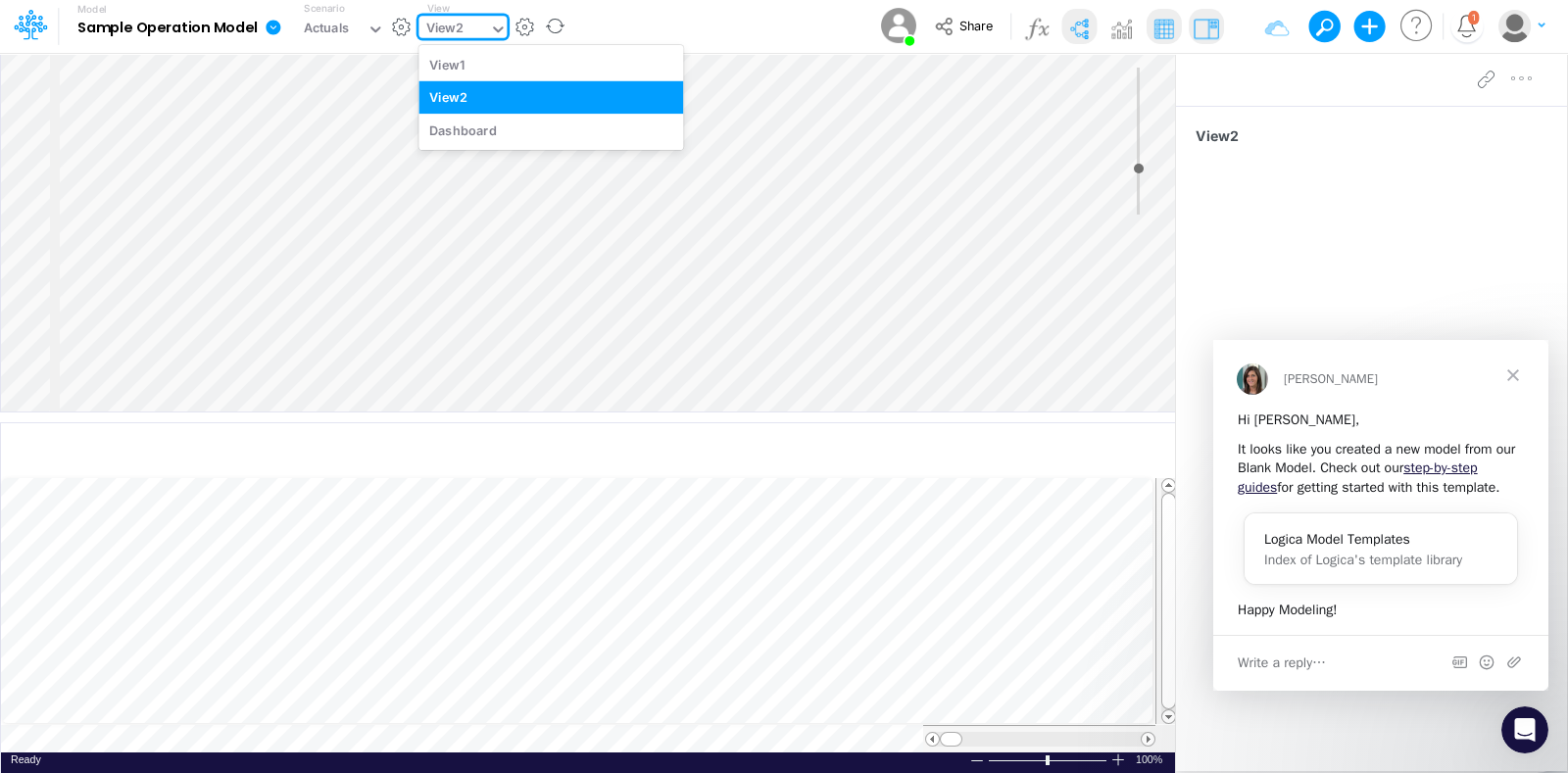 click 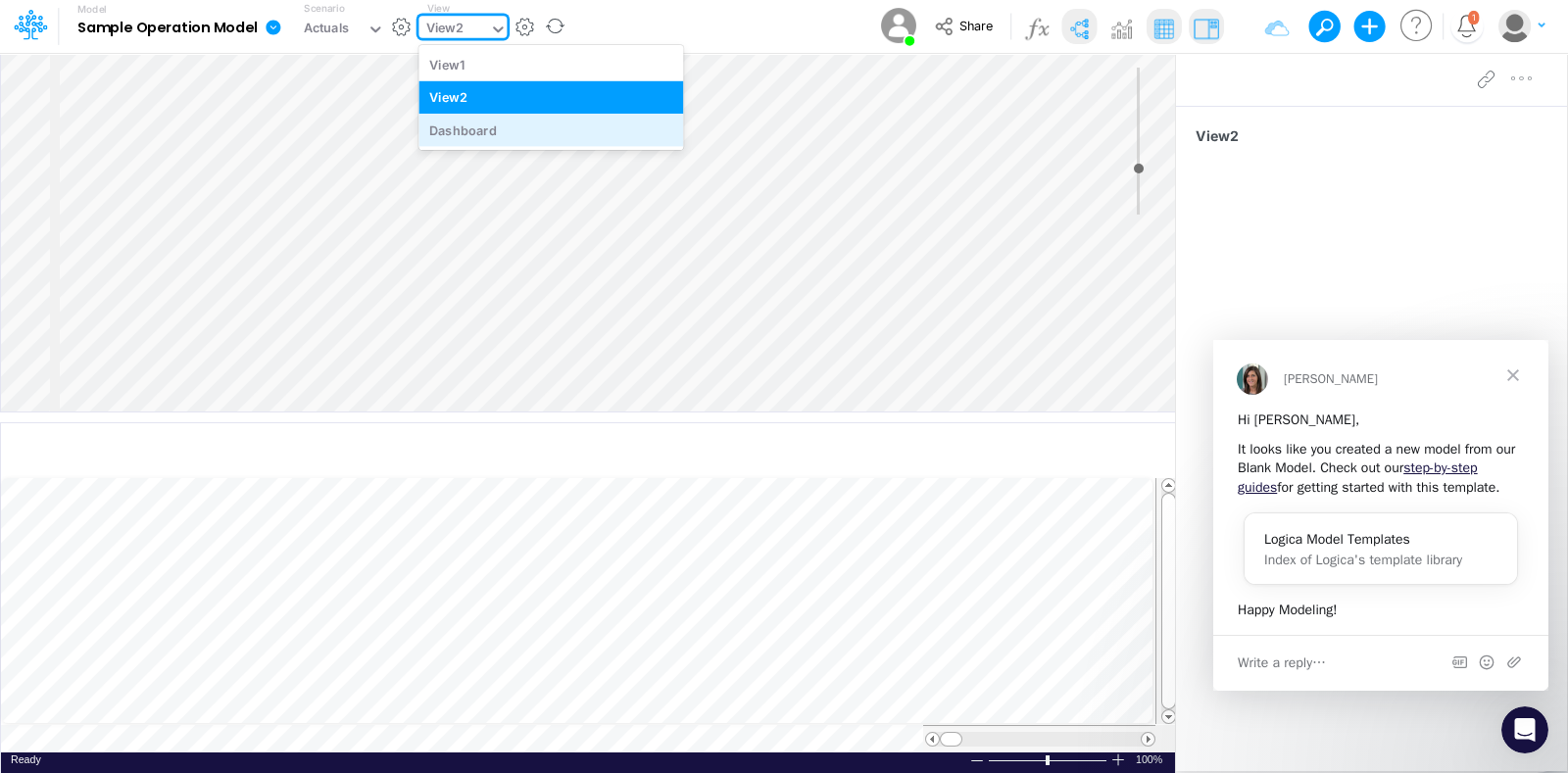 click on "Dashboard" at bounding box center (551, 129) 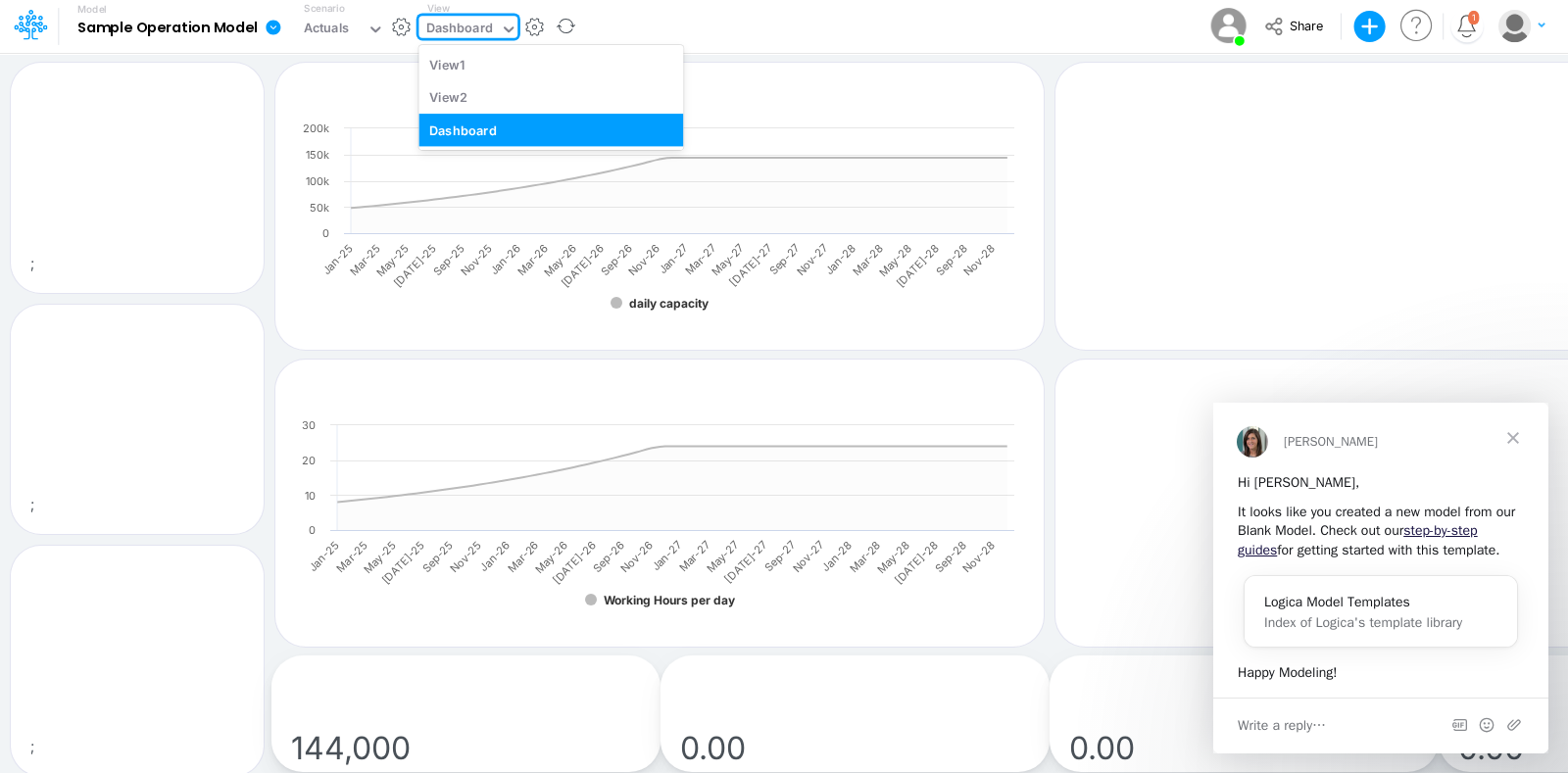 click on "Dashboard" at bounding box center (460, 29) 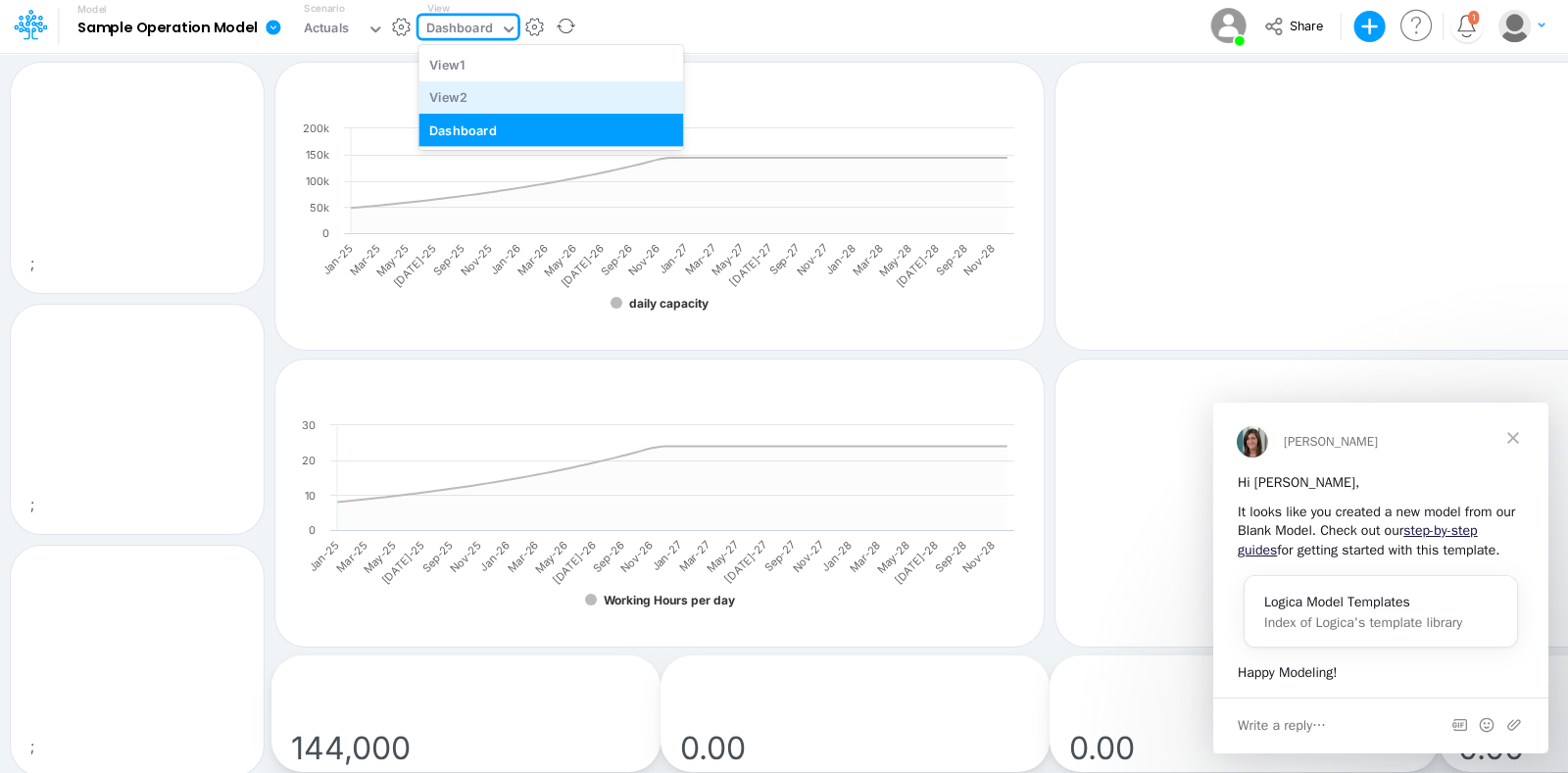 click on "View2" at bounding box center [551, 97] 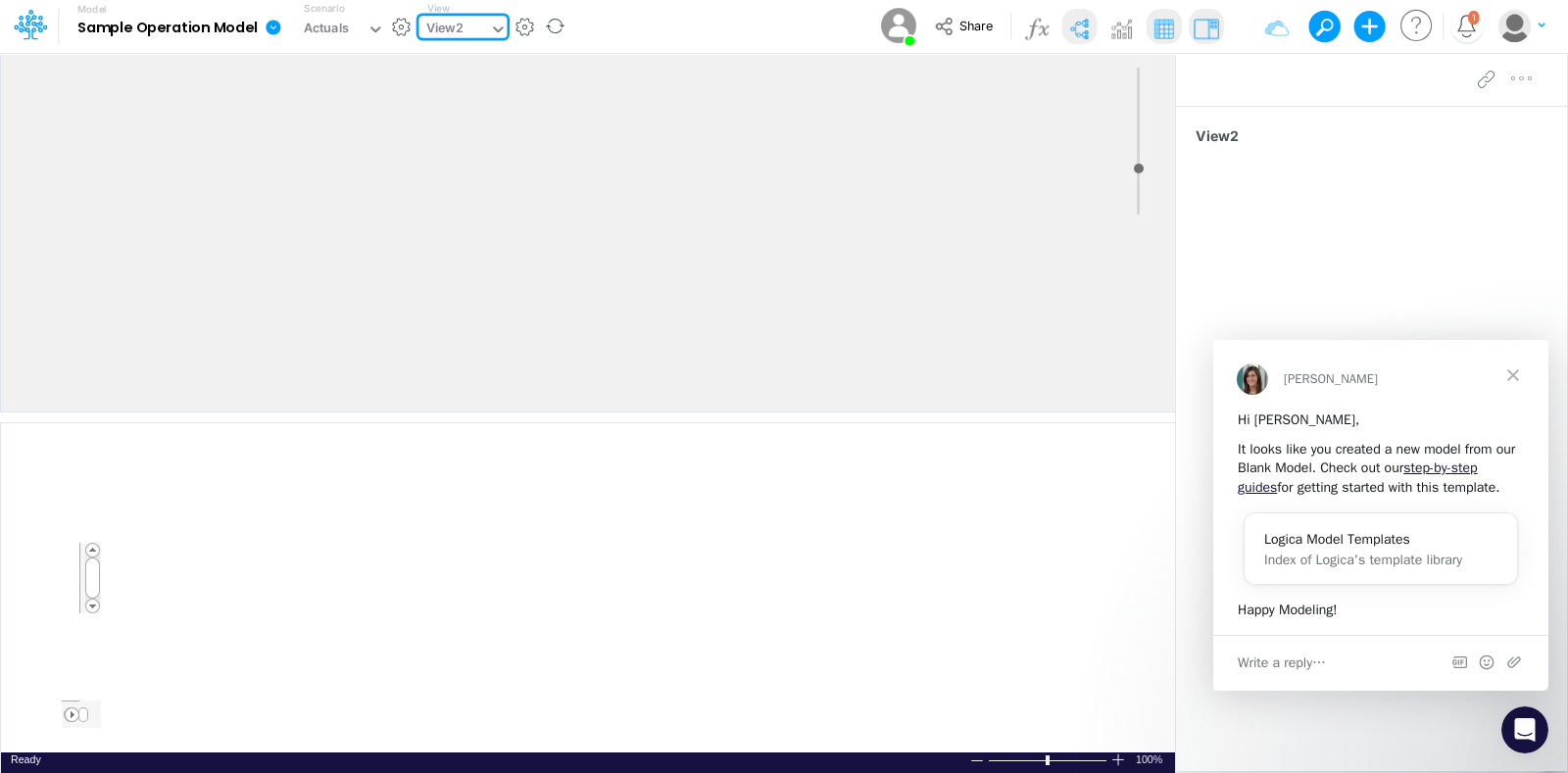 scroll, scrollTop: 0, scrollLeft: 0, axis: both 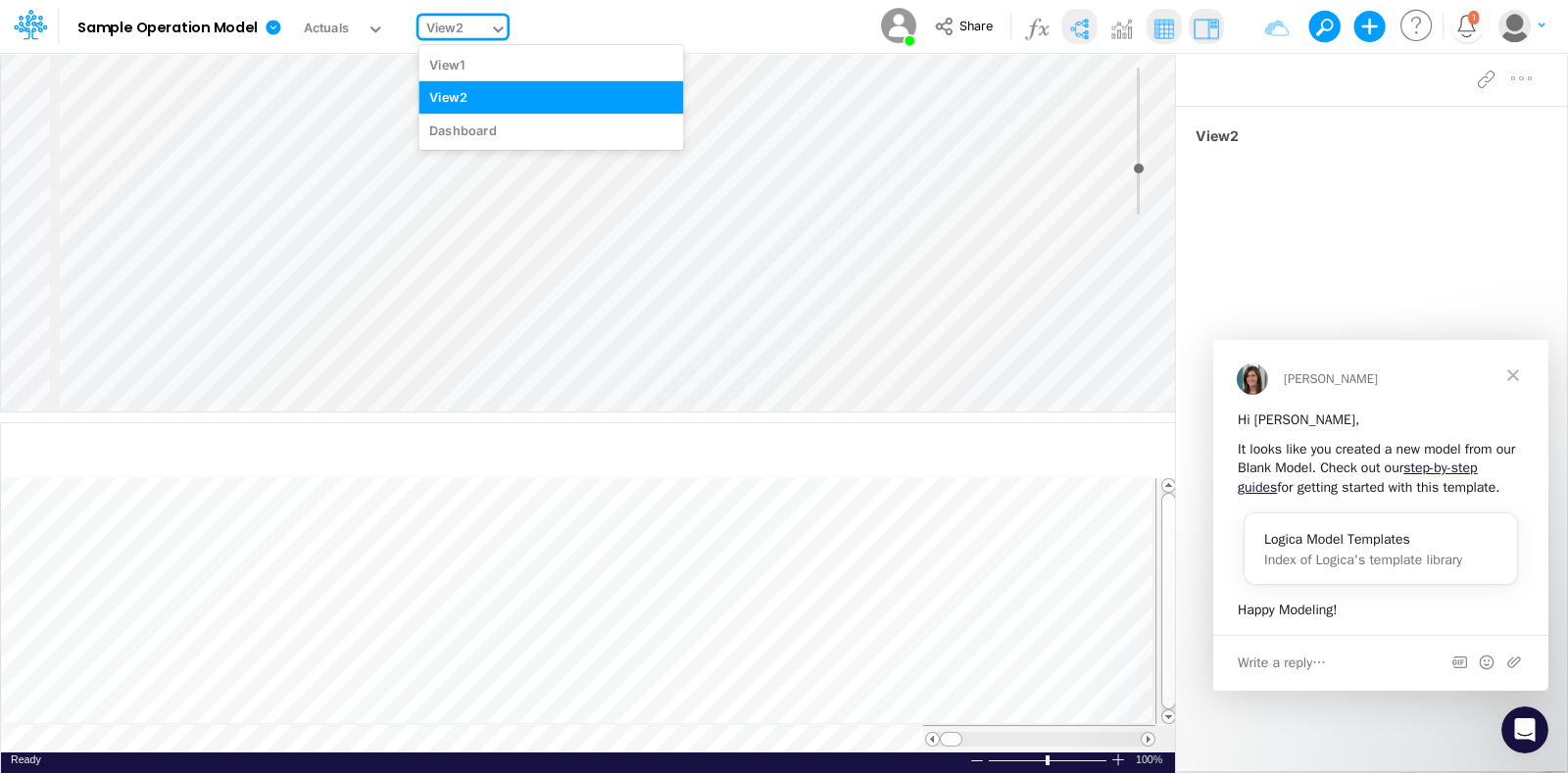 click on "View2" at bounding box center (454, 30) 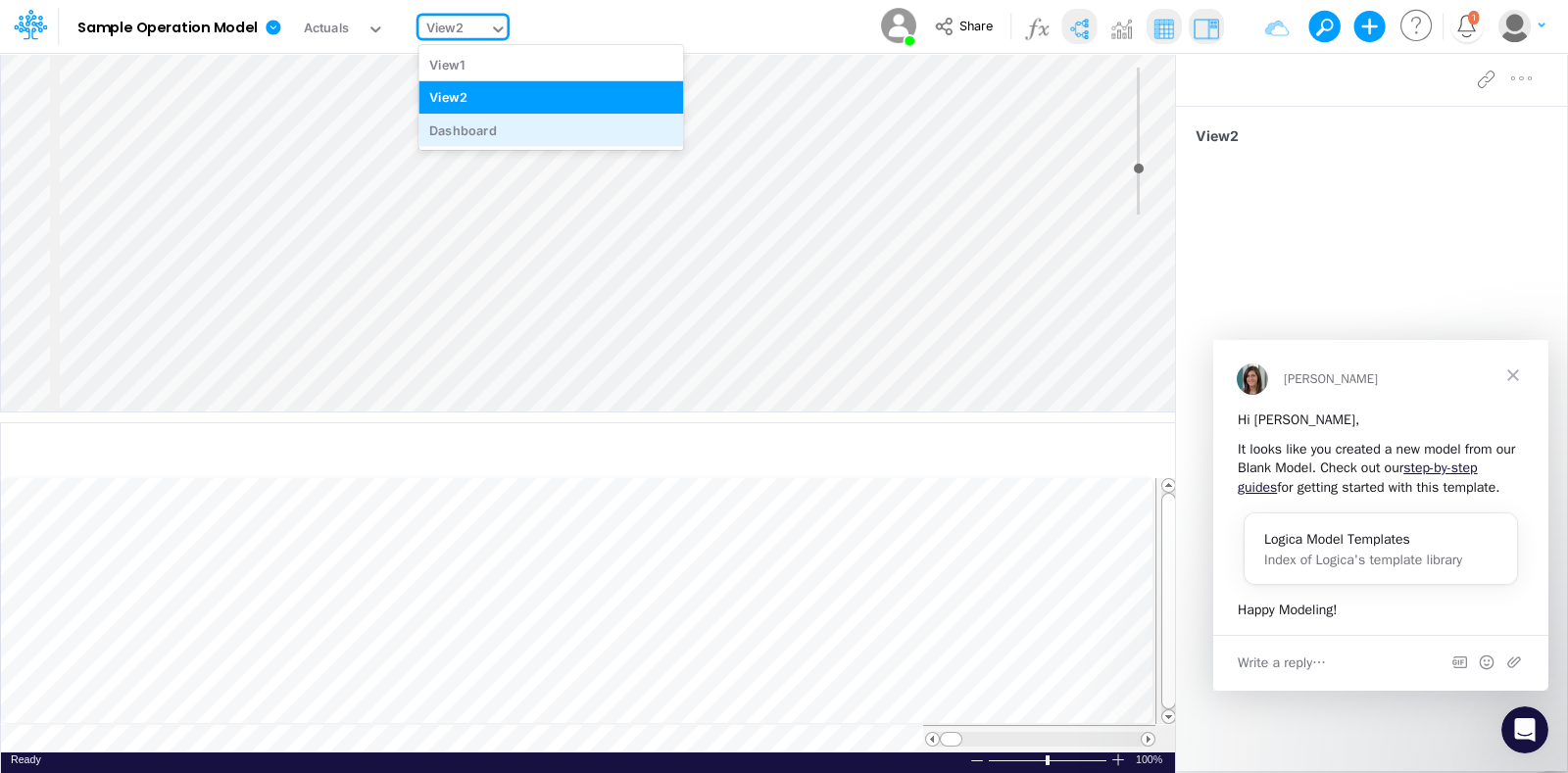click on "Dashboard" at bounding box center (551, 129) 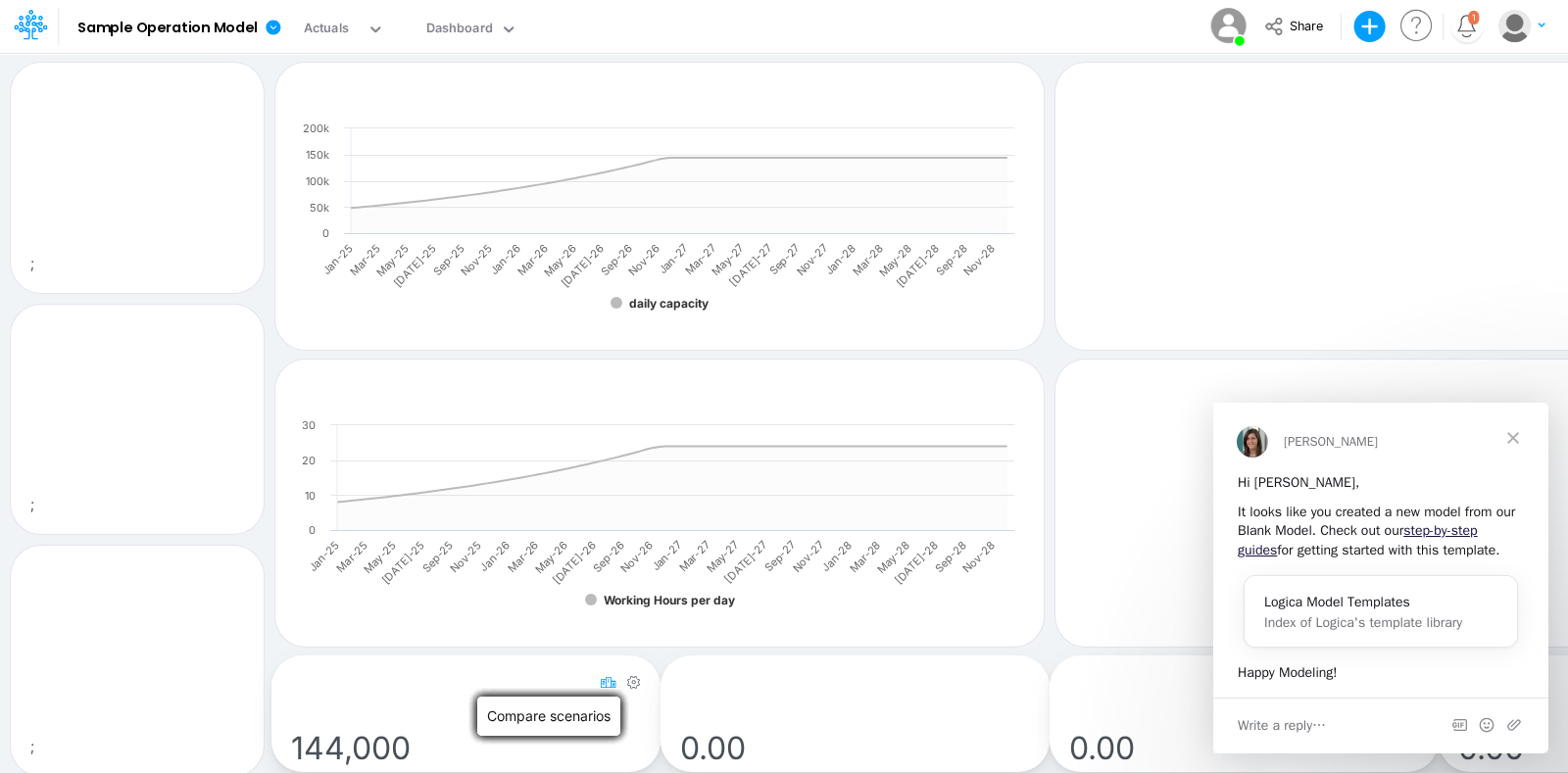click at bounding box center (609, 683) 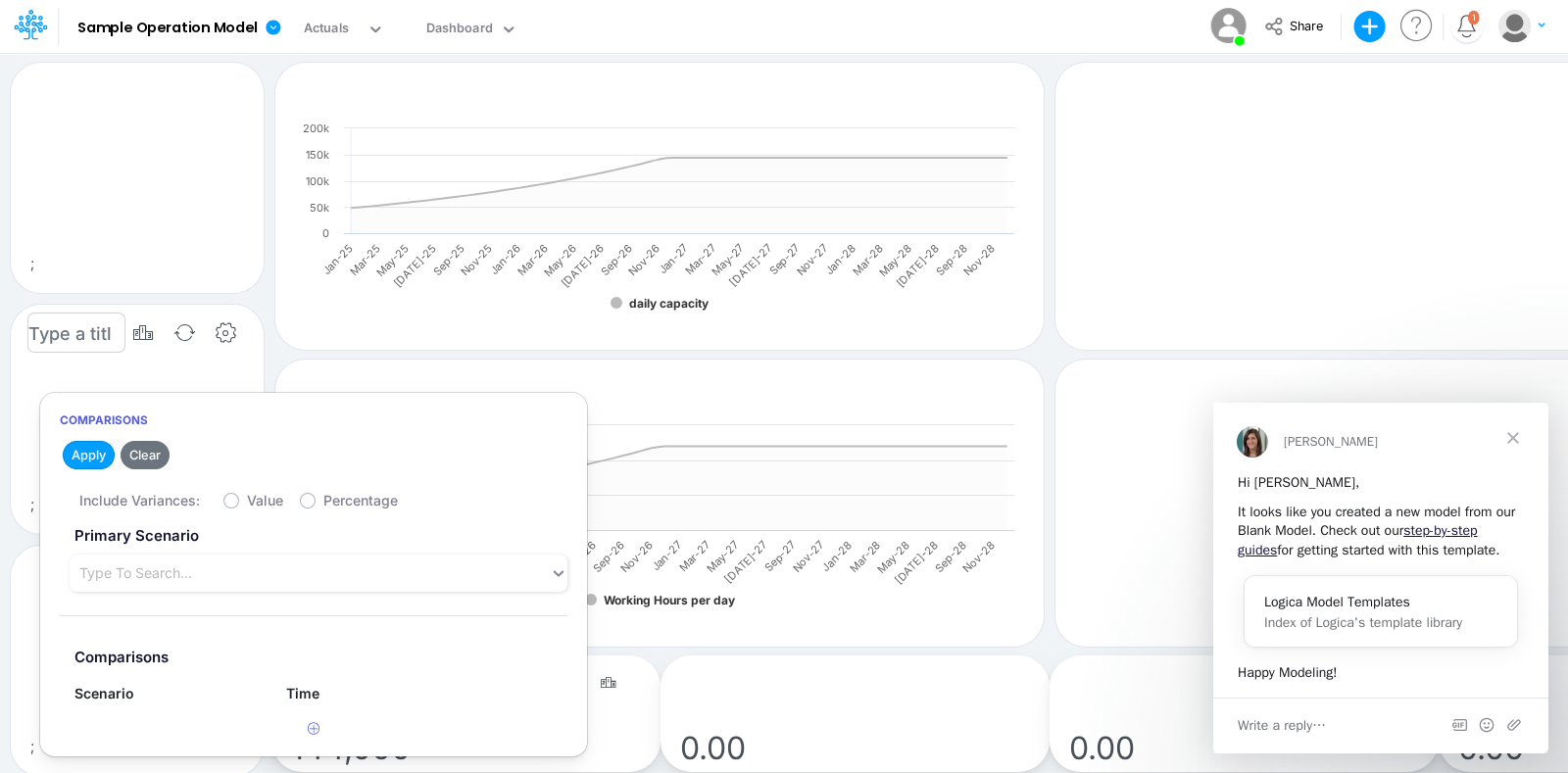 click at bounding box center [76, 91] 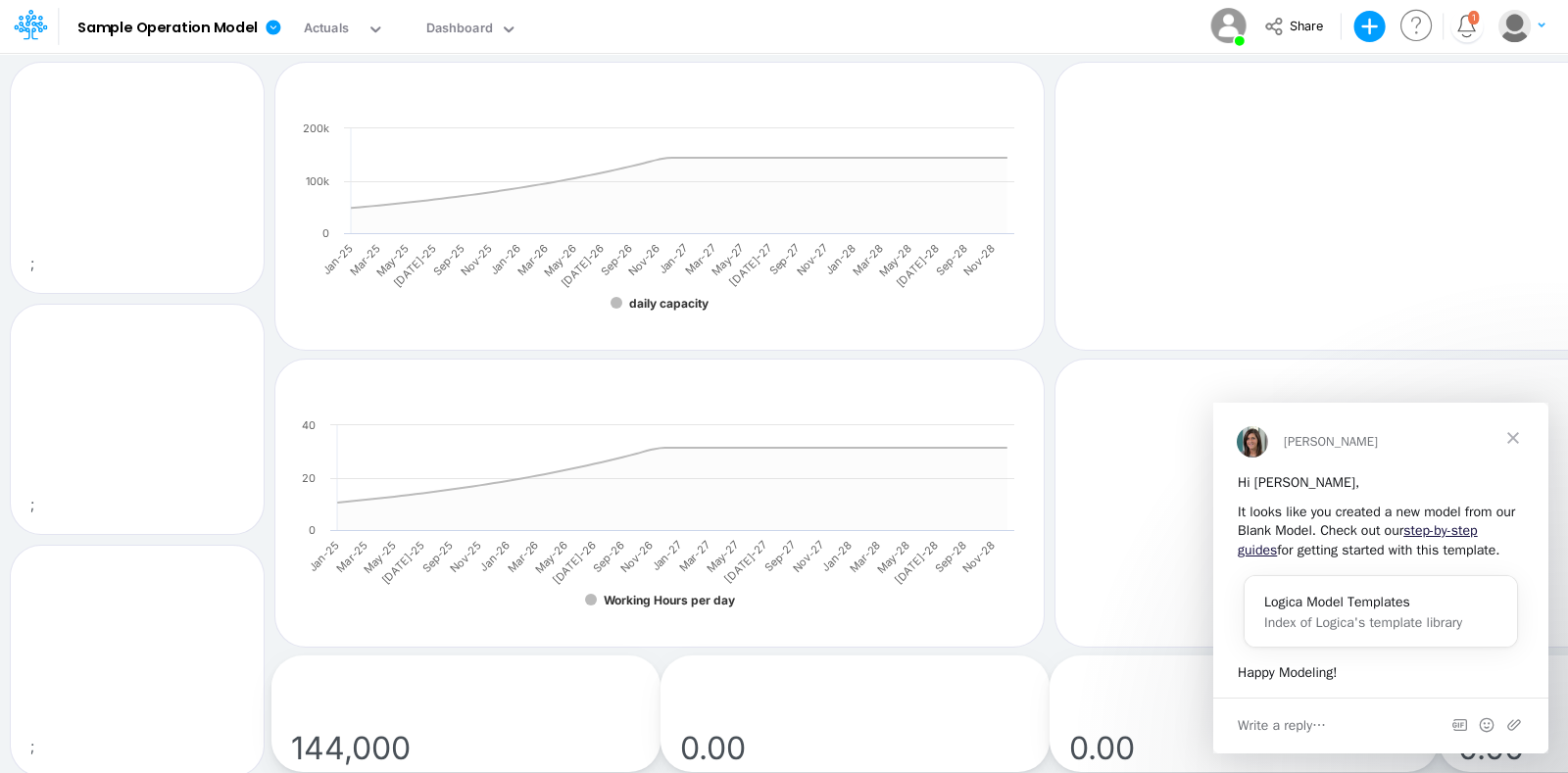 click at bounding box center [1513, 438] 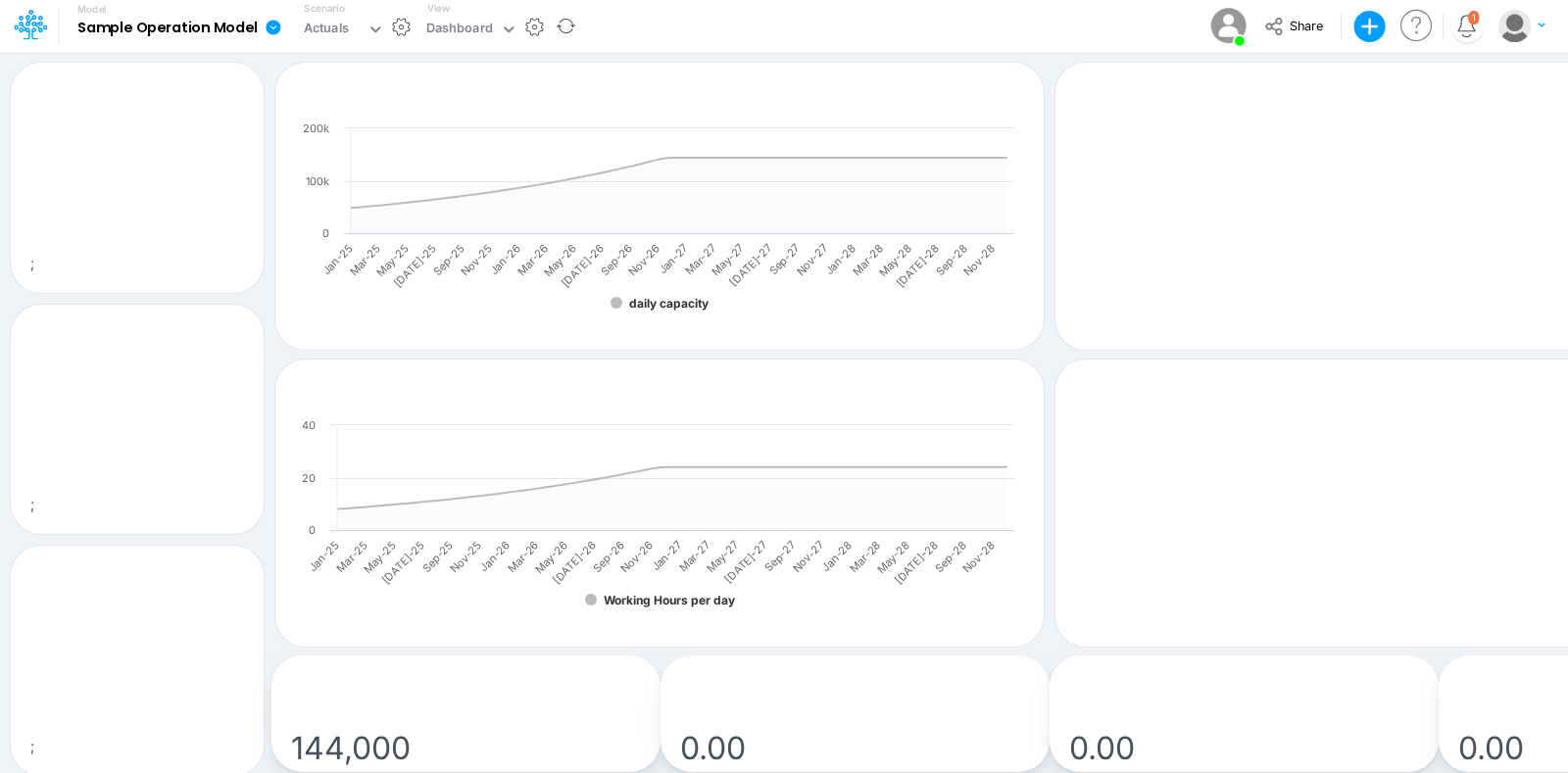 click 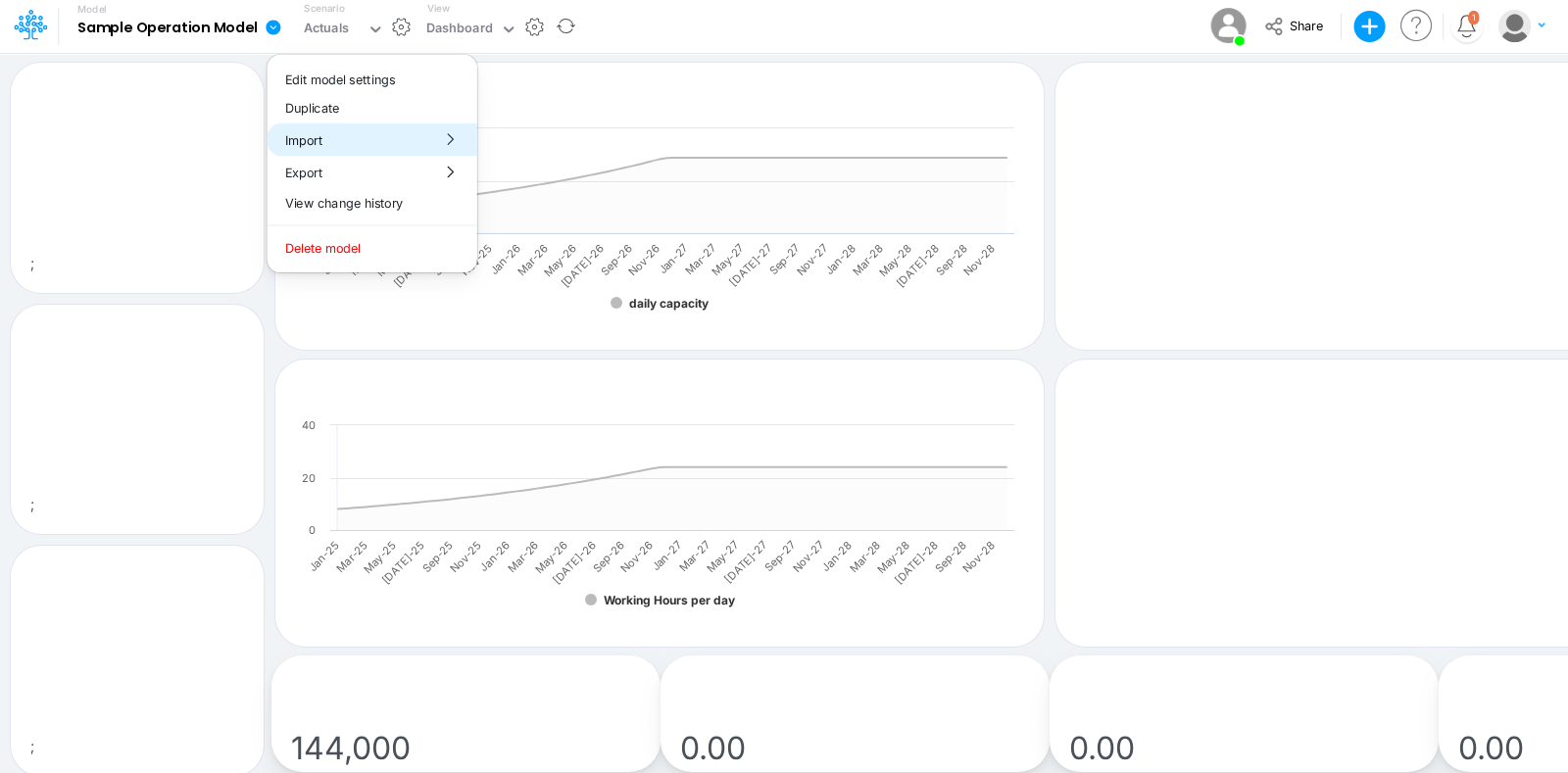 click on "Import" at bounding box center [372, 139] 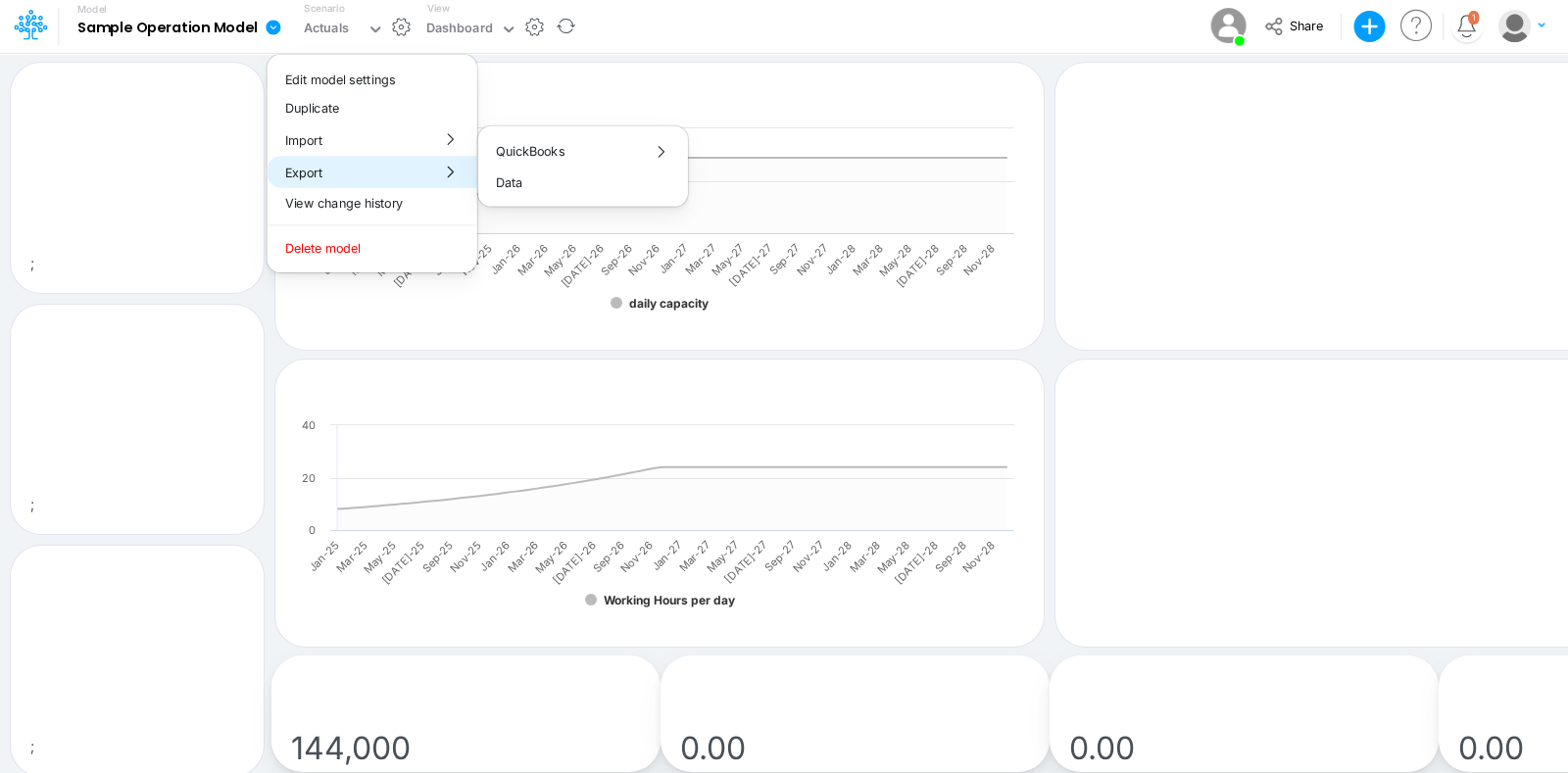 click on "Export" at bounding box center [372, 171] 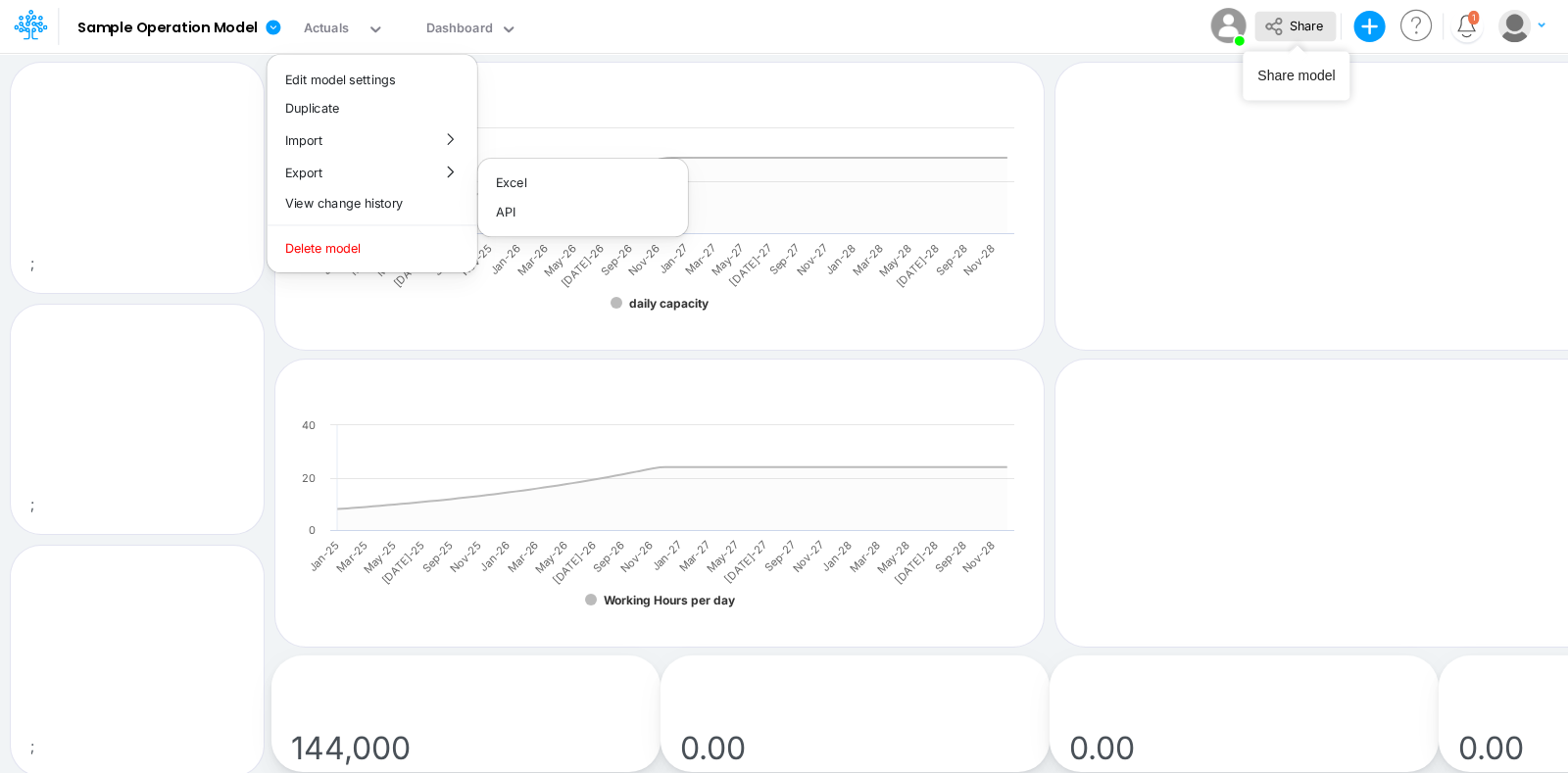 click 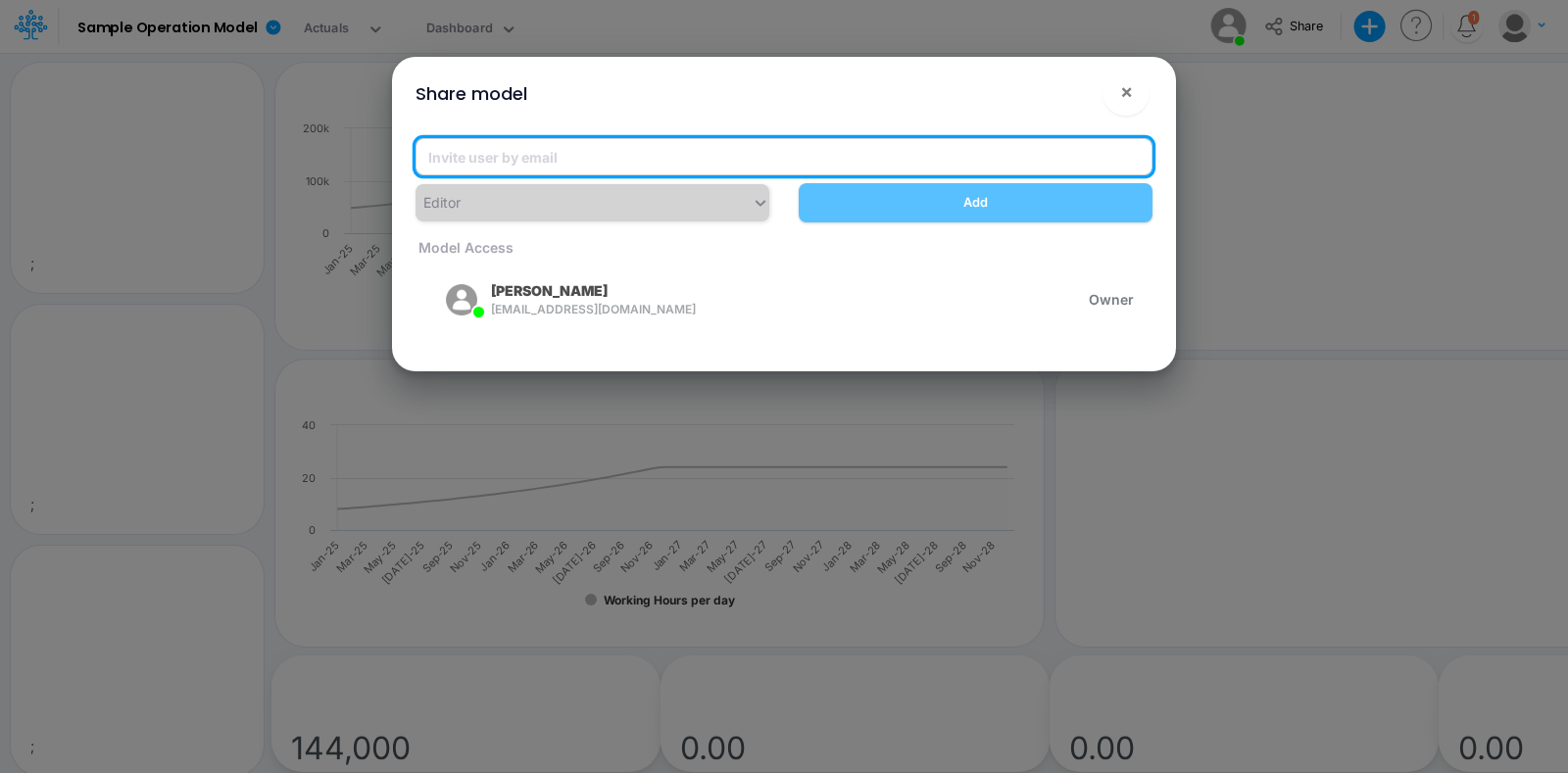 click at bounding box center [784, 157] 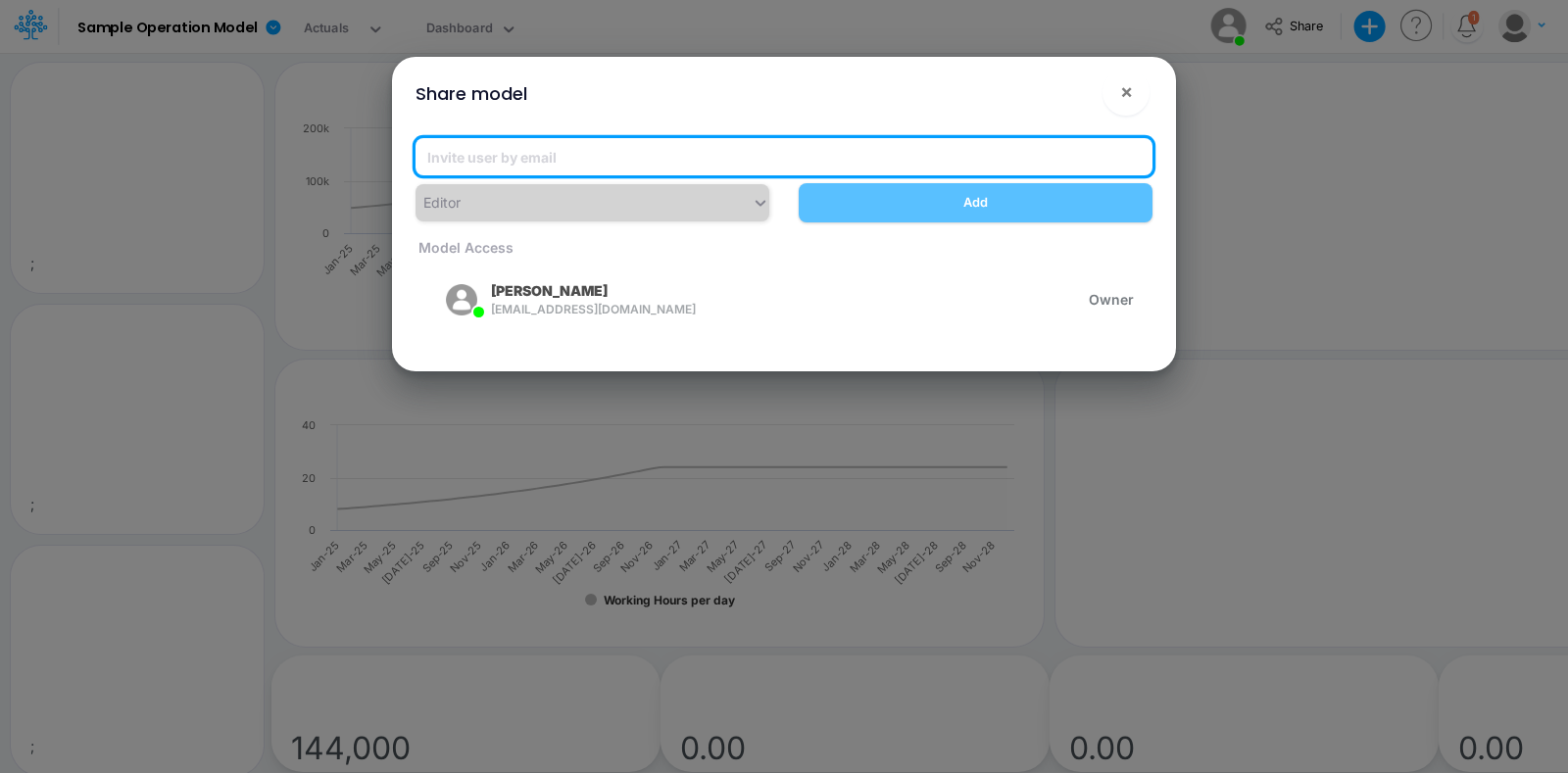 type on "ali0alsadi@gmail.com" 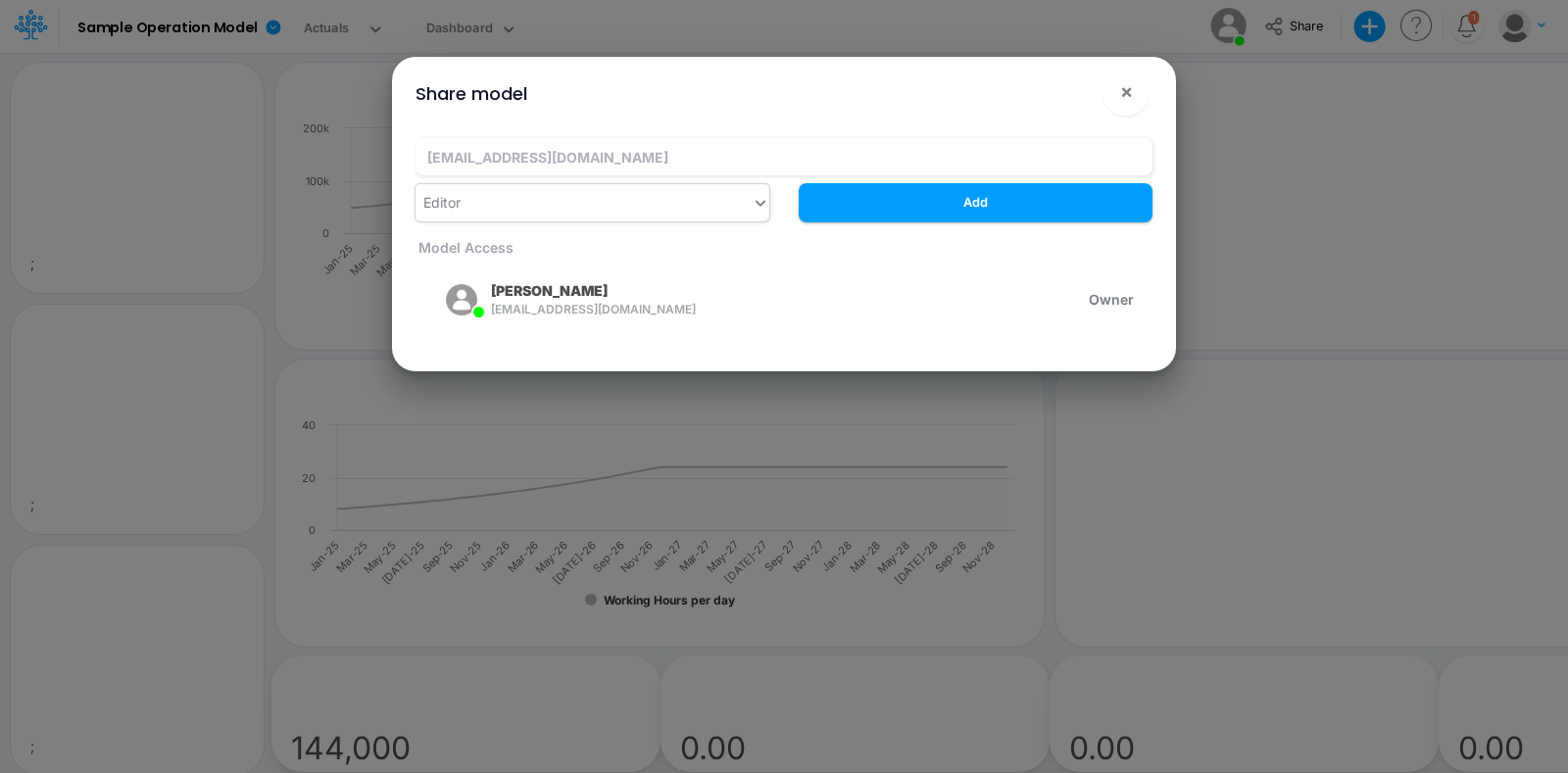 click on "Editor" at bounding box center (583, 202) 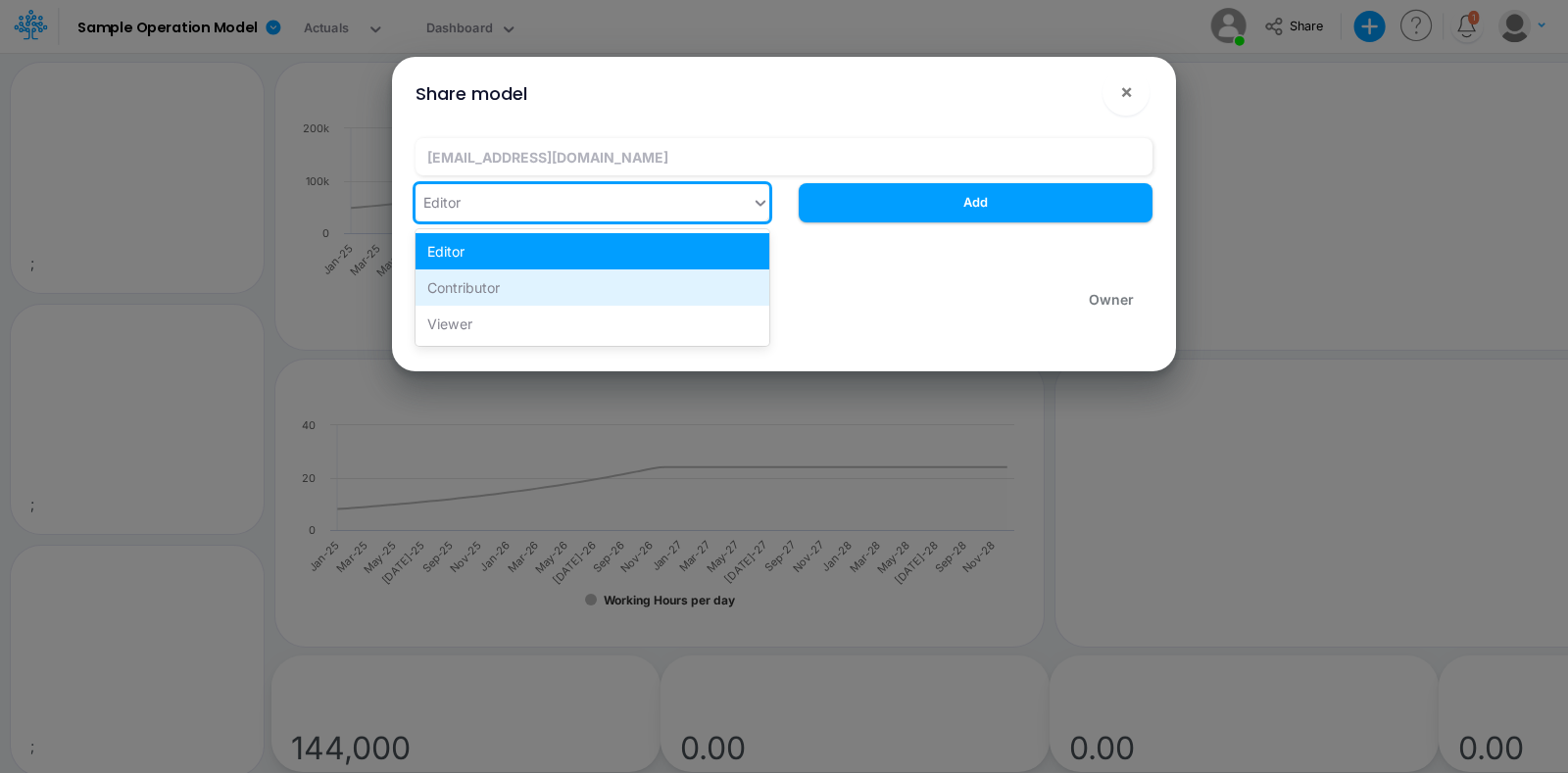 click on "Contributor" at bounding box center (592, 287) 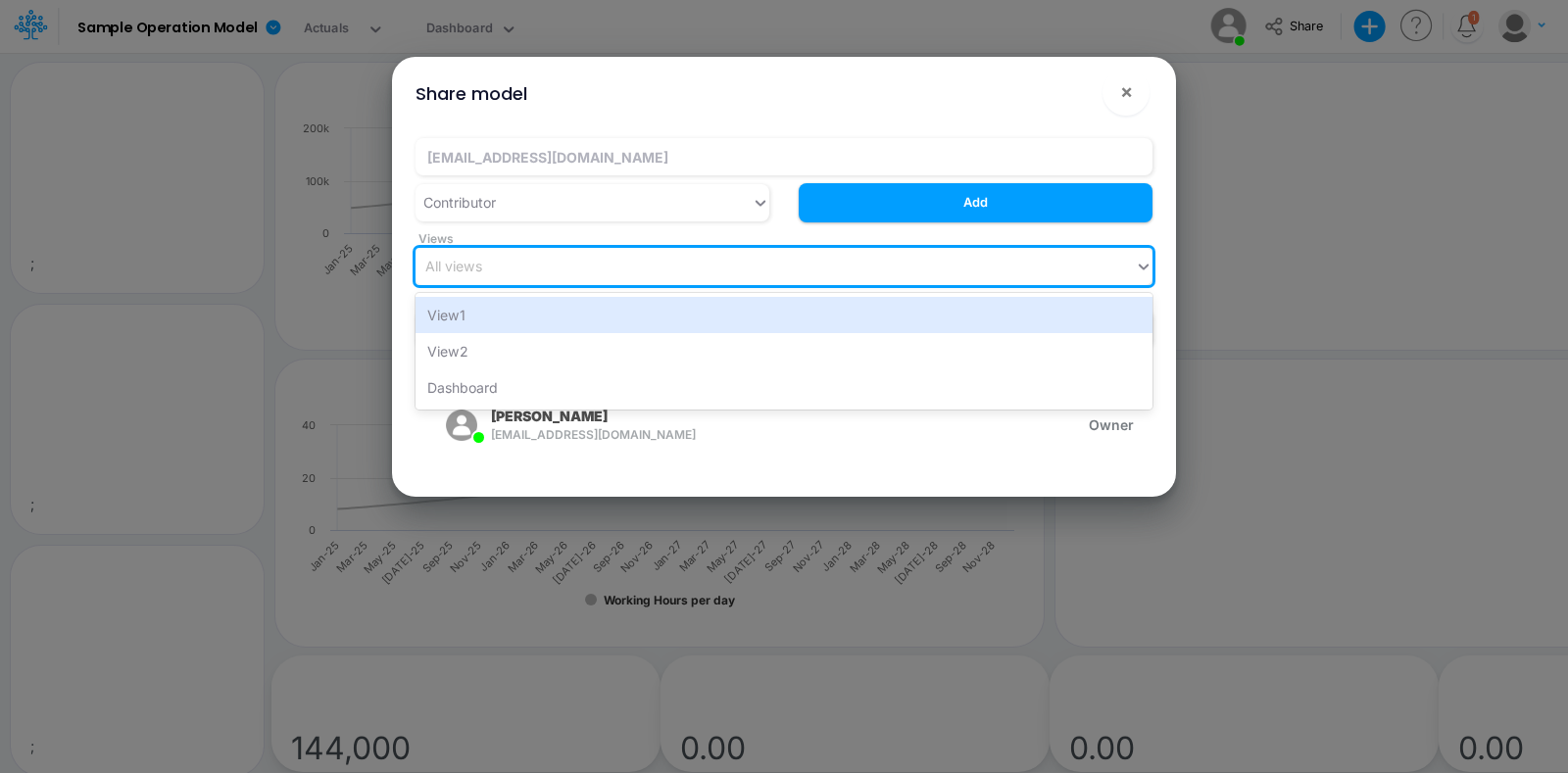 click on "All views" at bounding box center (775, 266) 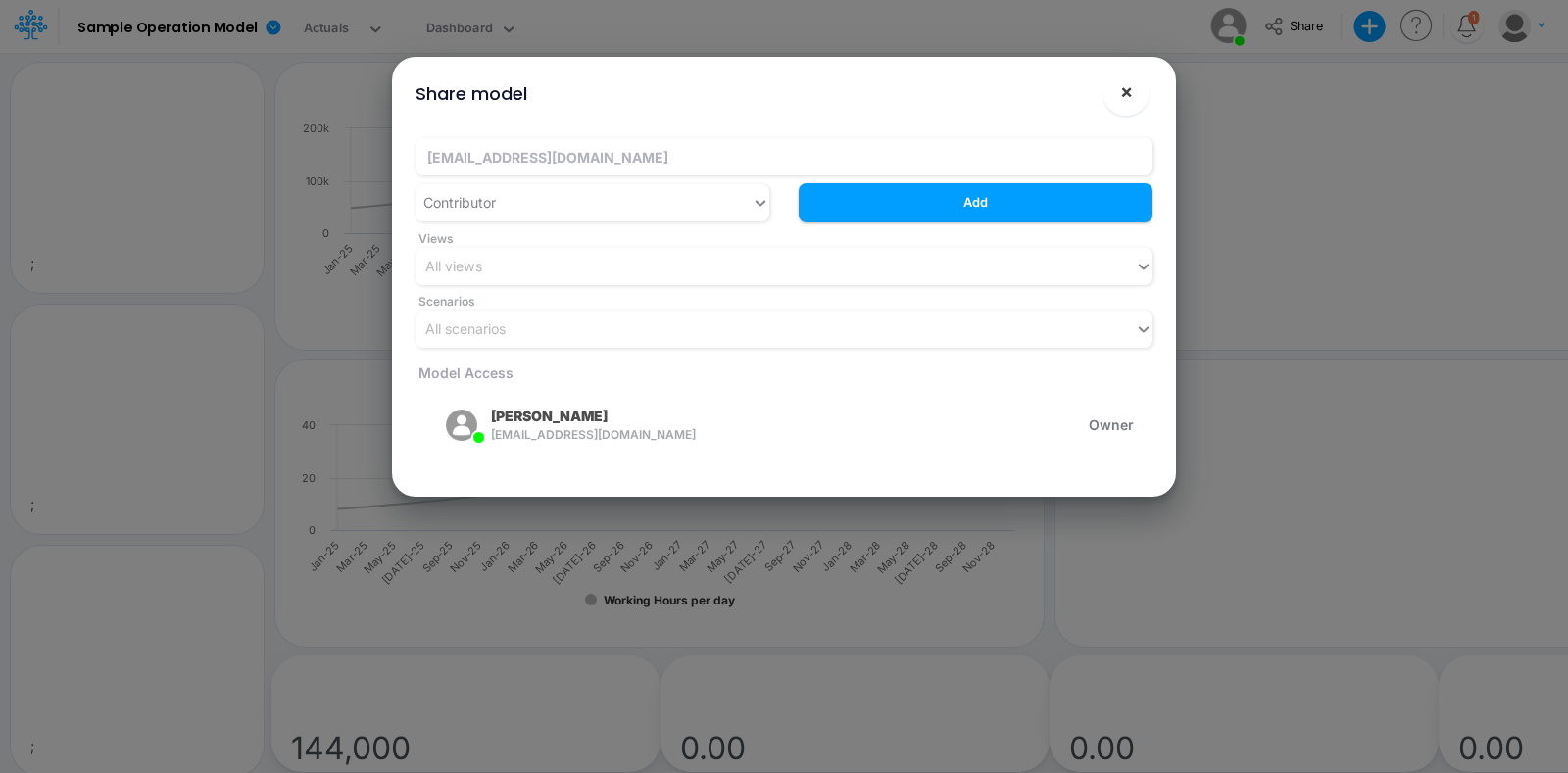 click on "×" at bounding box center (1126, 91) 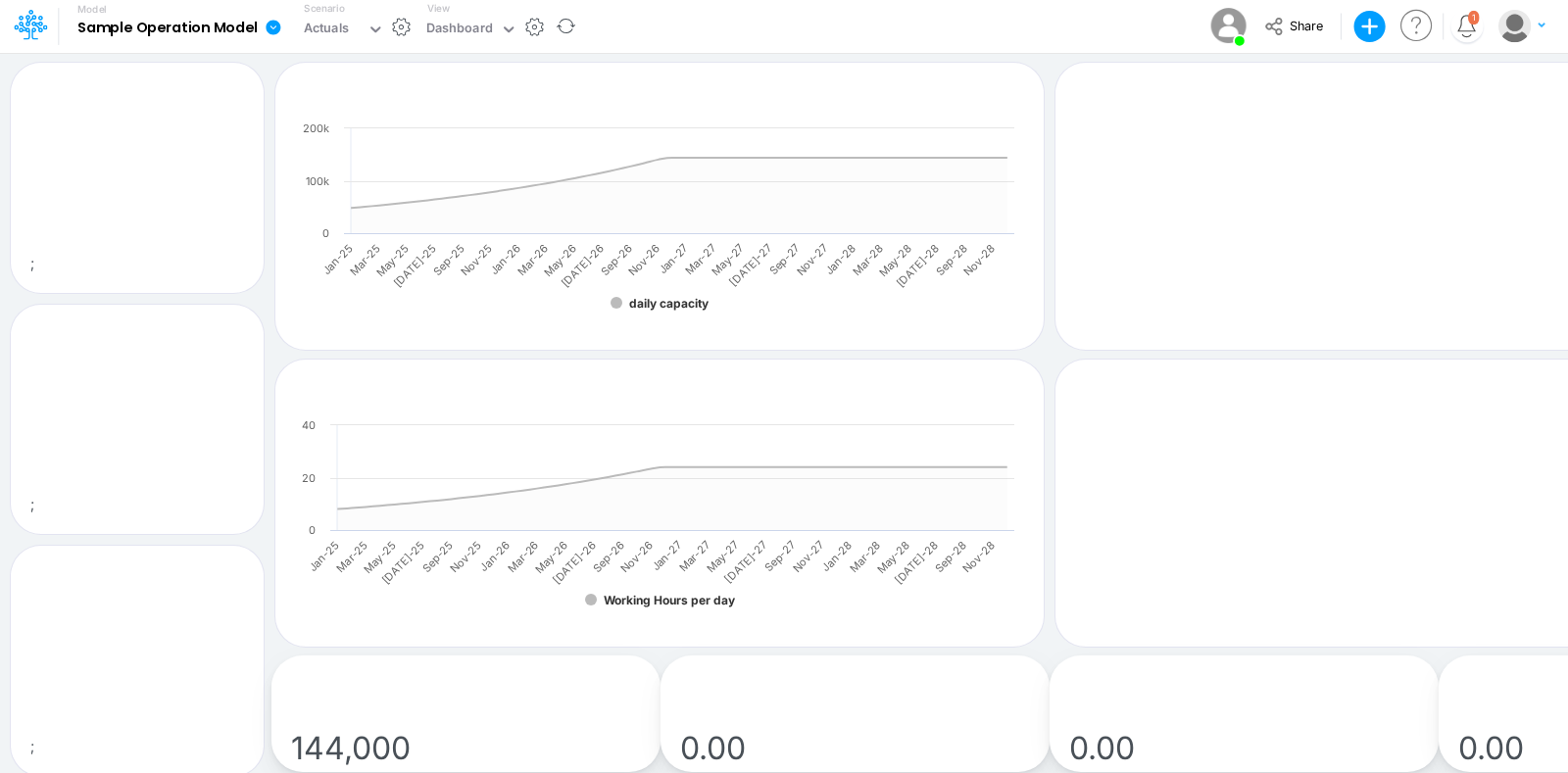 click at bounding box center (277, 26) 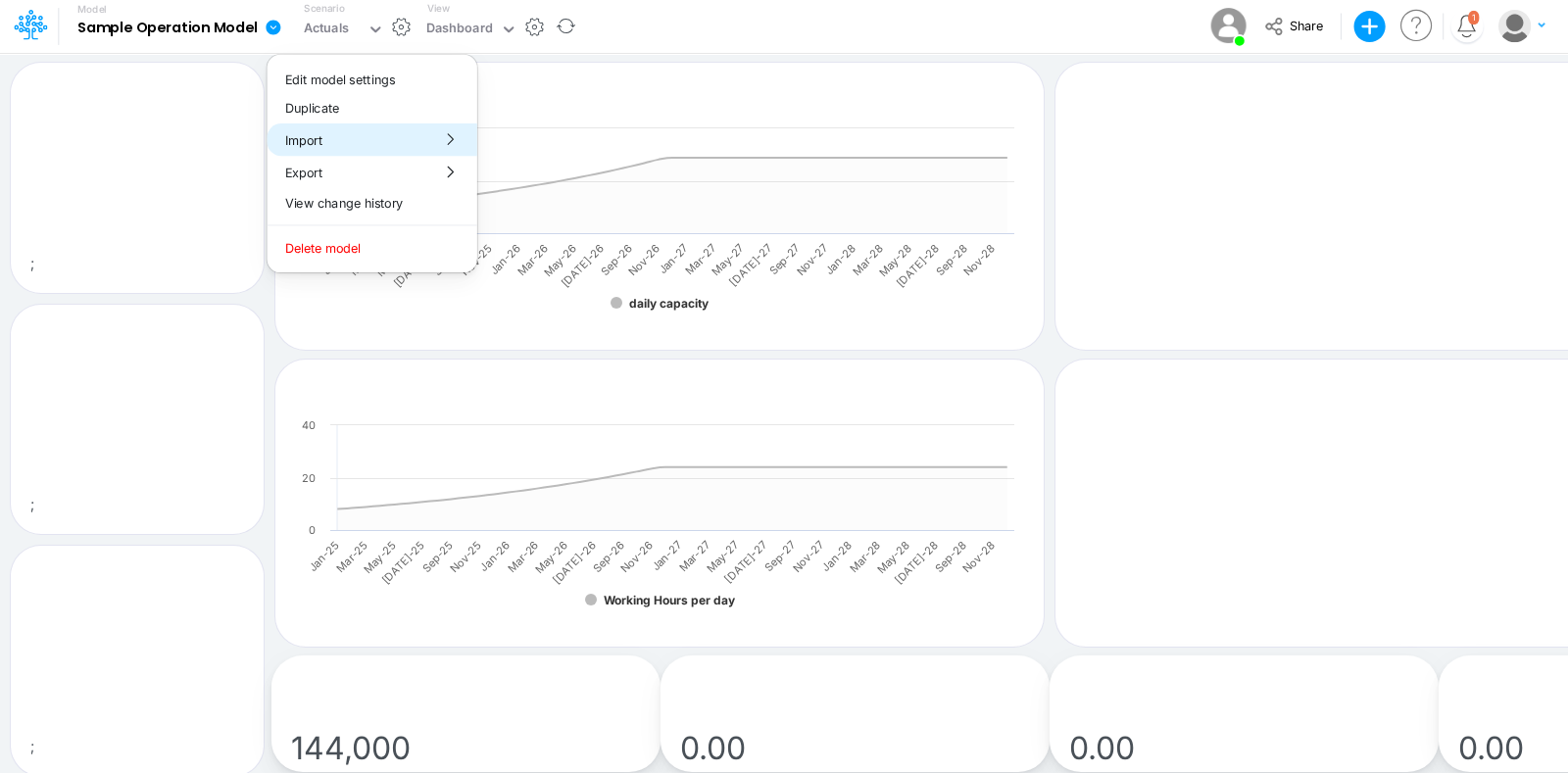 click on "Import" at bounding box center (372, 139) 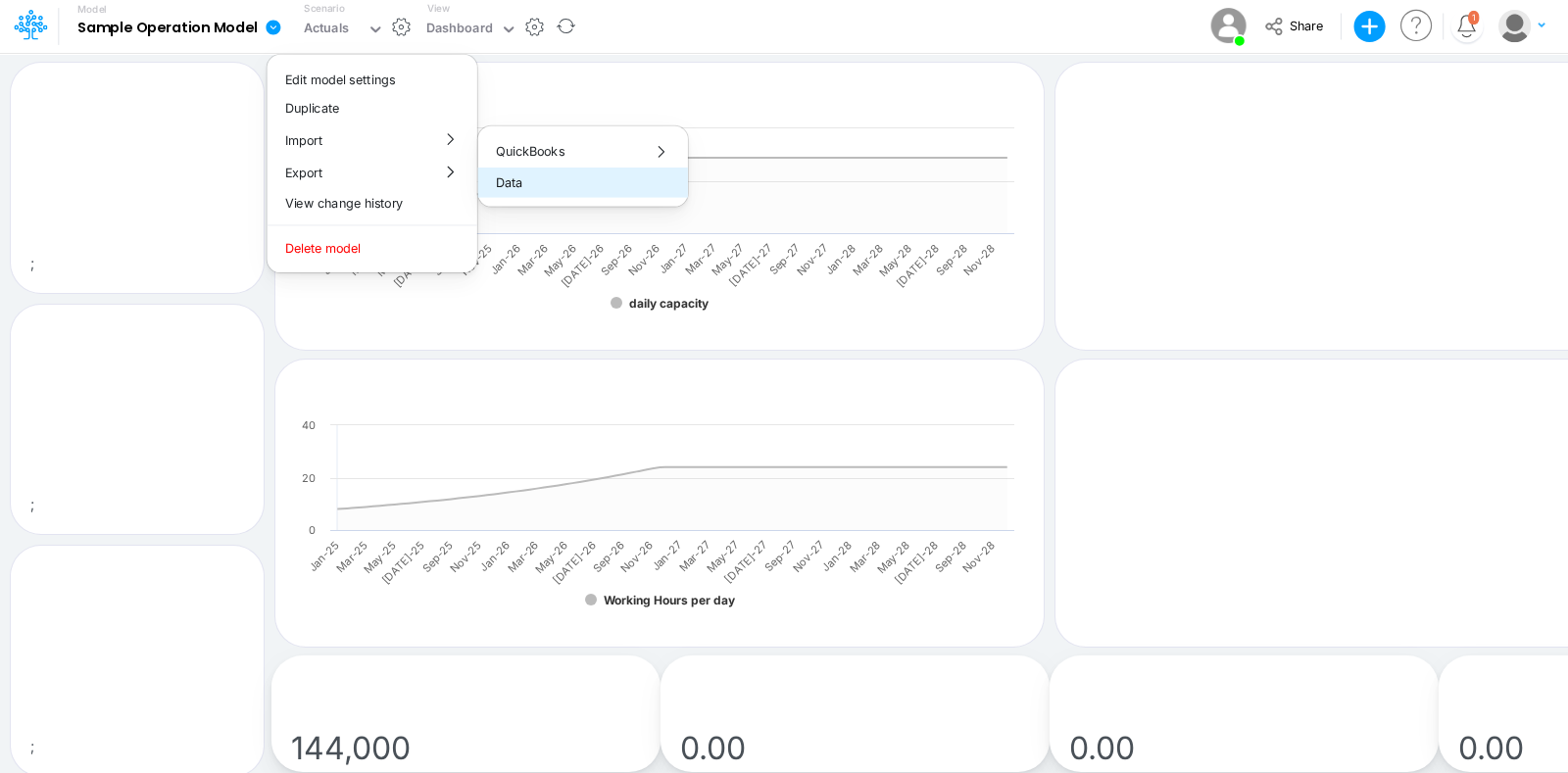 click on "Data" at bounding box center [583, 182] 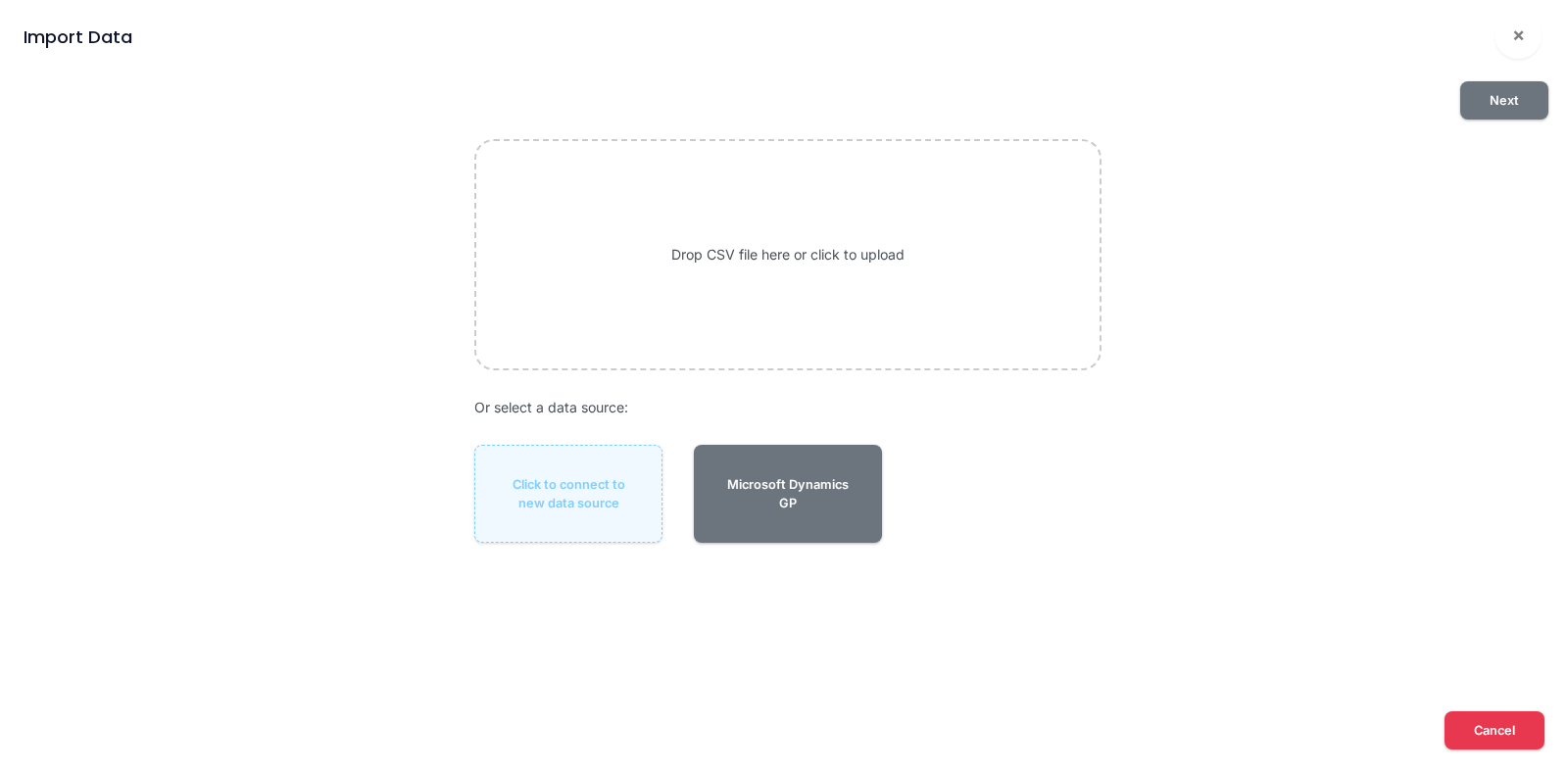 click on "Import Data × Next Drop CSV file here or click to upload  Or select a data source:    Click to connect to new data source     Microsoft Dynamics GP     Have questions? See   examples and tutorials  Cancel" at bounding box center (784, 386) 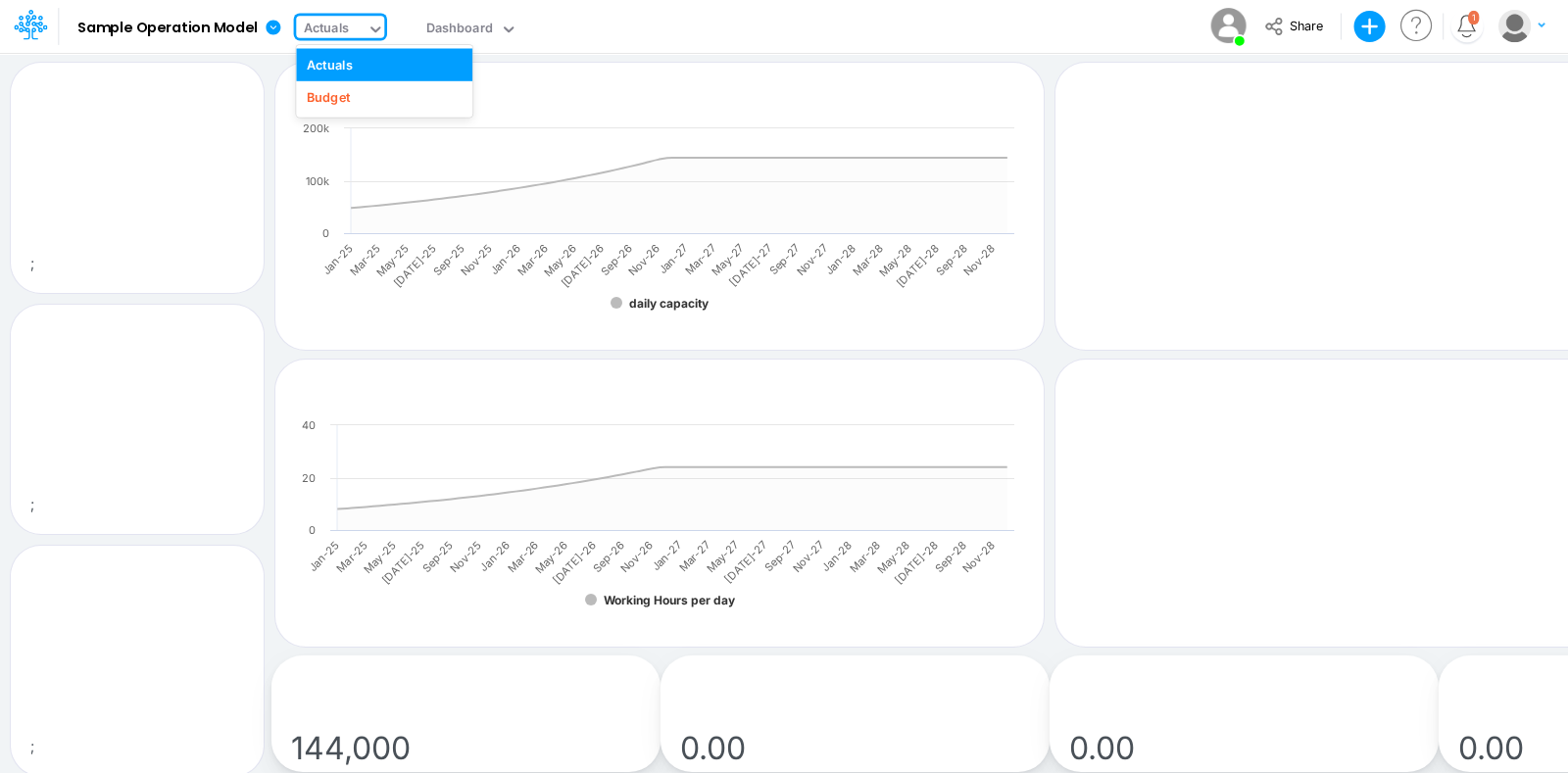 click on "Actuals" at bounding box center [331, 30] 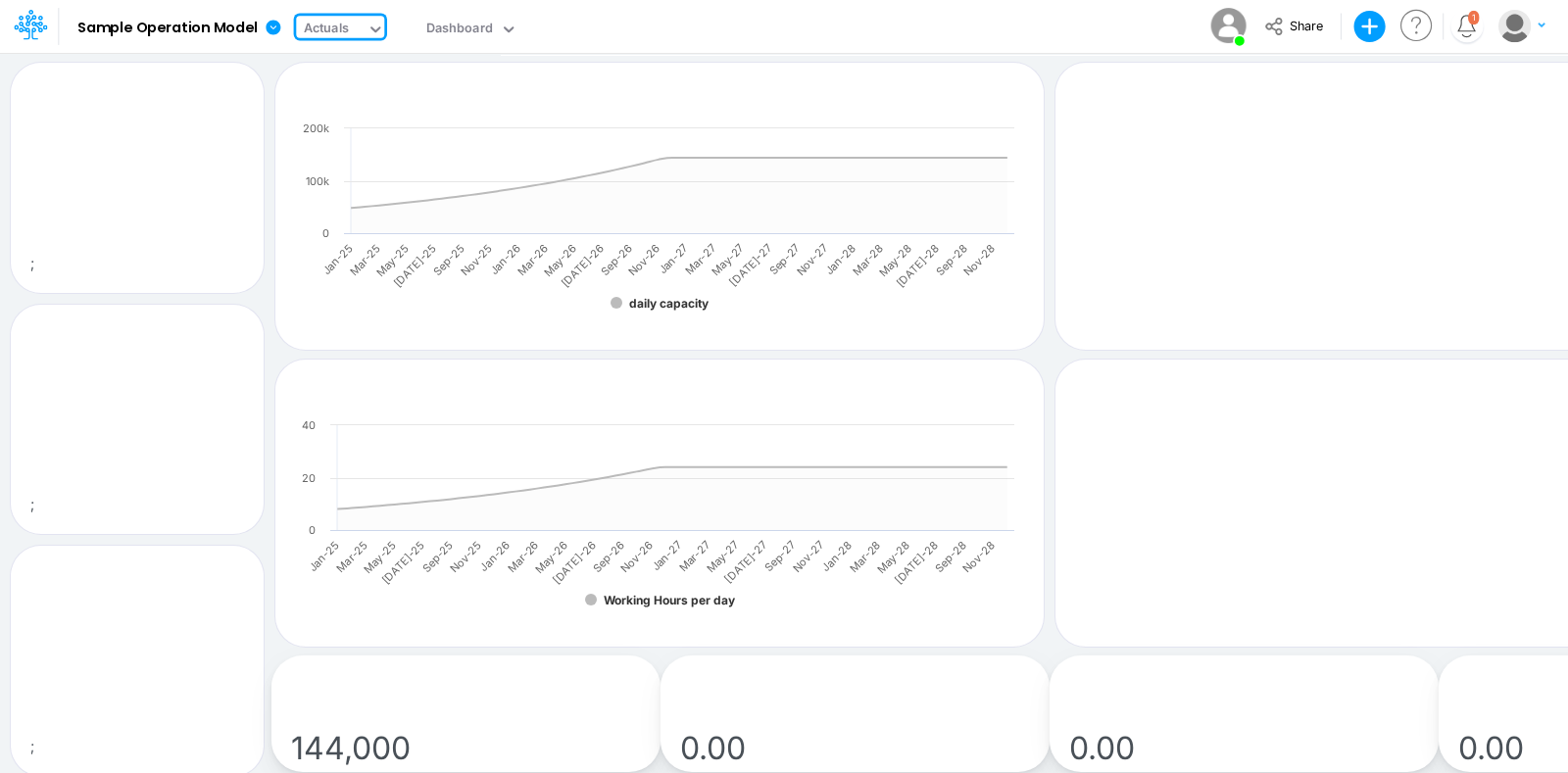 click on "Actuals" at bounding box center (331, 30) 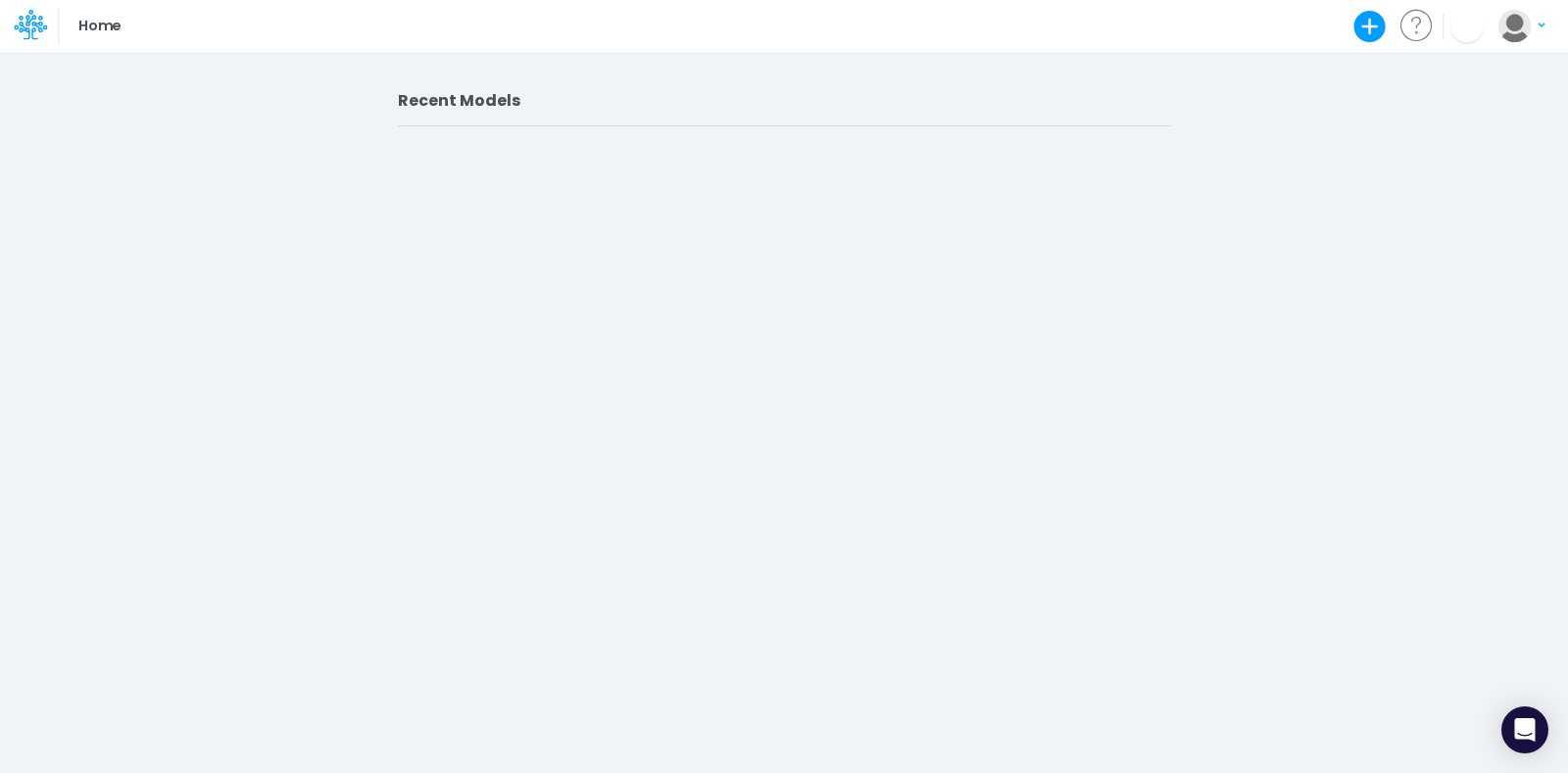 scroll, scrollTop: 0, scrollLeft: 0, axis: both 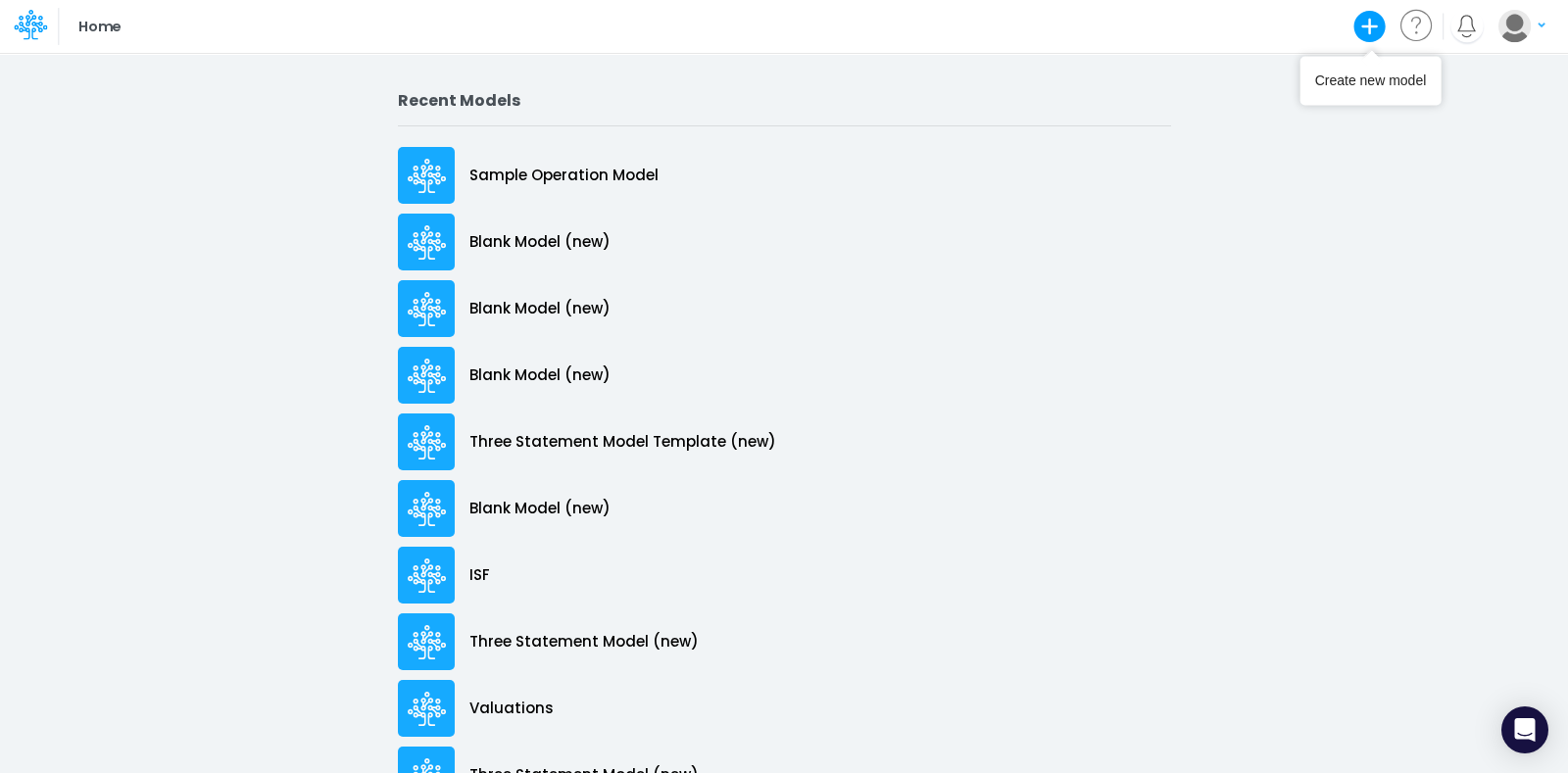 click 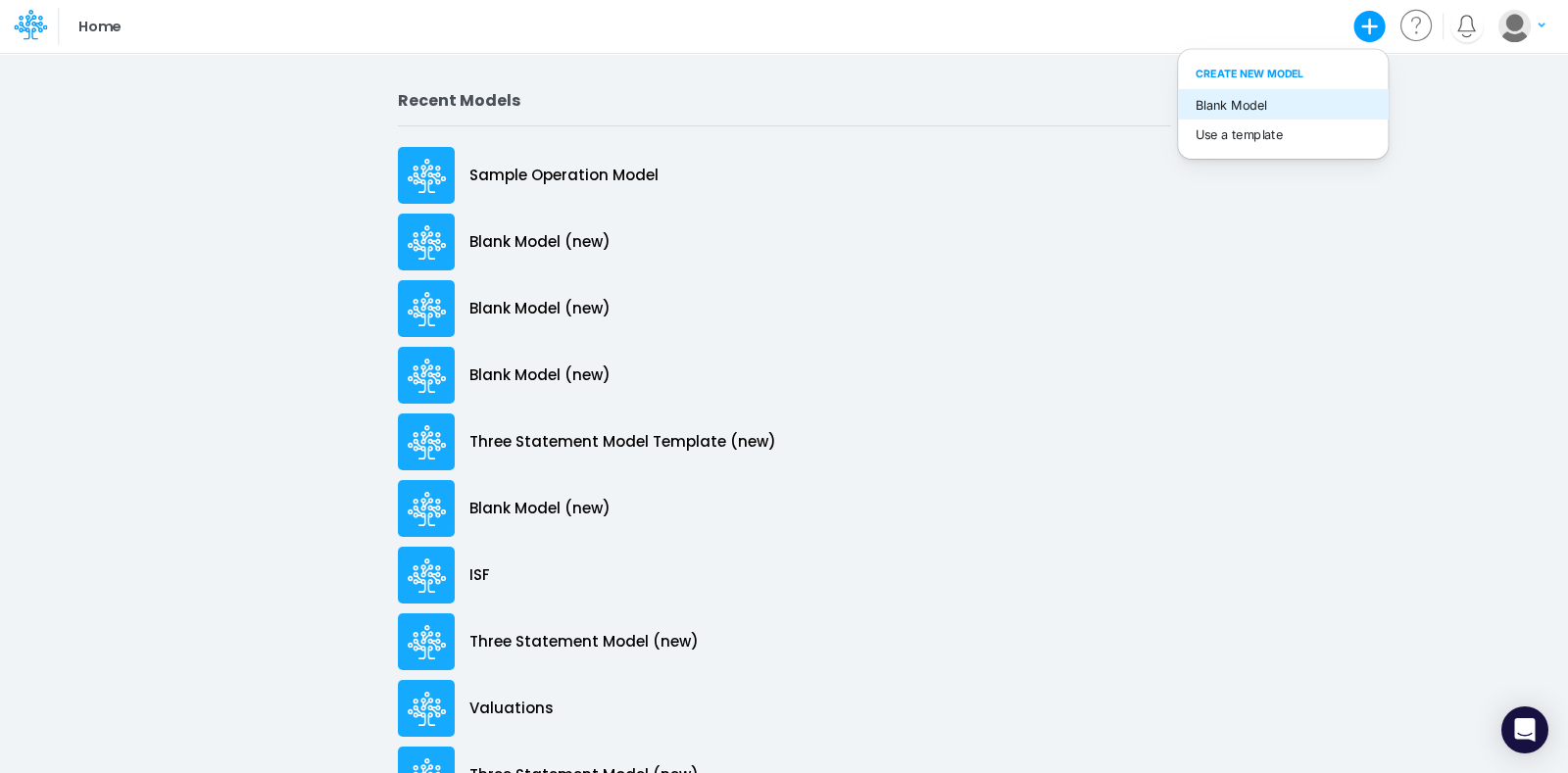 click on "Blank Model" at bounding box center [1283, 104] 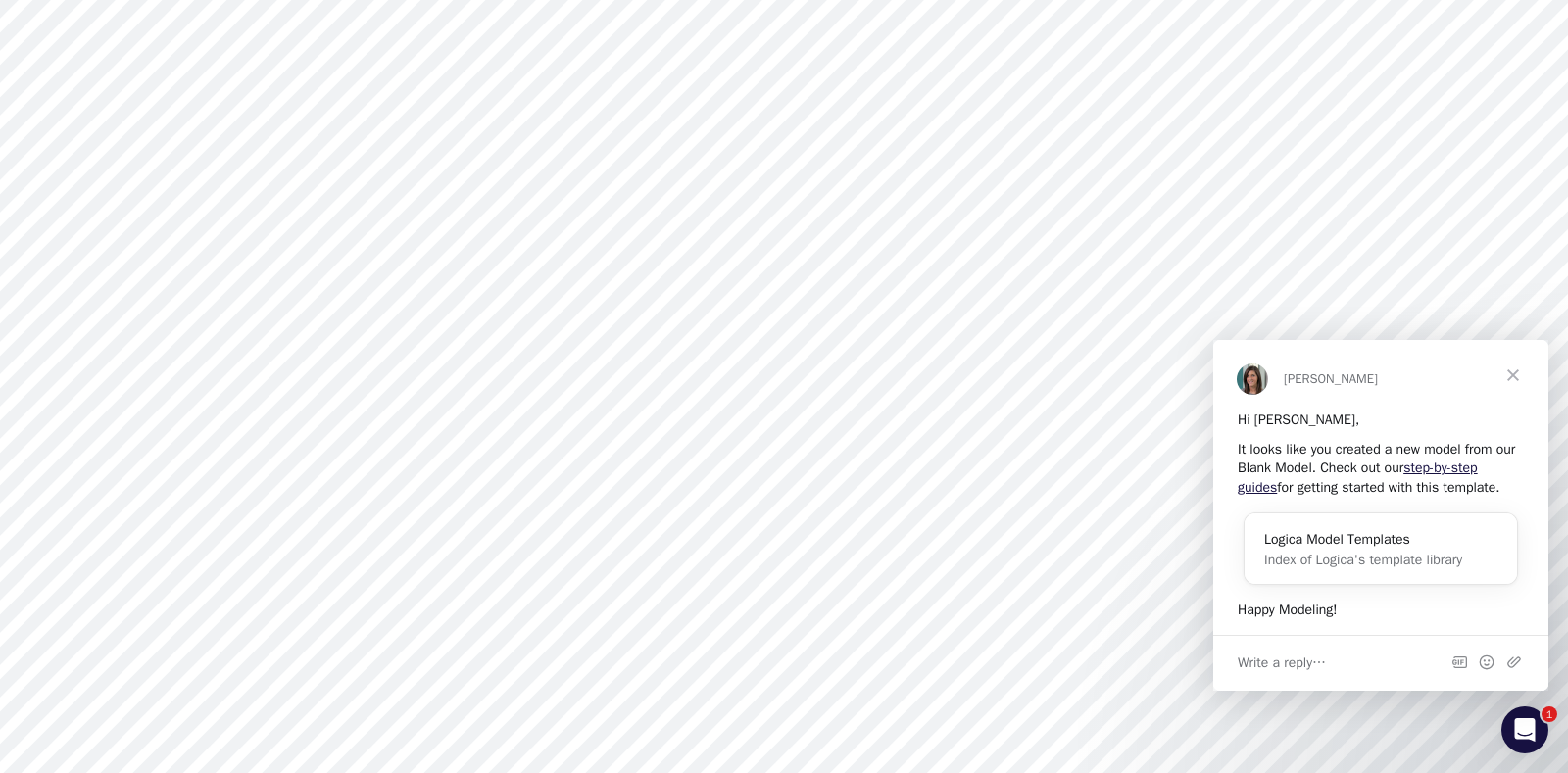 scroll, scrollTop: 0, scrollLeft: 0, axis: both 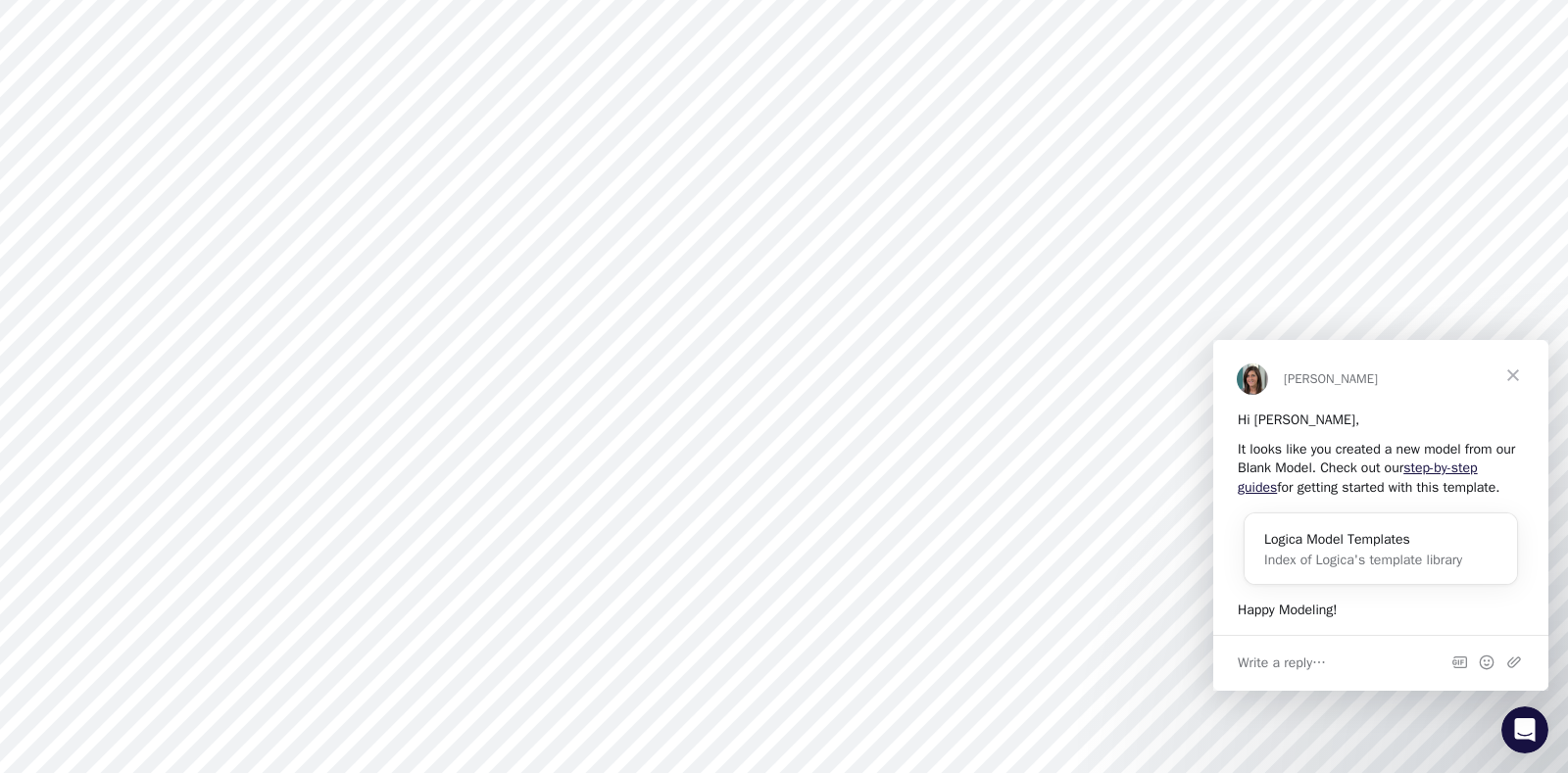 click at bounding box center [1513, 375] 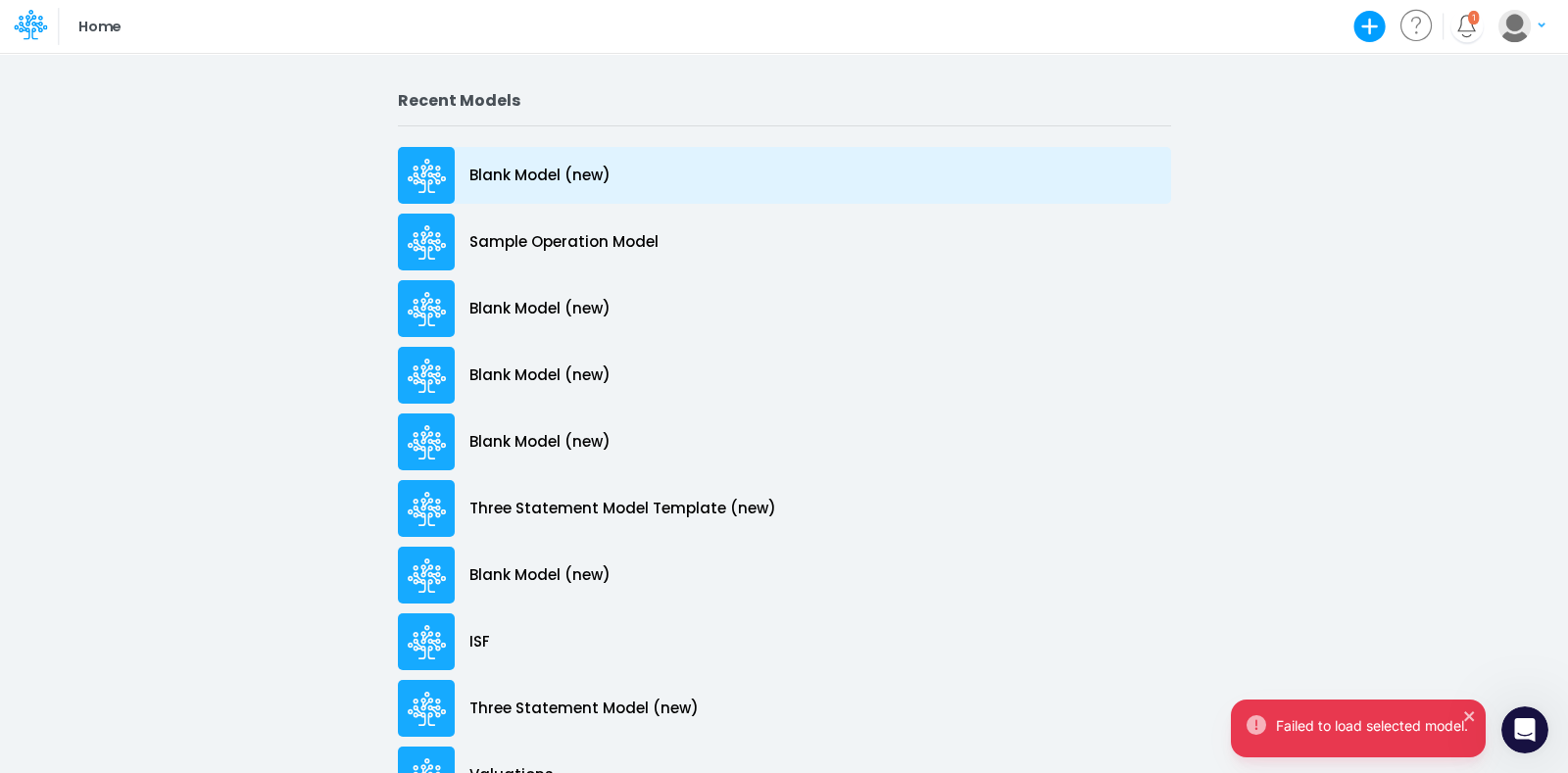 click on "Blank Model (new)" at bounding box center (784, 175) 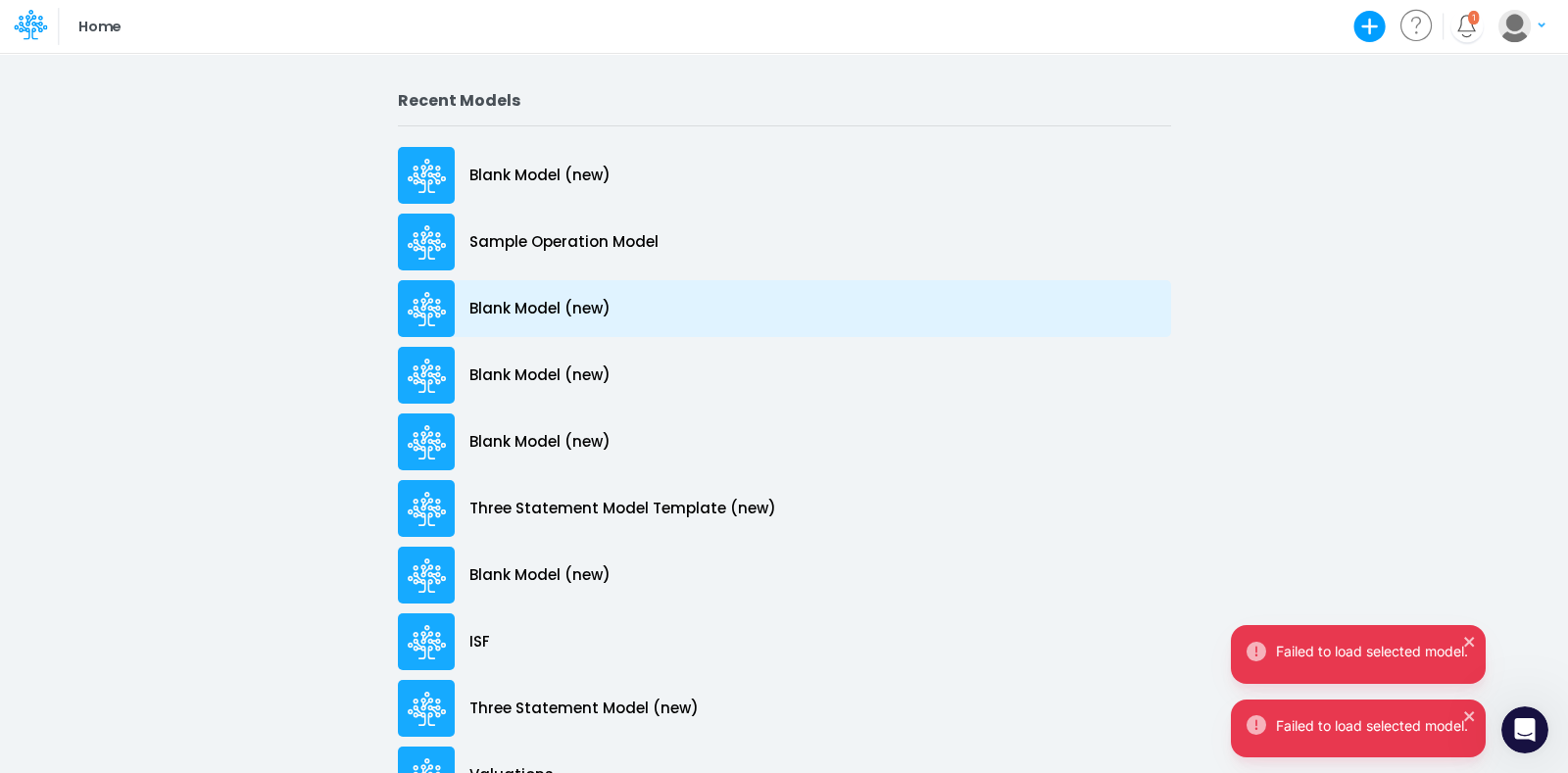 click on "Blank Model (new)" at bounding box center [540, 309] 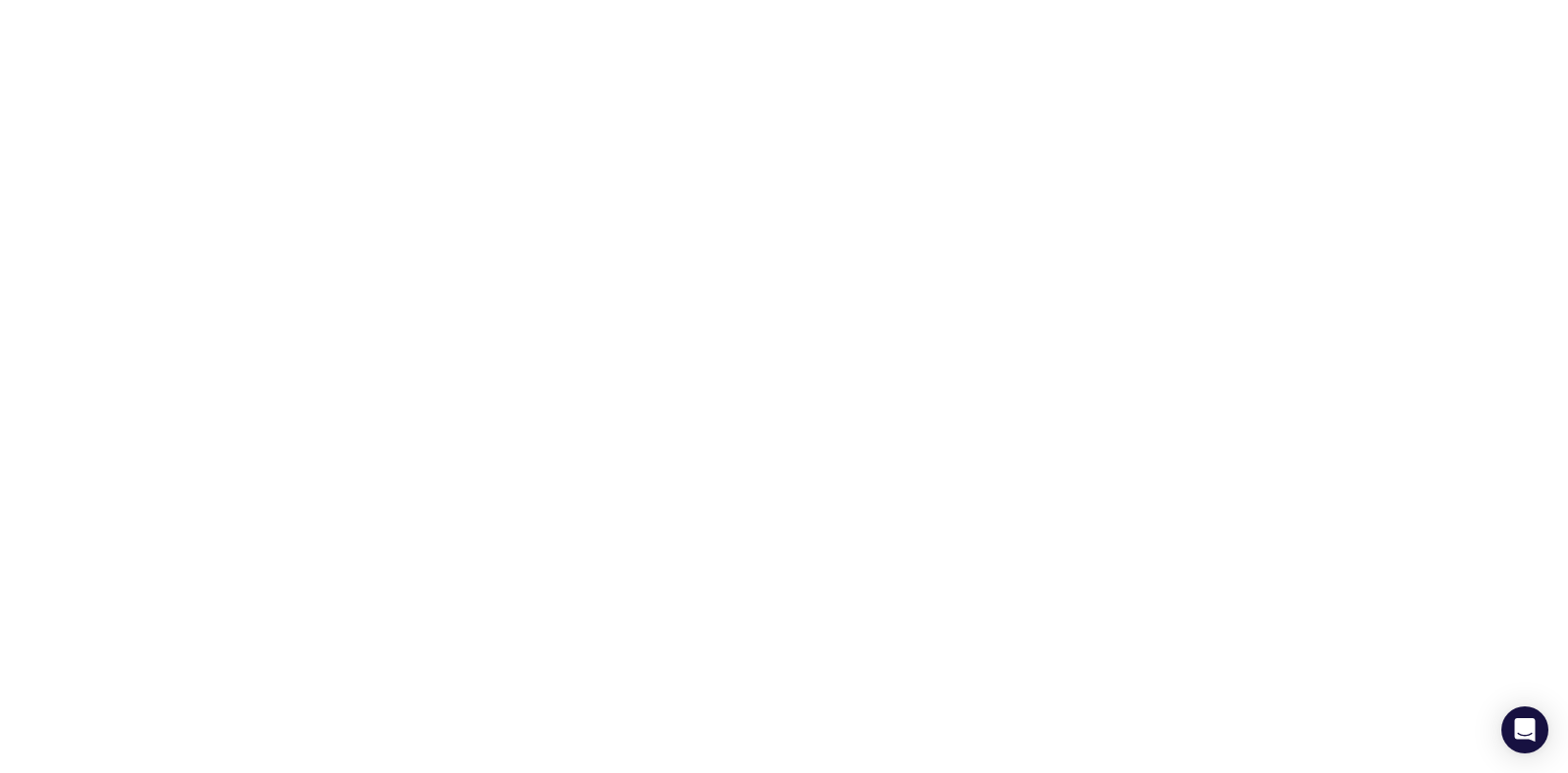 scroll, scrollTop: 0, scrollLeft: 0, axis: both 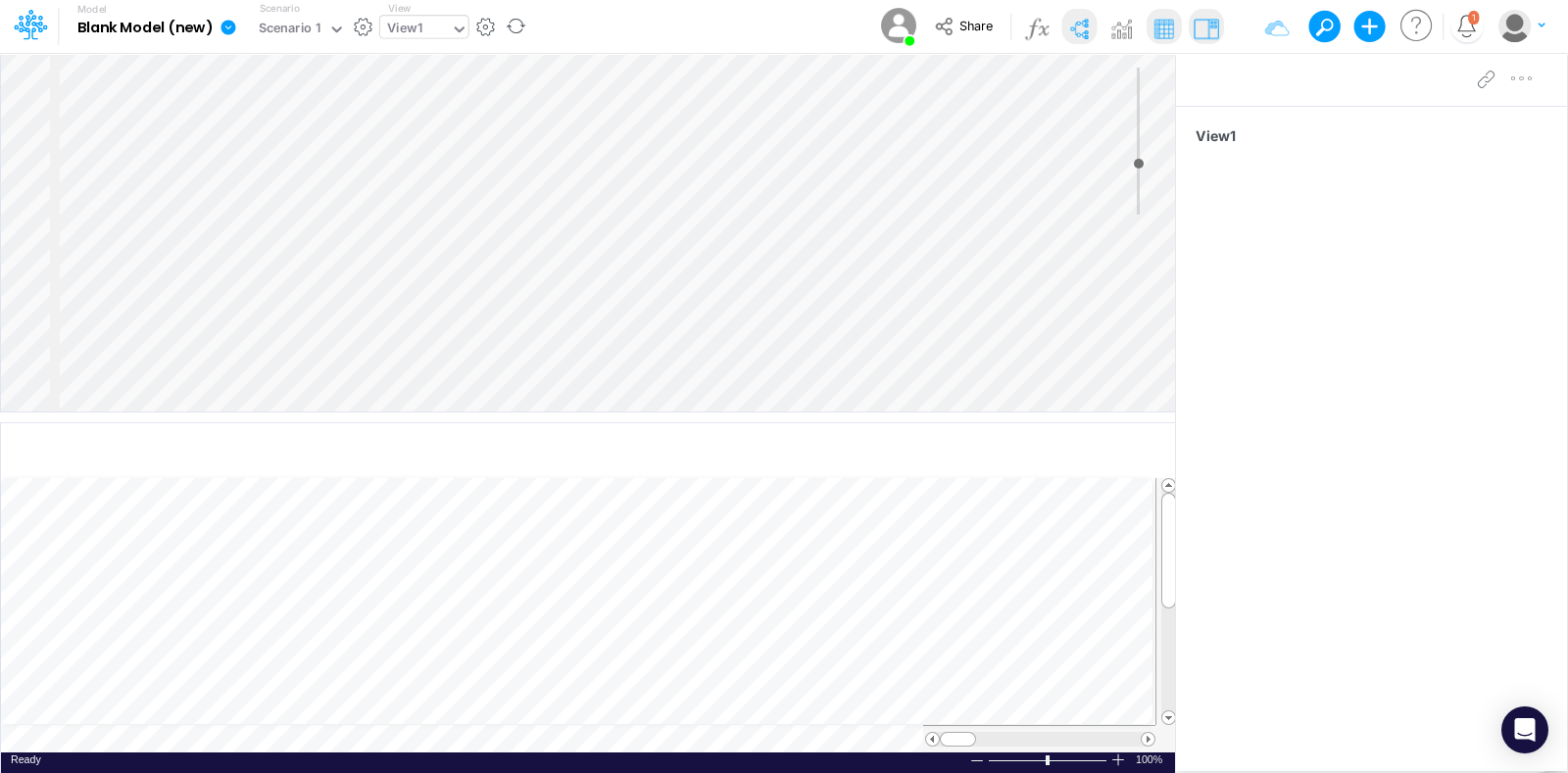 click on "View1" at bounding box center (416, 30) 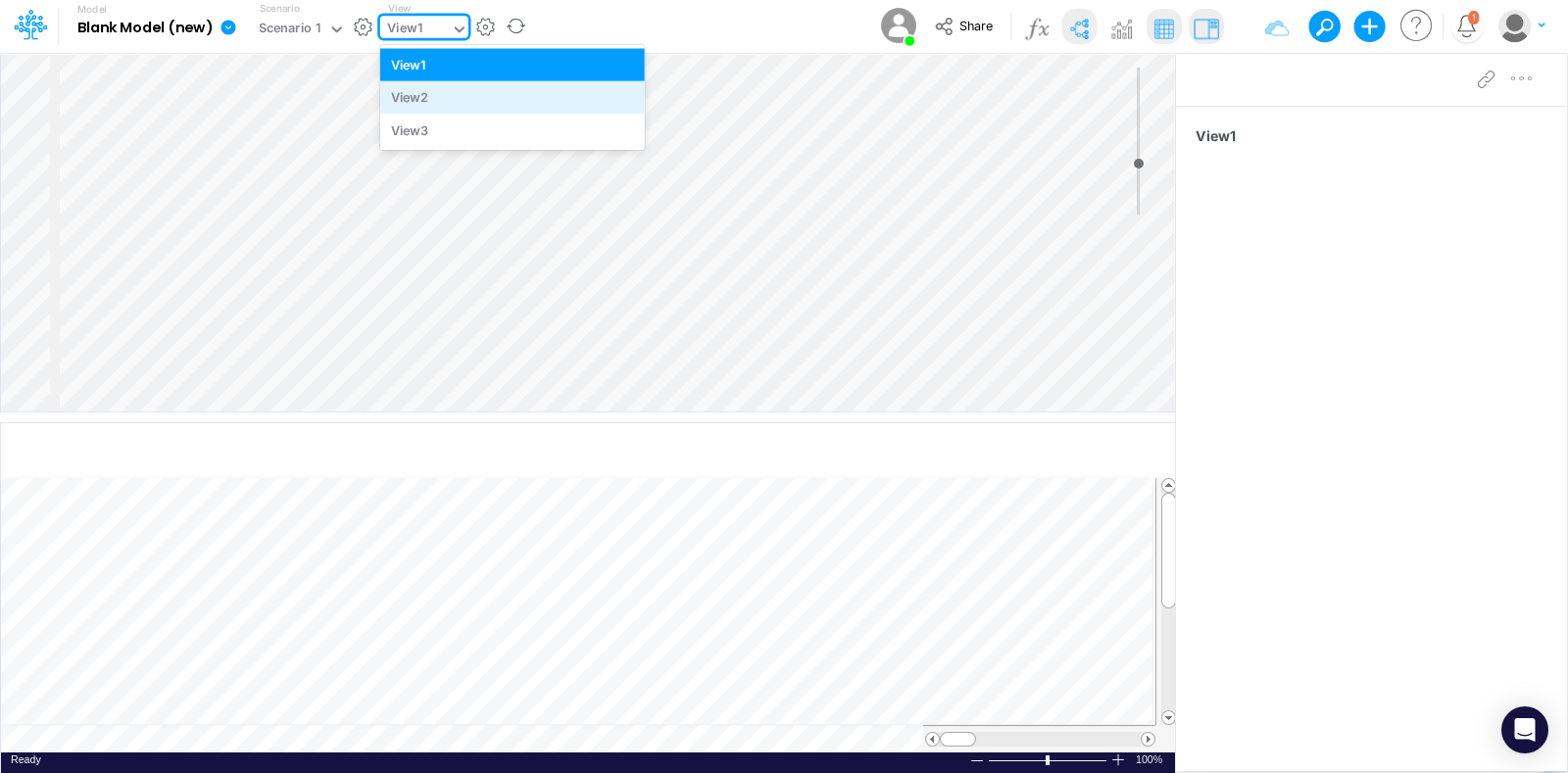 click on "View2" at bounding box center [513, 97] 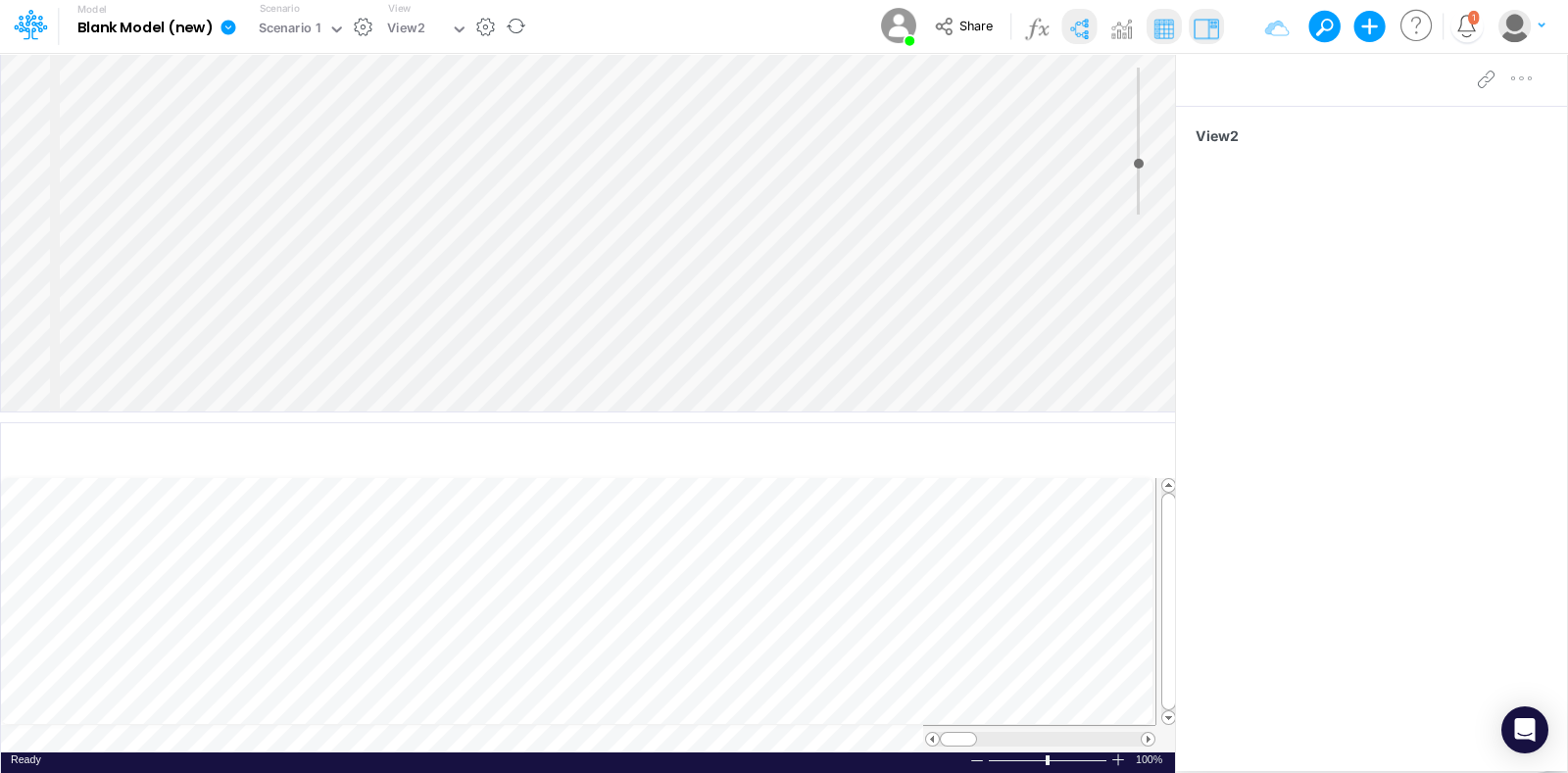click on "Insert component Insert   node   Variable     Constant     Group     Addition     Subtraction     Multiplication     Division     Modulo     Exponent     If     Greater than     Less than     Greater than or equal     Less than or equal     Different than     Equal to   Change layout   Vertical     Vertical Tree     Horizontal     Horizontal Tree     Horizontal Tree Compact     Funnel   Select subgroups Expand group(s) Collapse group(s) Show/hide plot Show/hide row Copy Paste Clear values From current scenario From all scenarios Re-calculate Advanced settings Delete + -" at bounding box center (588, 232) 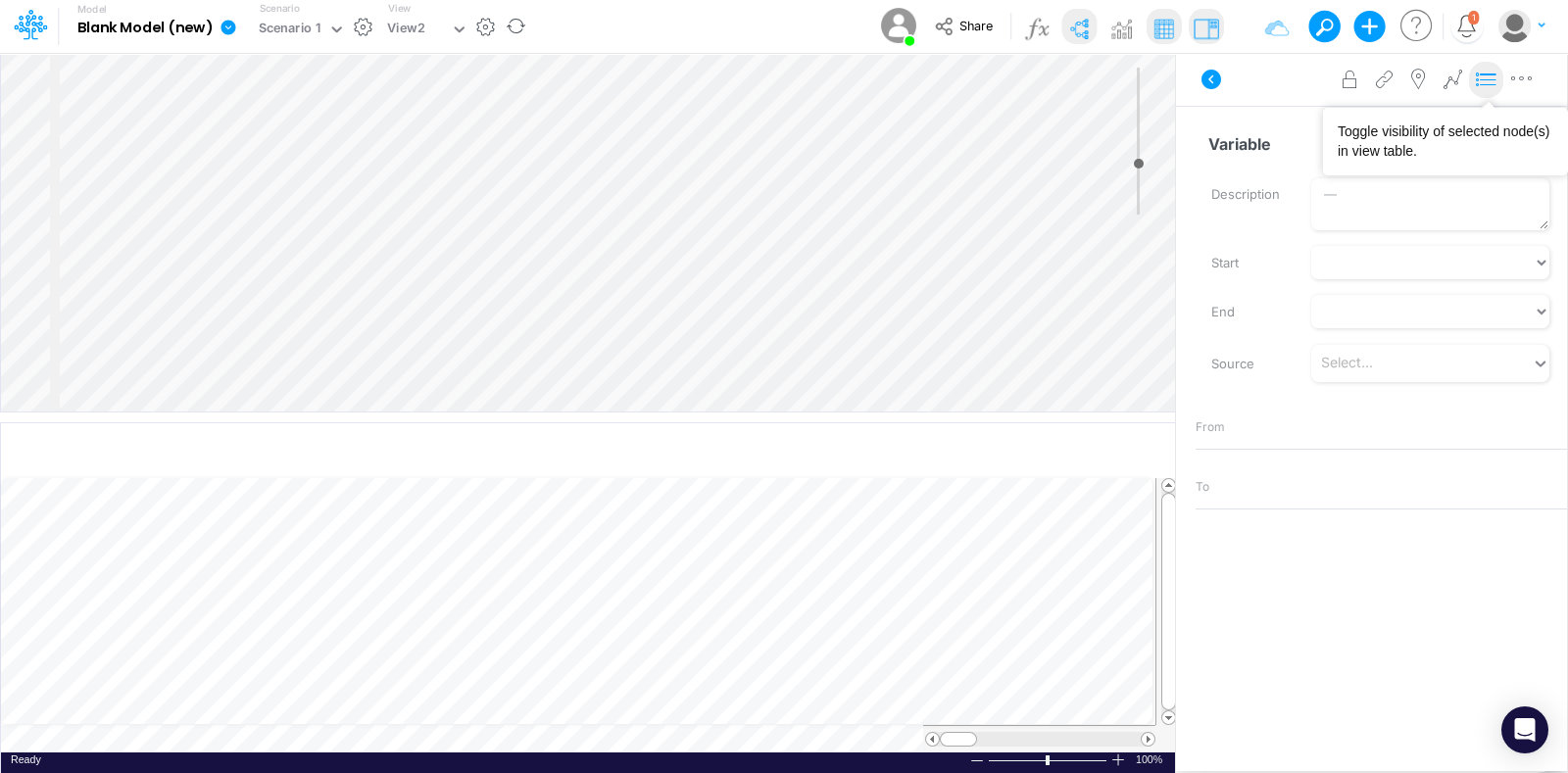 click at bounding box center [1486, 80] 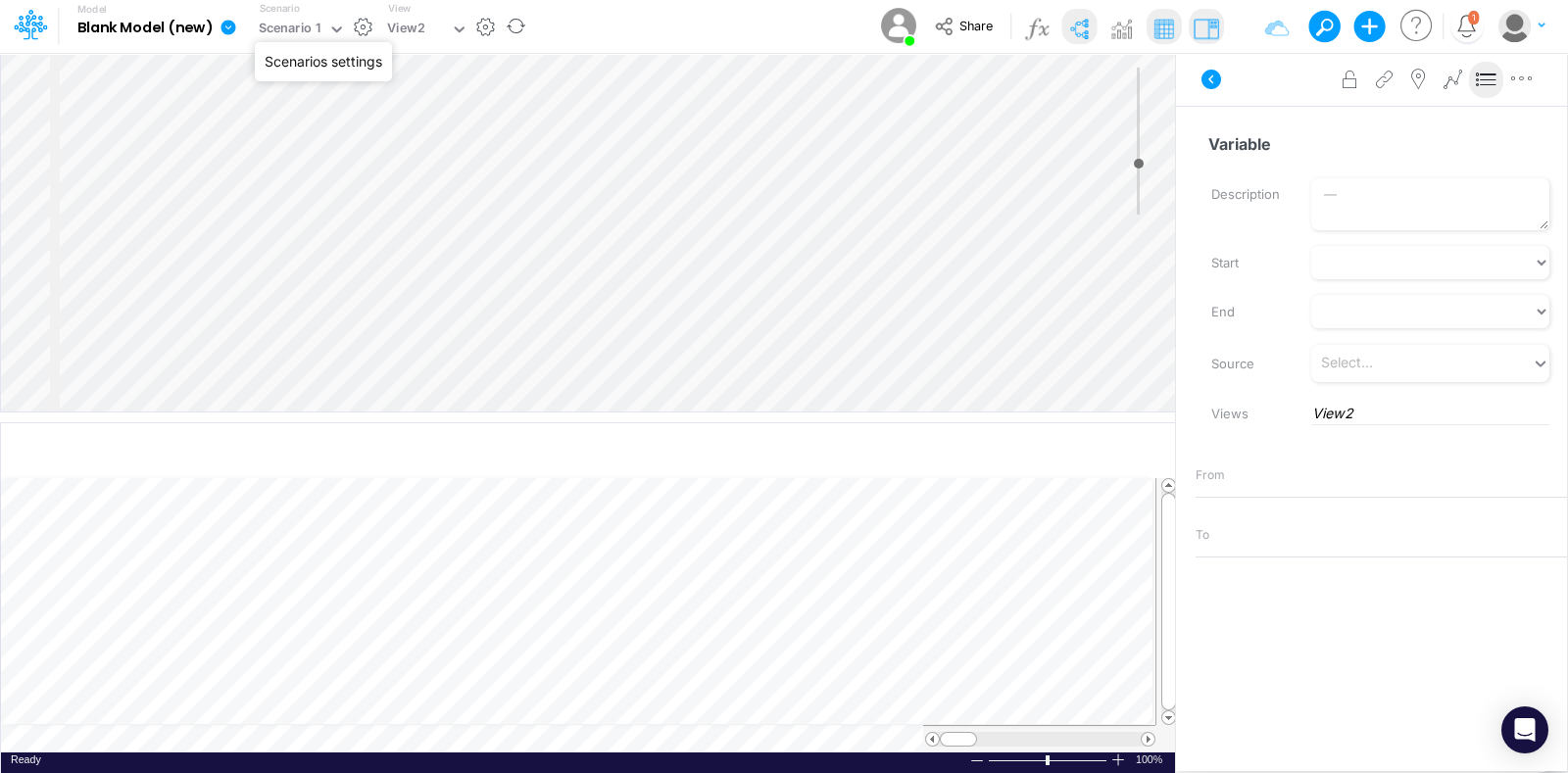 click at bounding box center (363, 26) 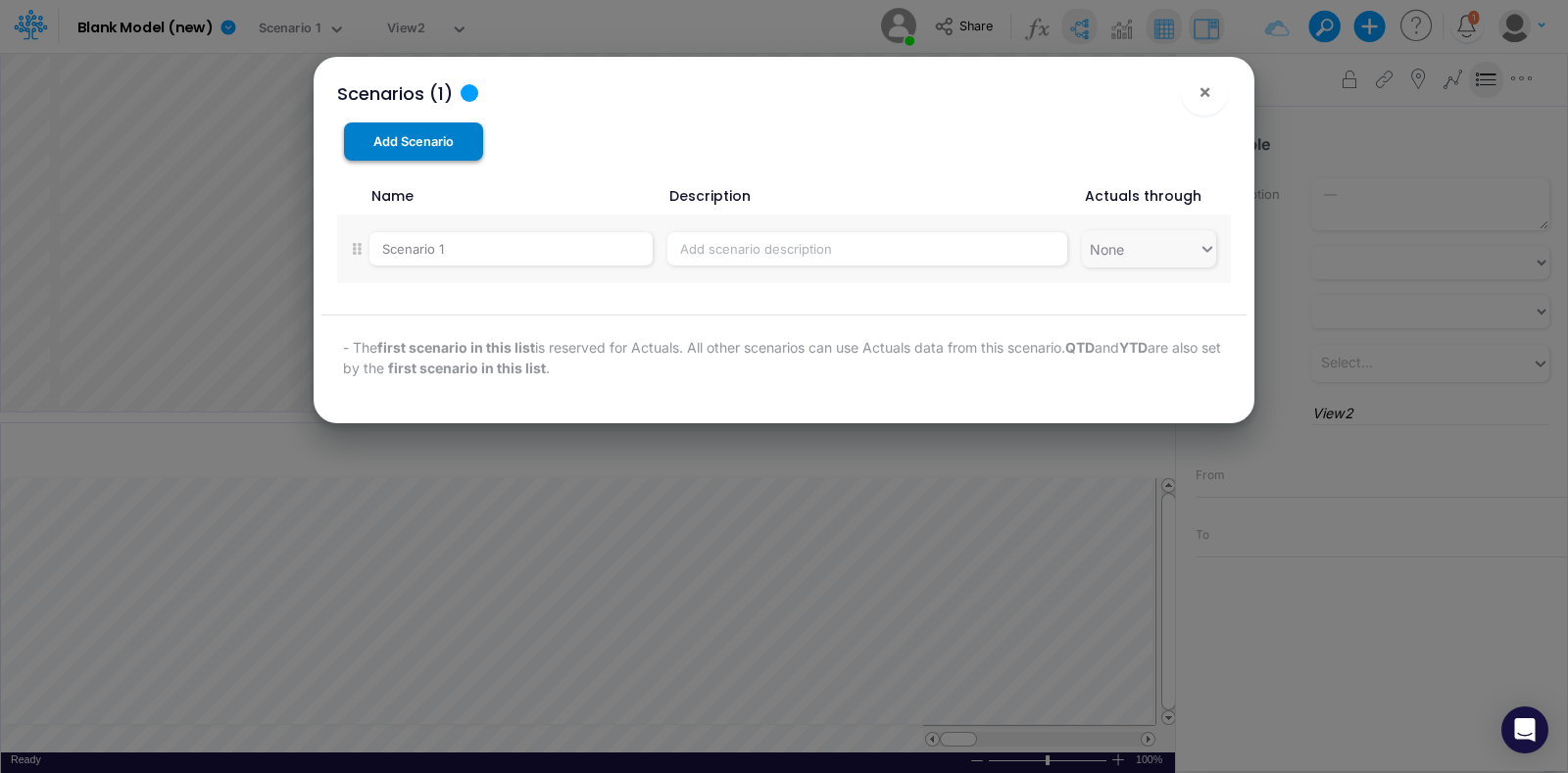 click on "Add Scenario" at bounding box center (414, 141) 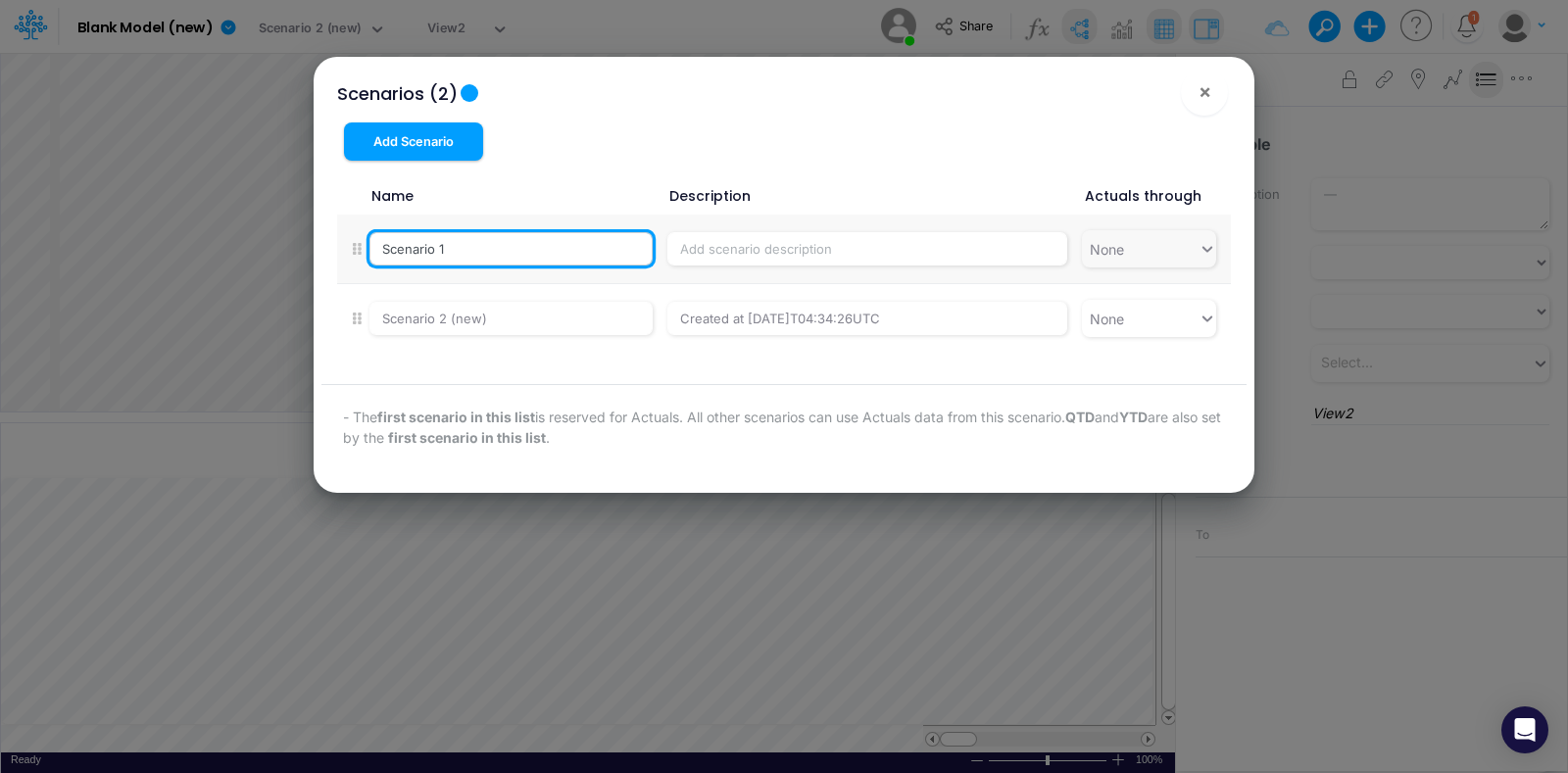 click on "Scenario 1" at bounding box center [511, 249] 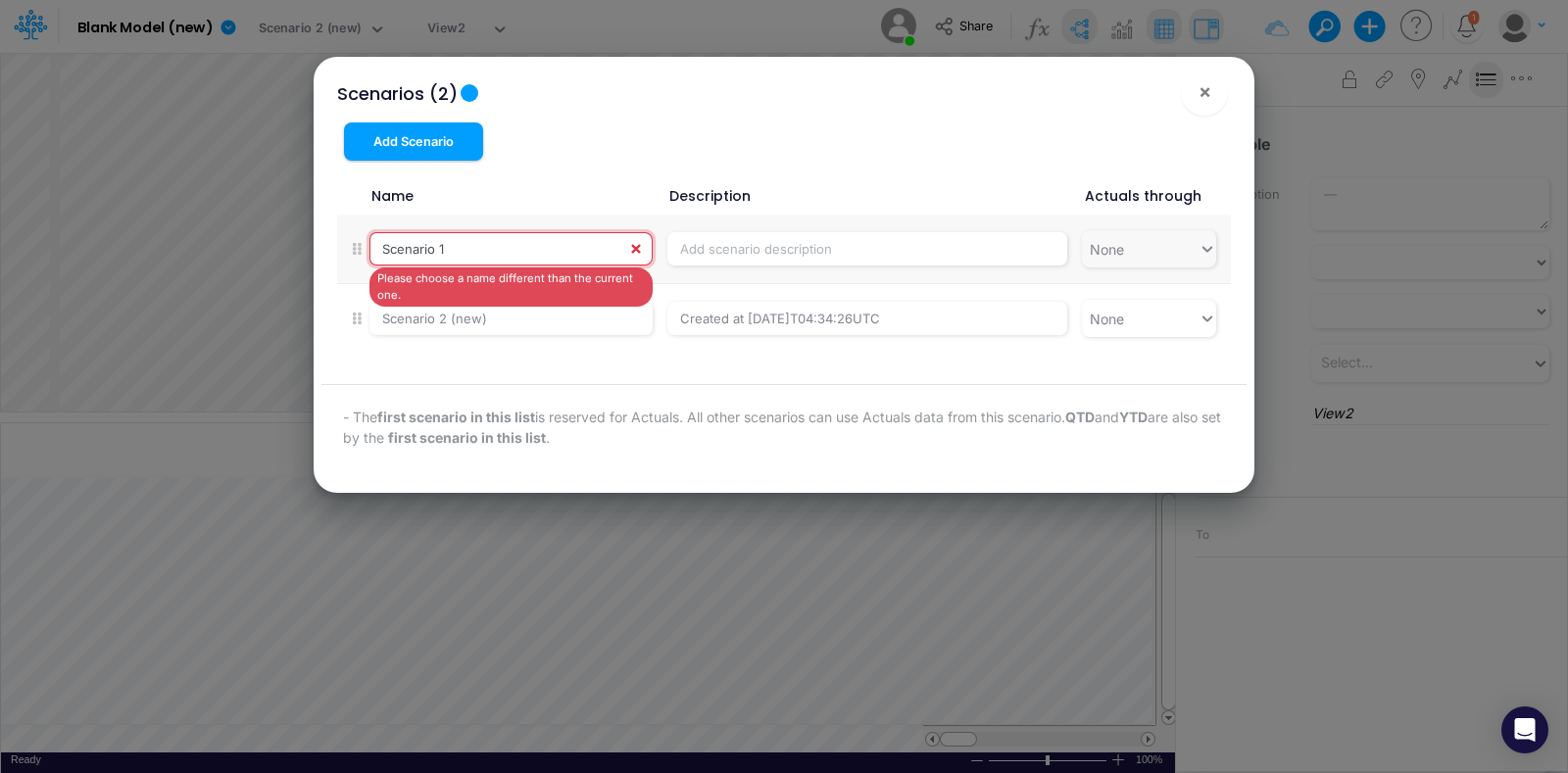 type on "A" 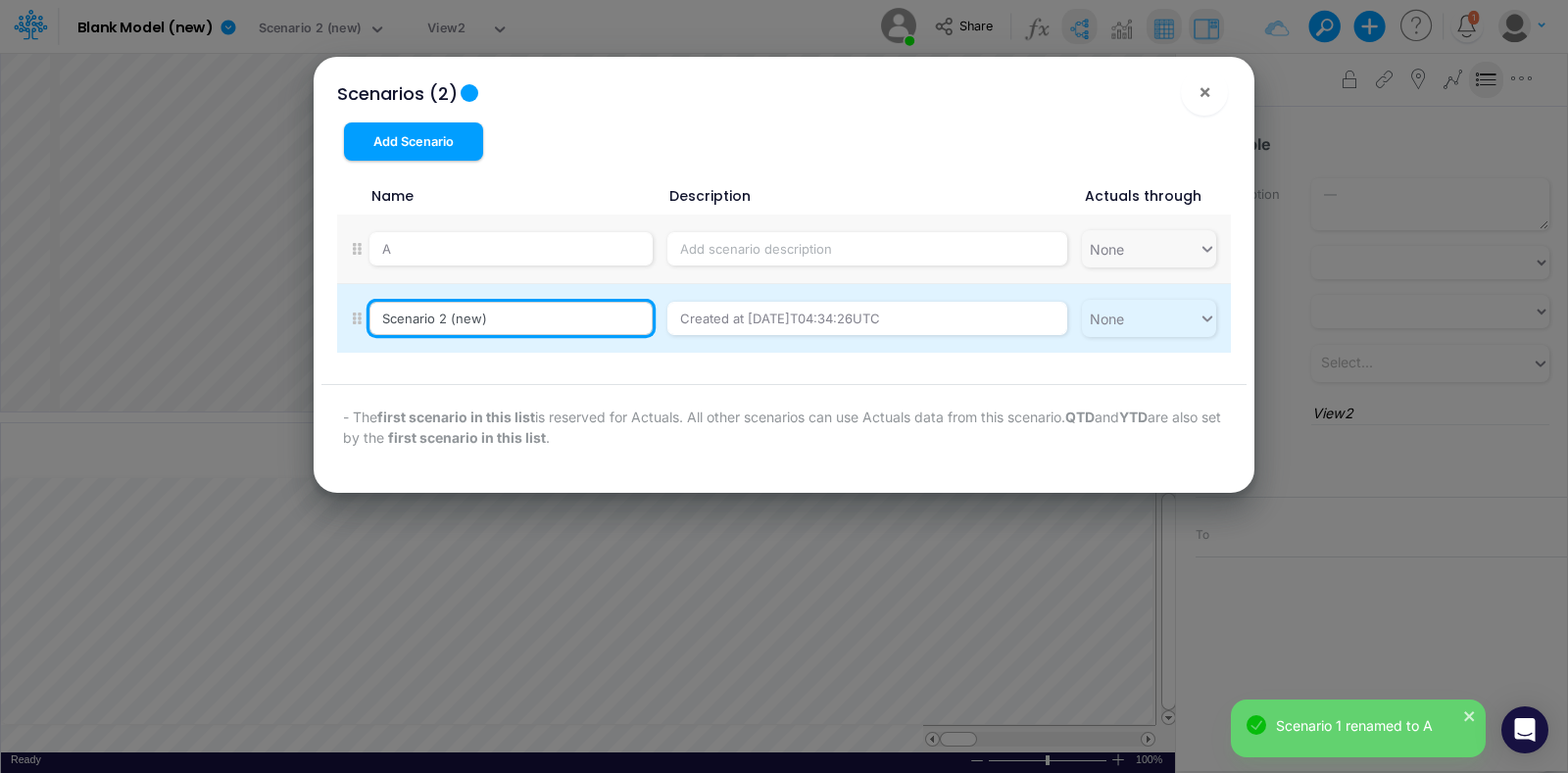 click on "Scenario 2 (new)" at bounding box center (511, 318) 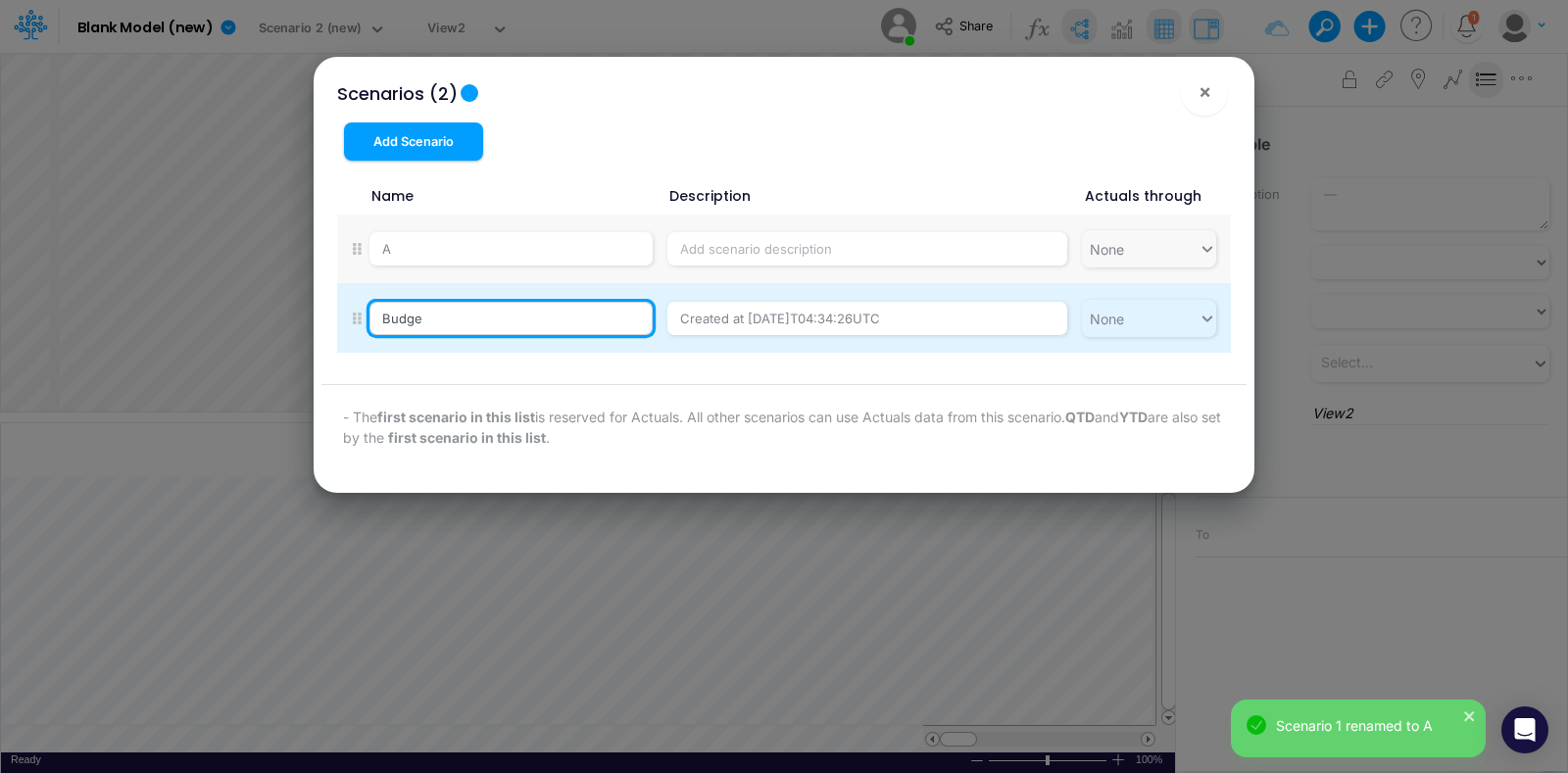 type on "Budget" 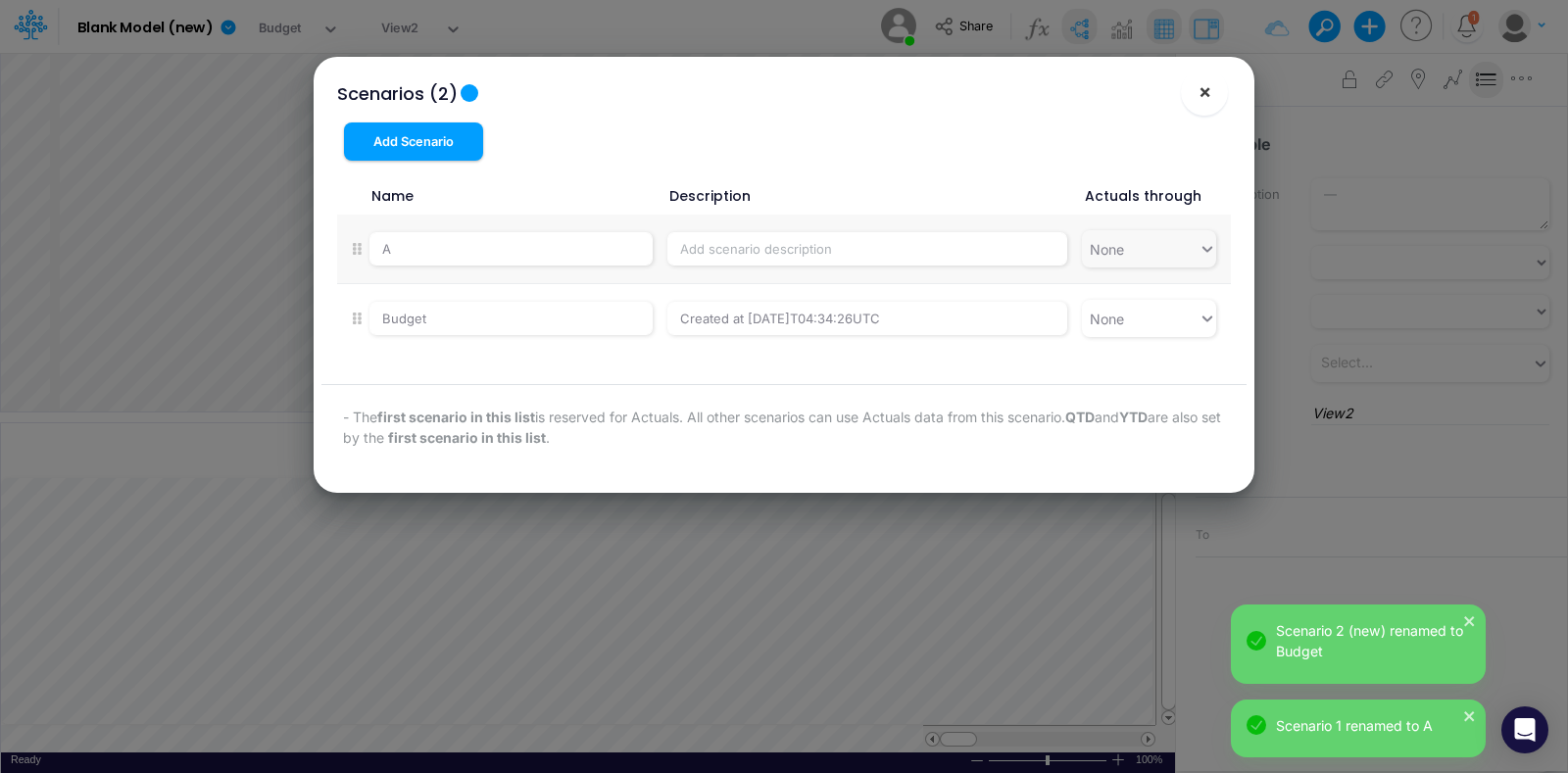 click on "×" at bounding box center (1204, 91) 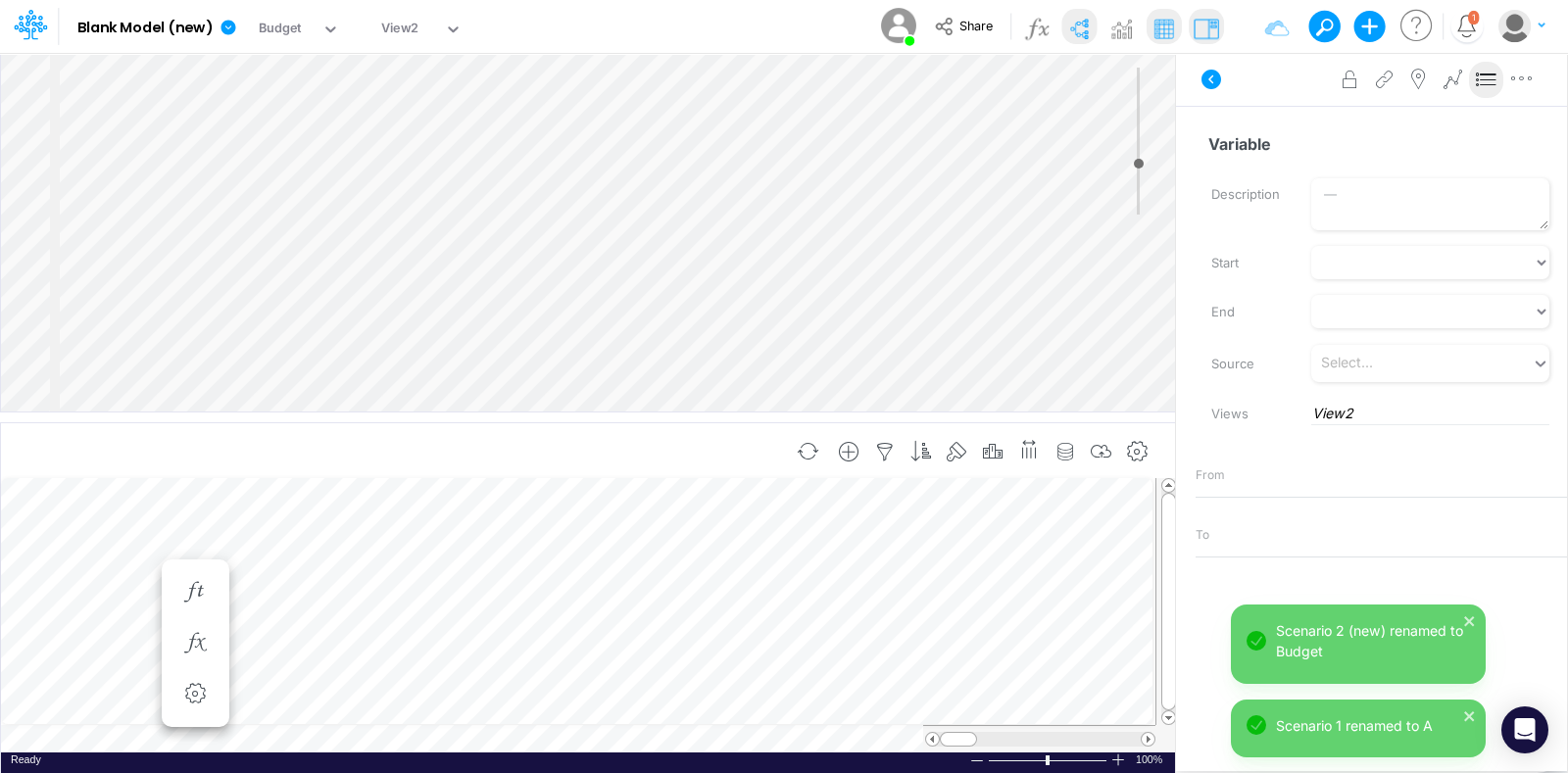 type 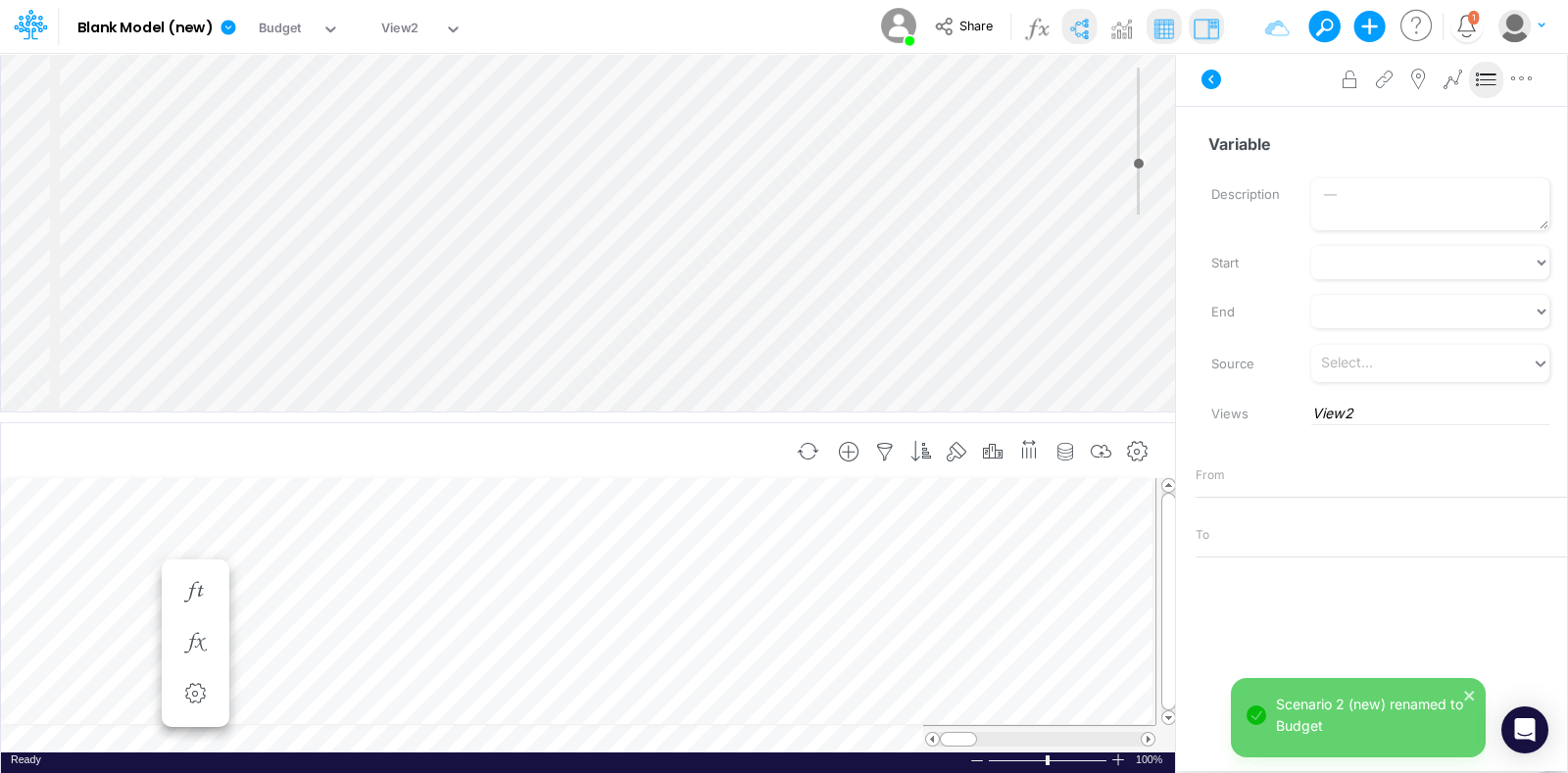 type on "Capex" 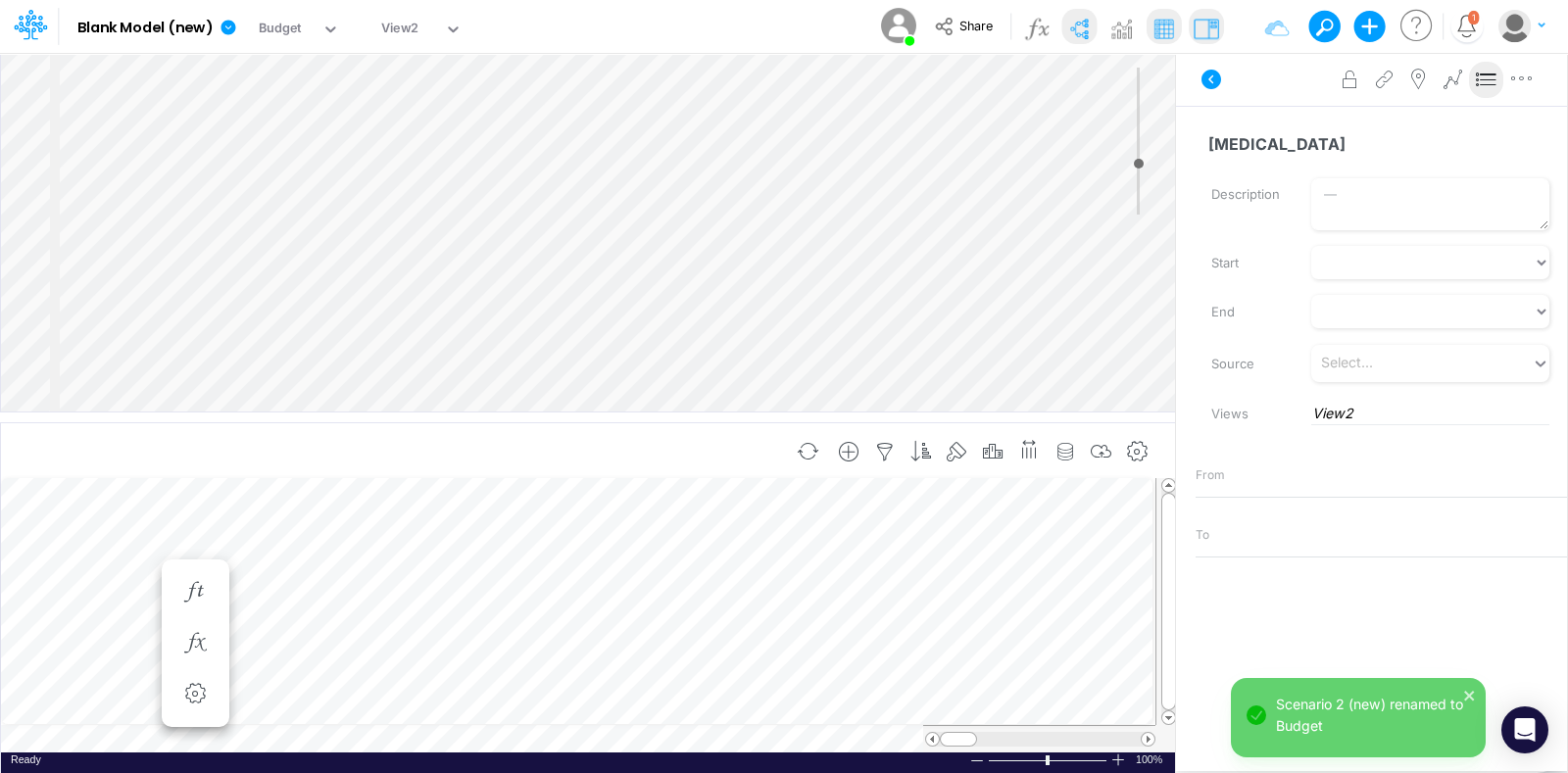scroll, scrollTop: 10, scrollLeft: 2, axis: both 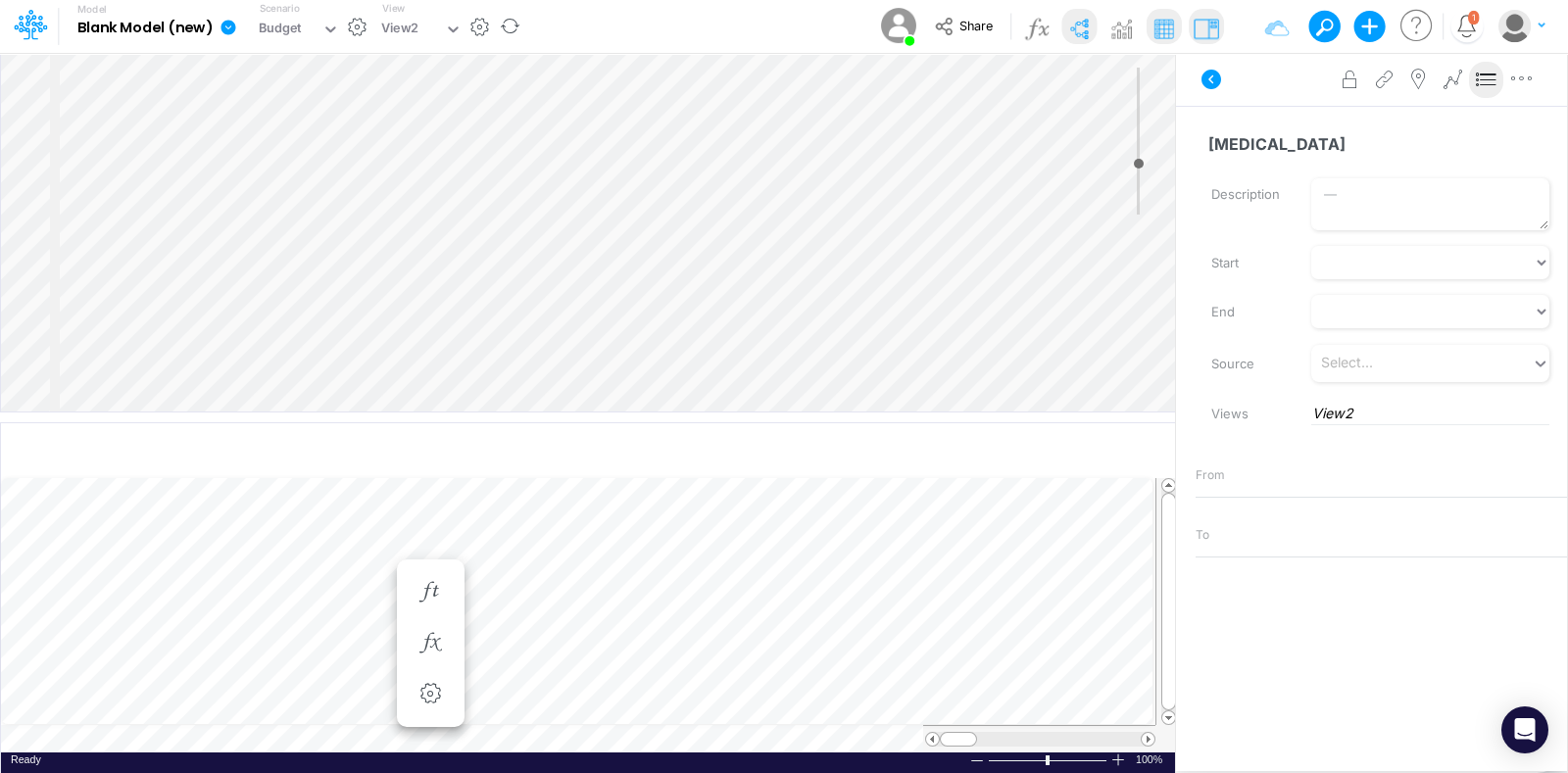 click 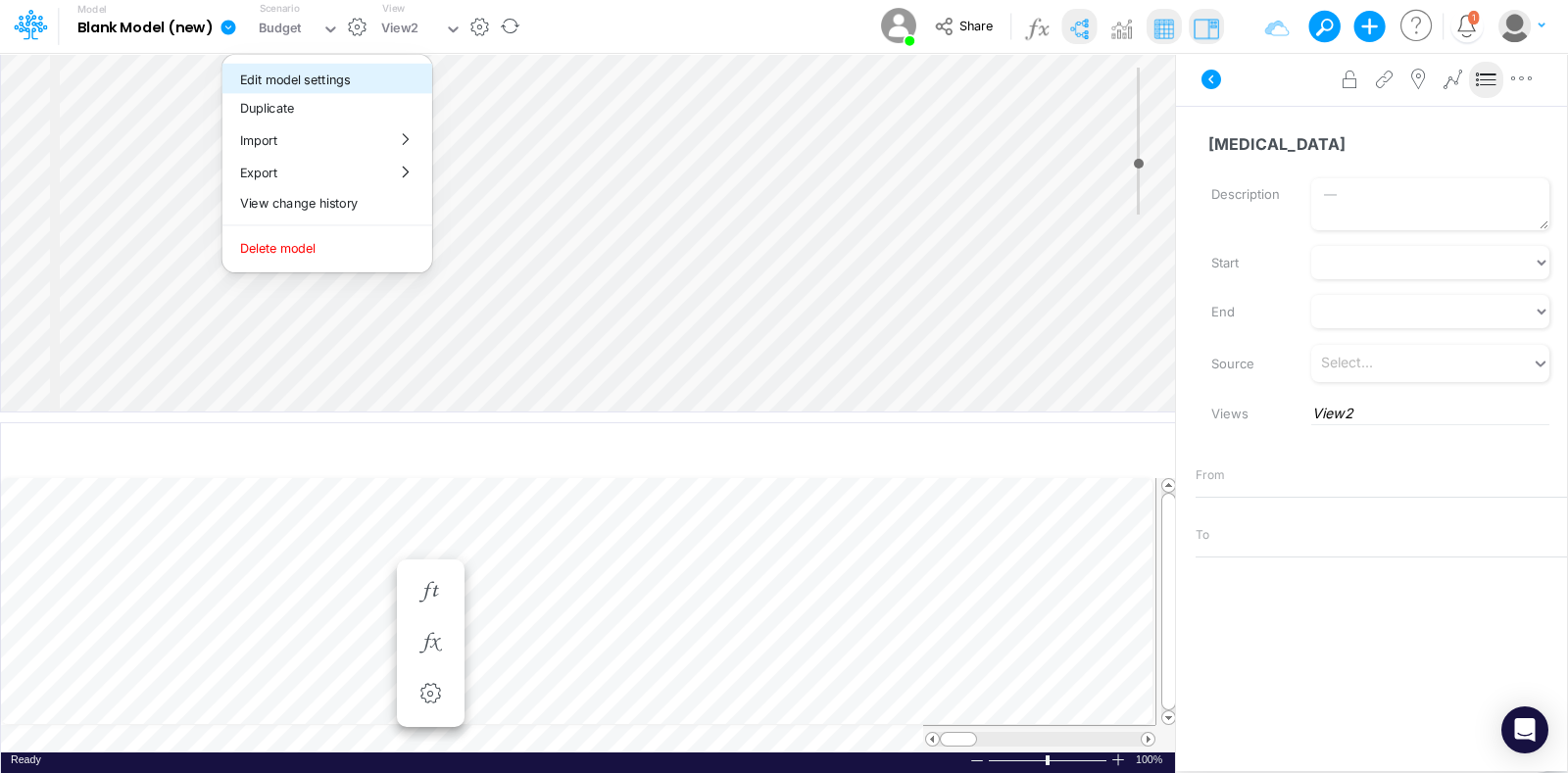 click on "Edit model settings" at bounding box center (327, 78) 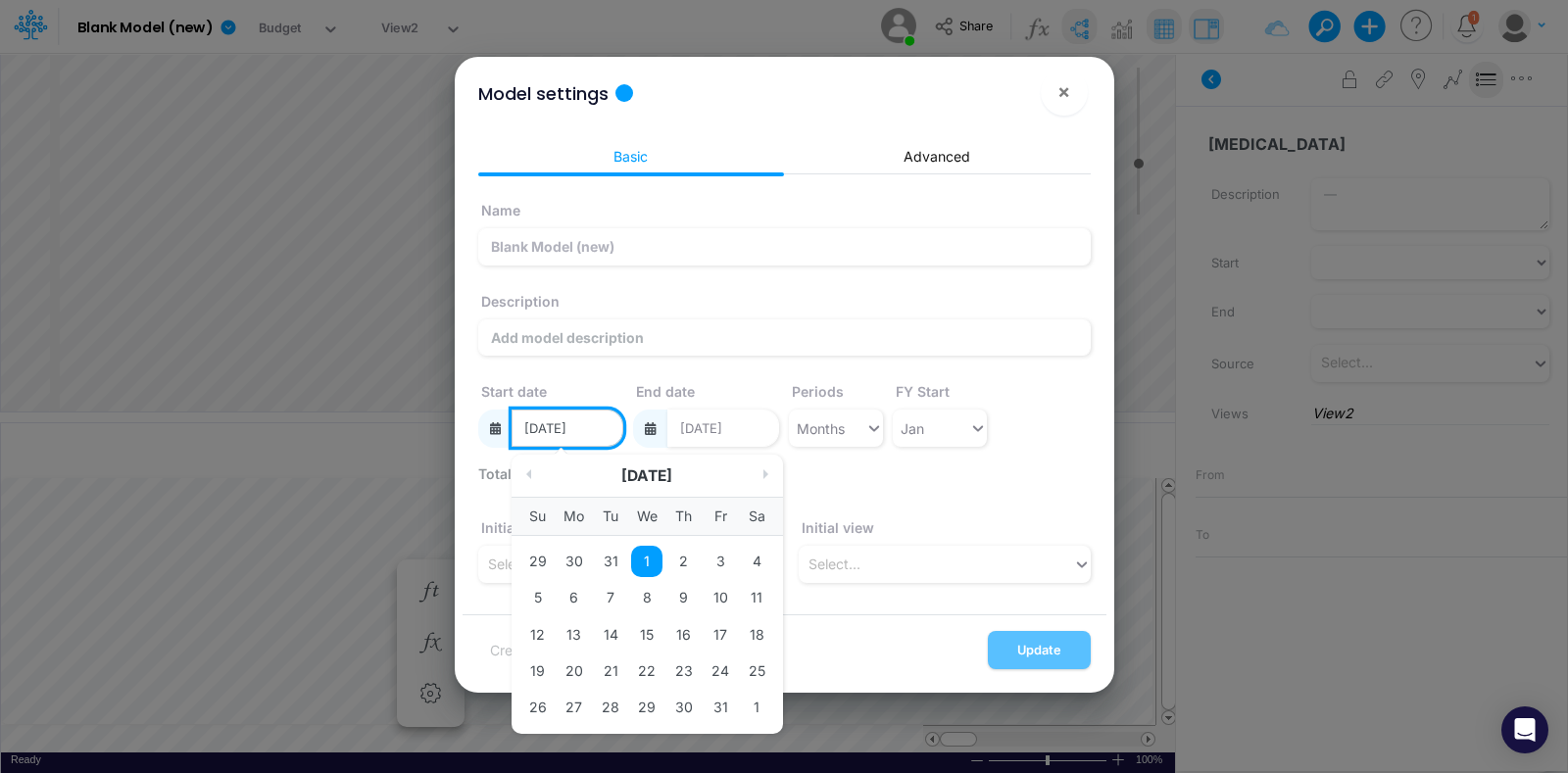 click on "01/01/2020" at bounding box center (567, 428) 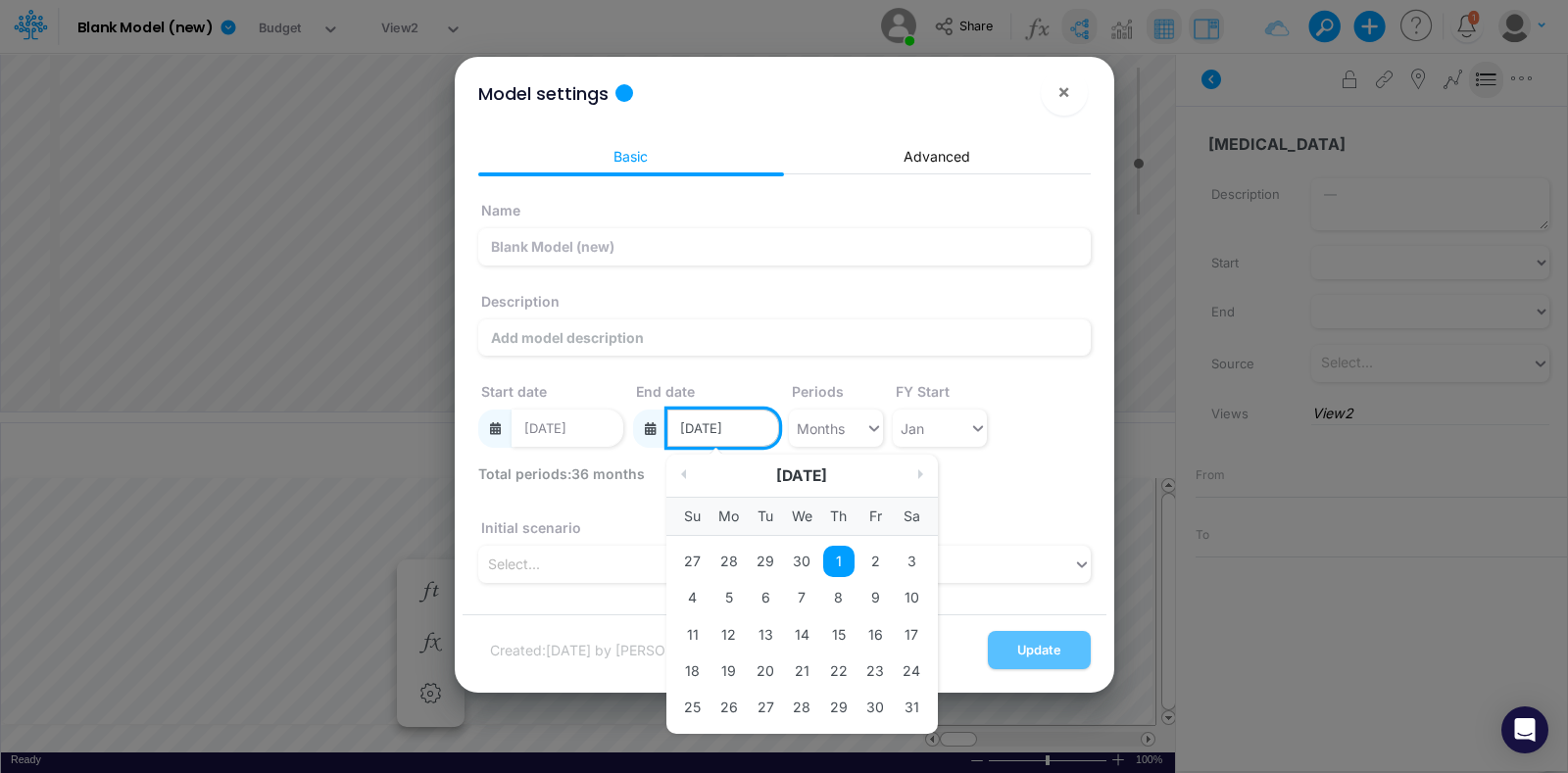 click on "12/01/2022" at bounding box center (723, 428) 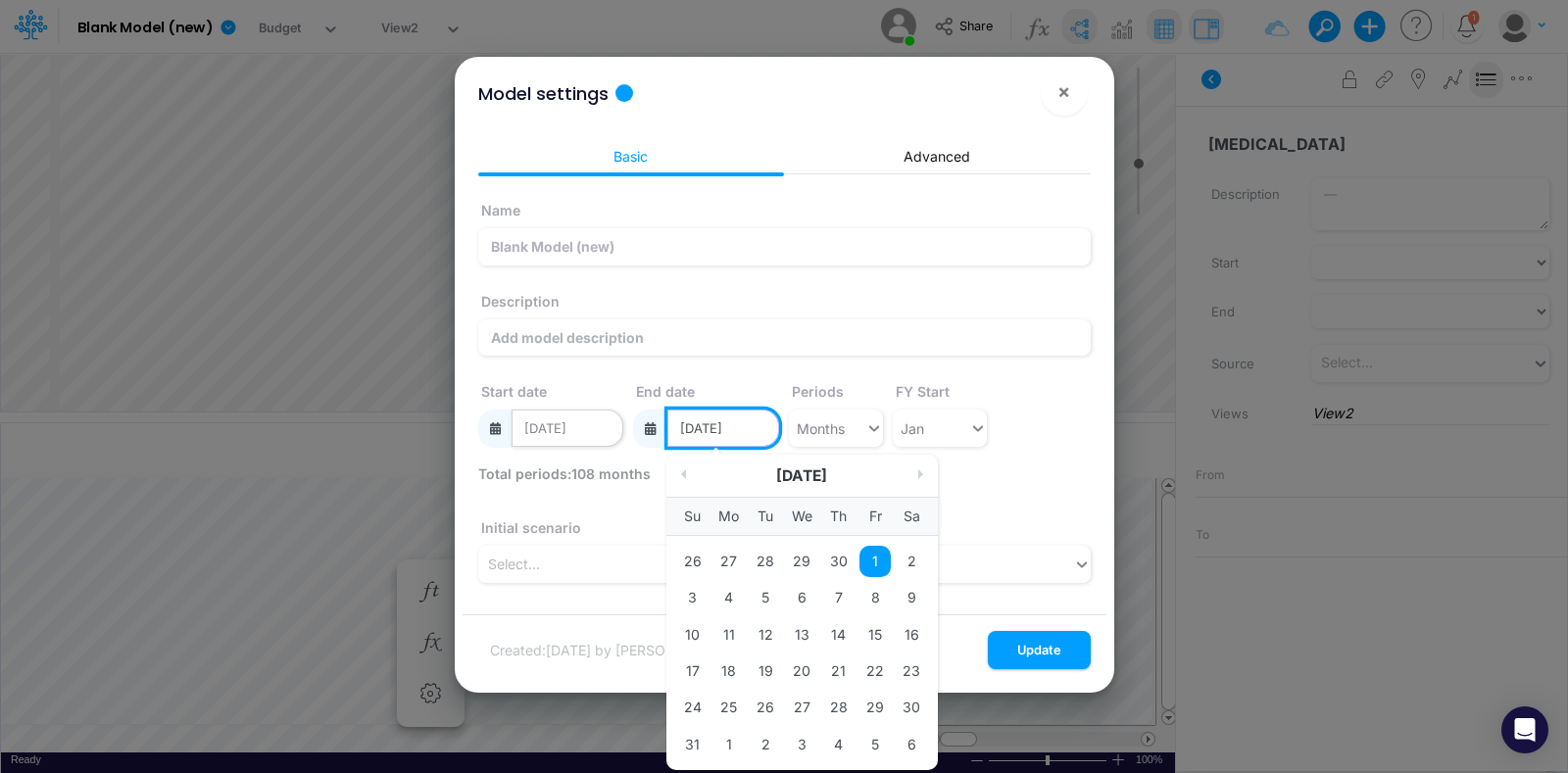 type on "12/01/2028" 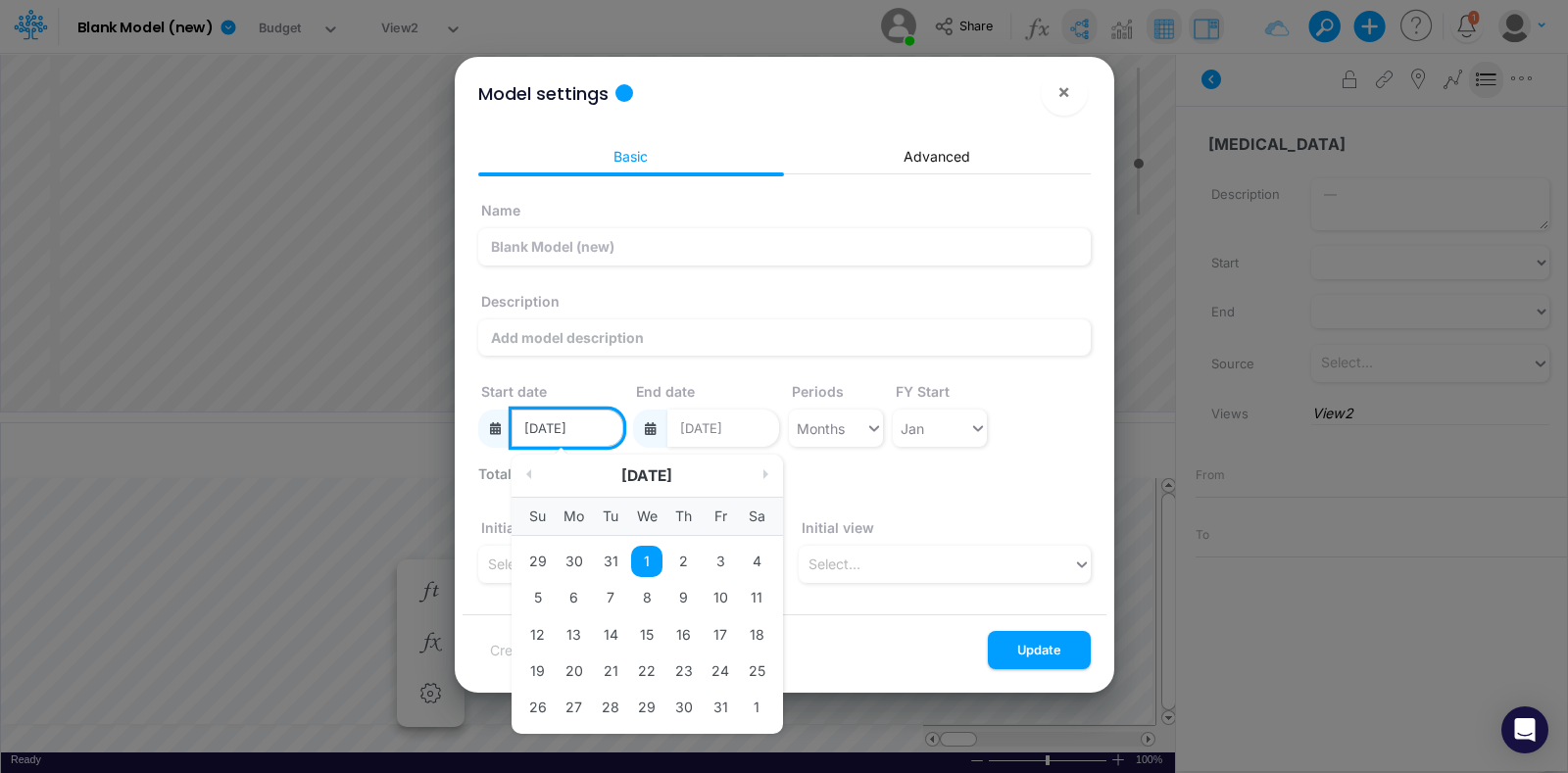 click on "01/01/2020" at bounding box center (567, 428) 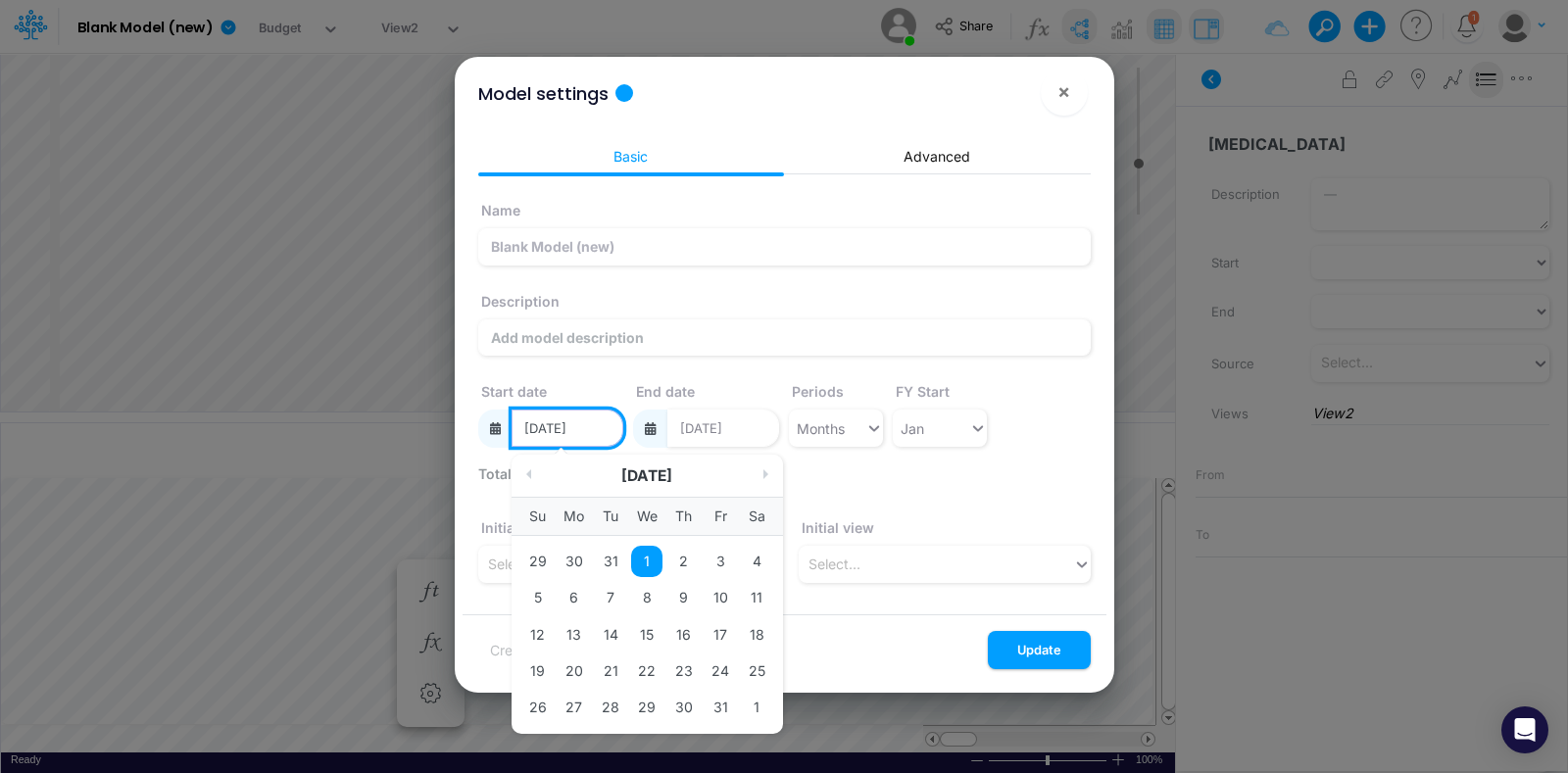 type on "01/01/2025" 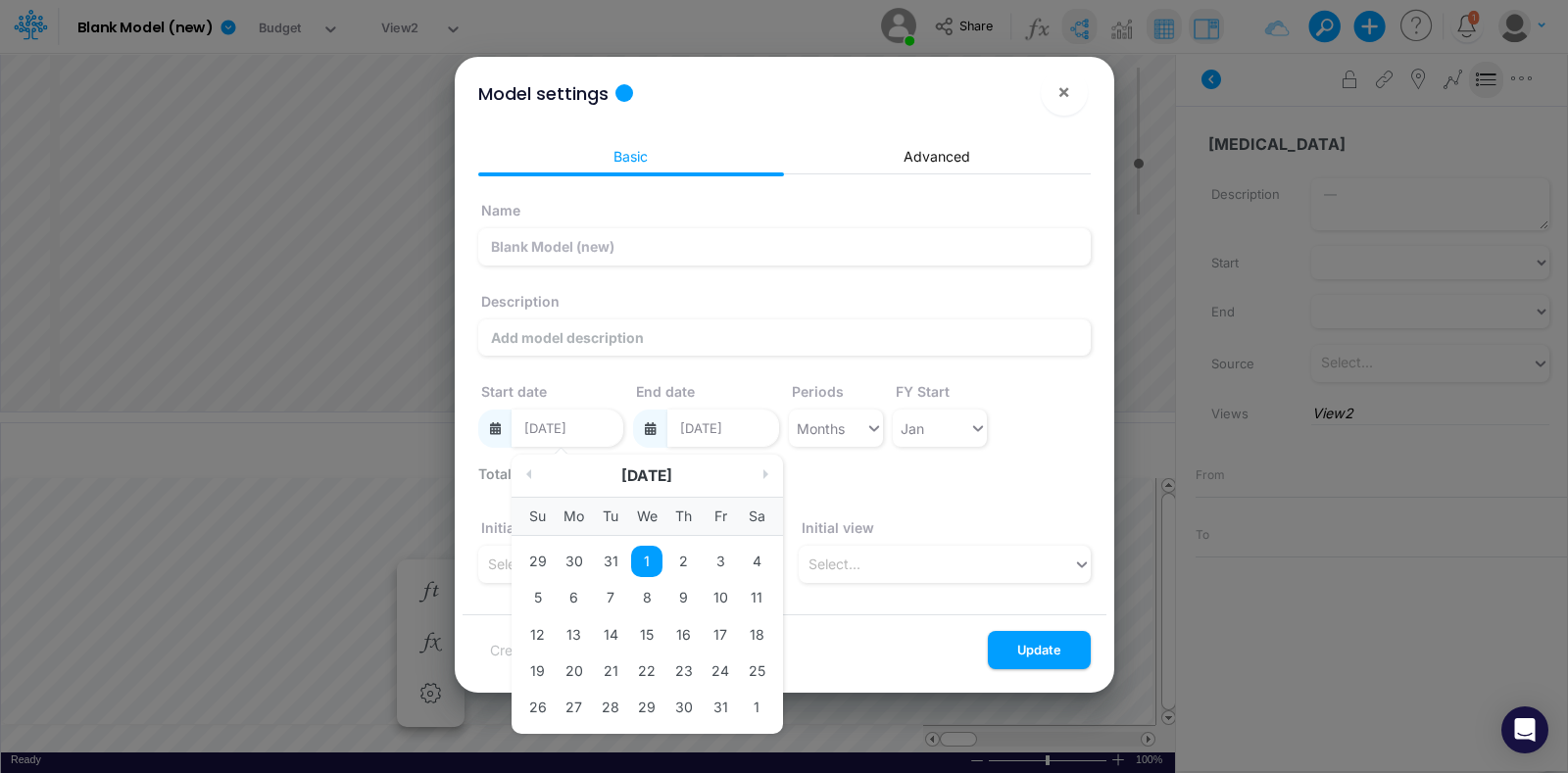 click on "1" at bounding box center [647, 561] 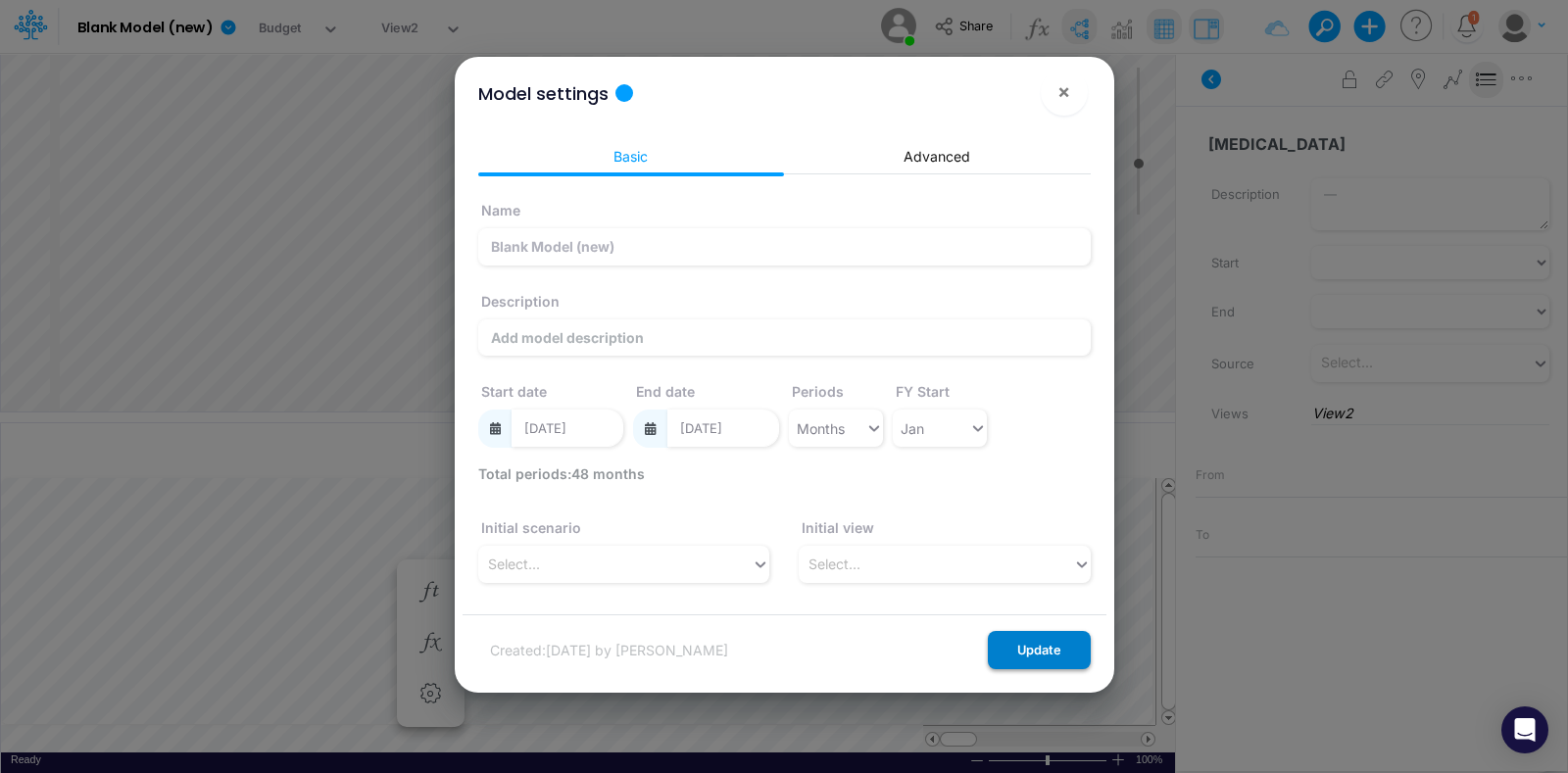 click on "Update" at bounding box center [1039, 650] 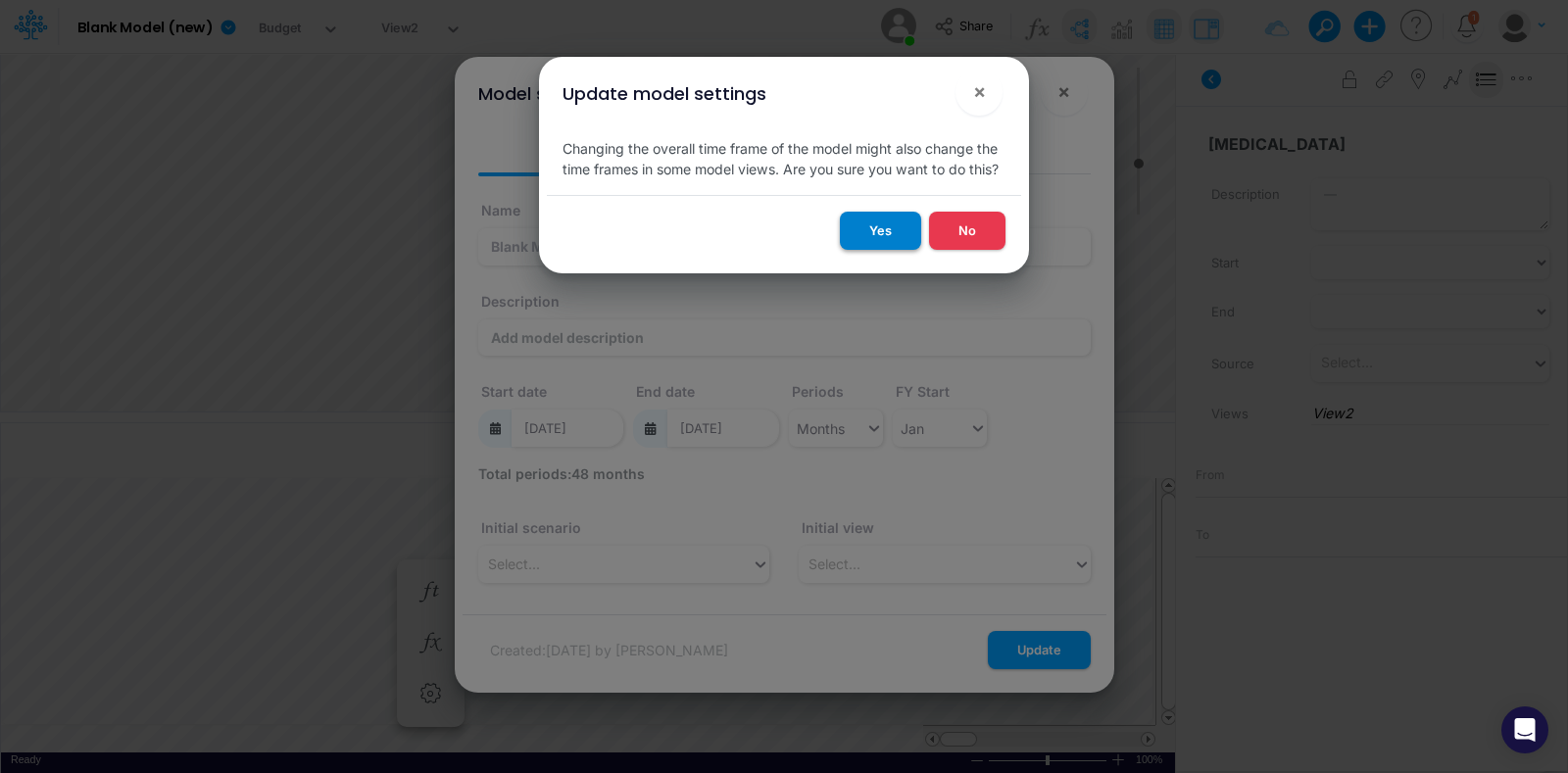 click on "Yes" at bounding box center (880, 230) 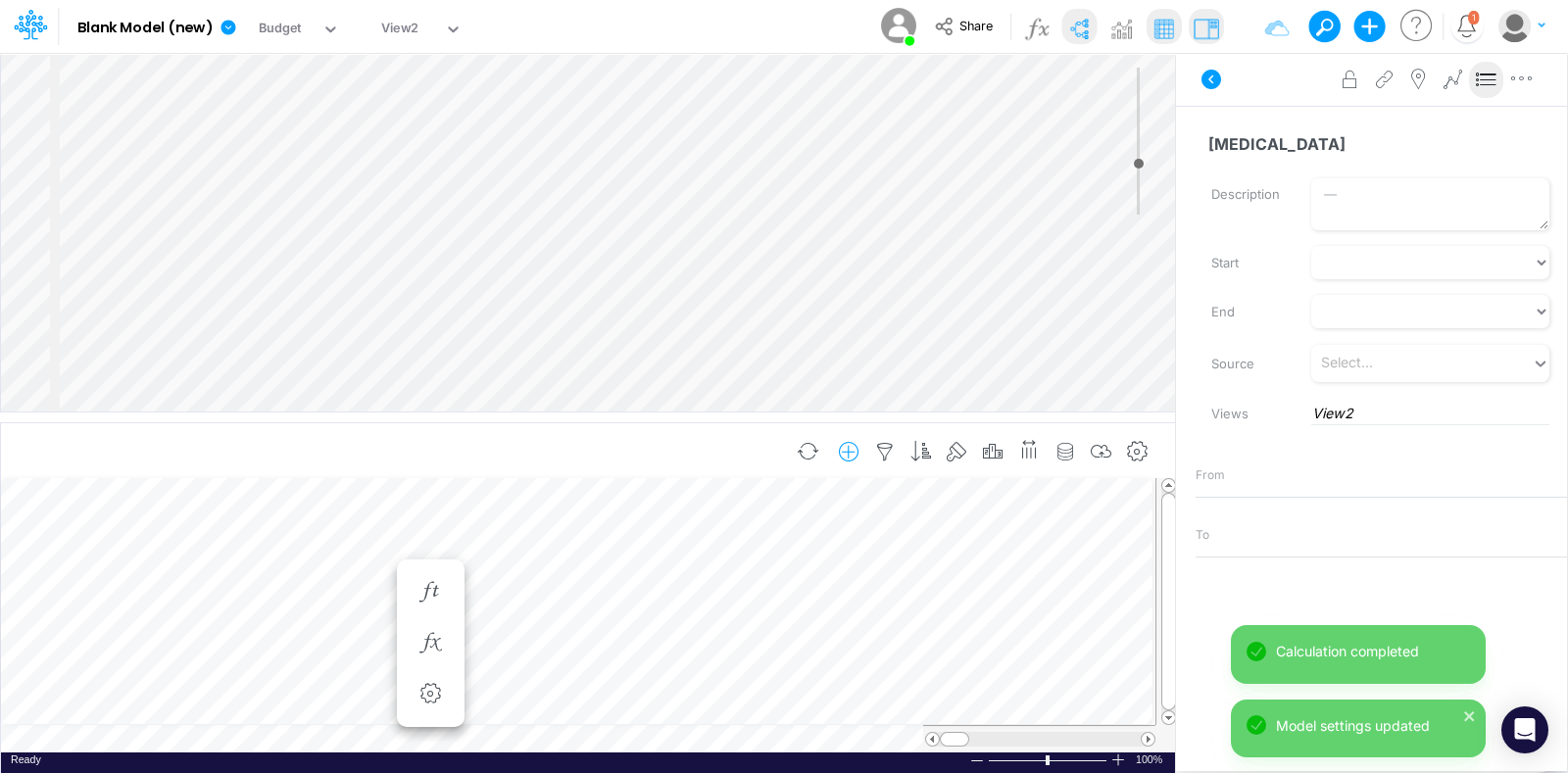 scroll, scrollTop: 10, scrollLeft: 2, axis: both 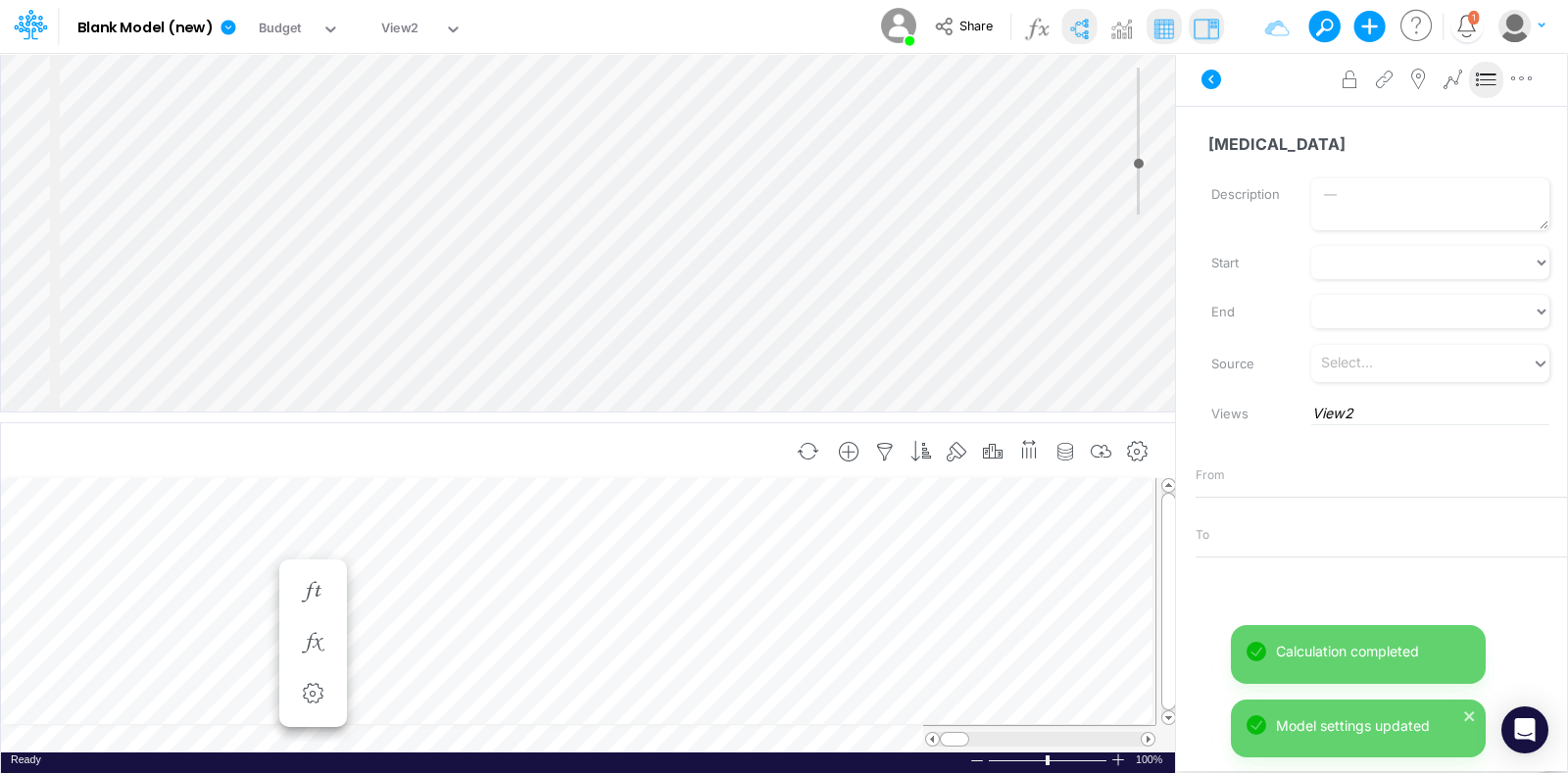type 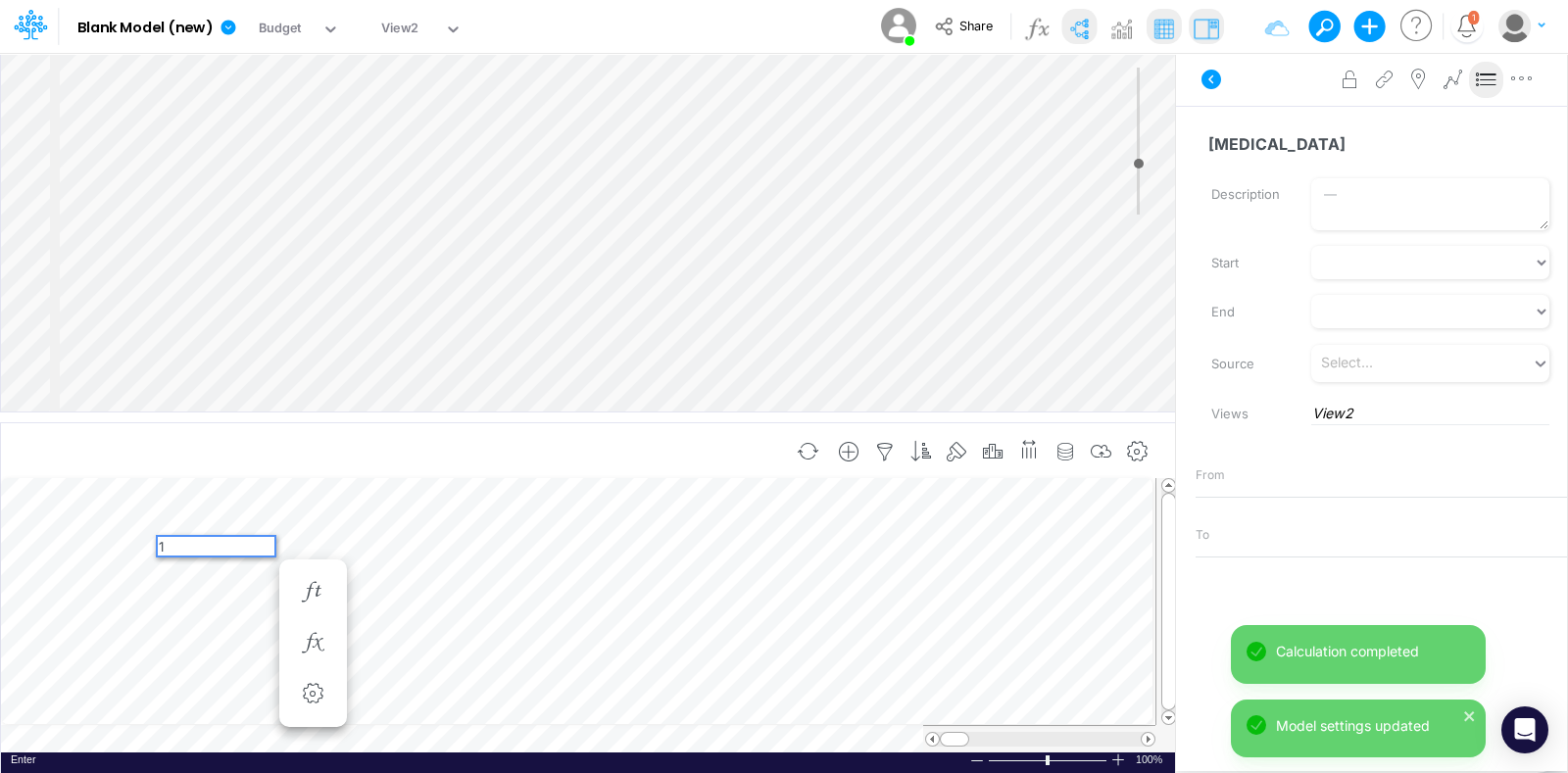 scroll, scrollTop: 0, scrollLeft: 0, axis: both 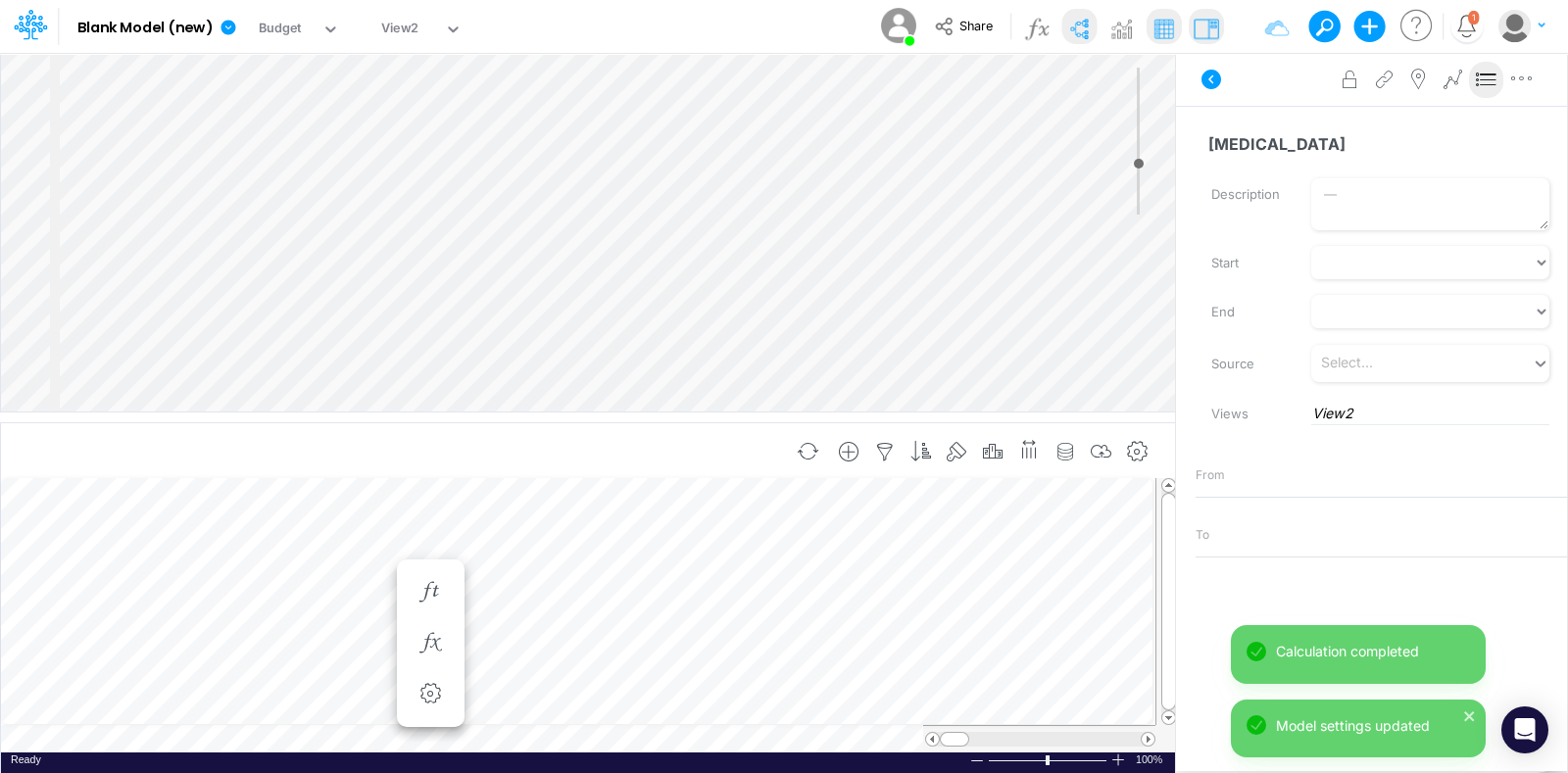 type 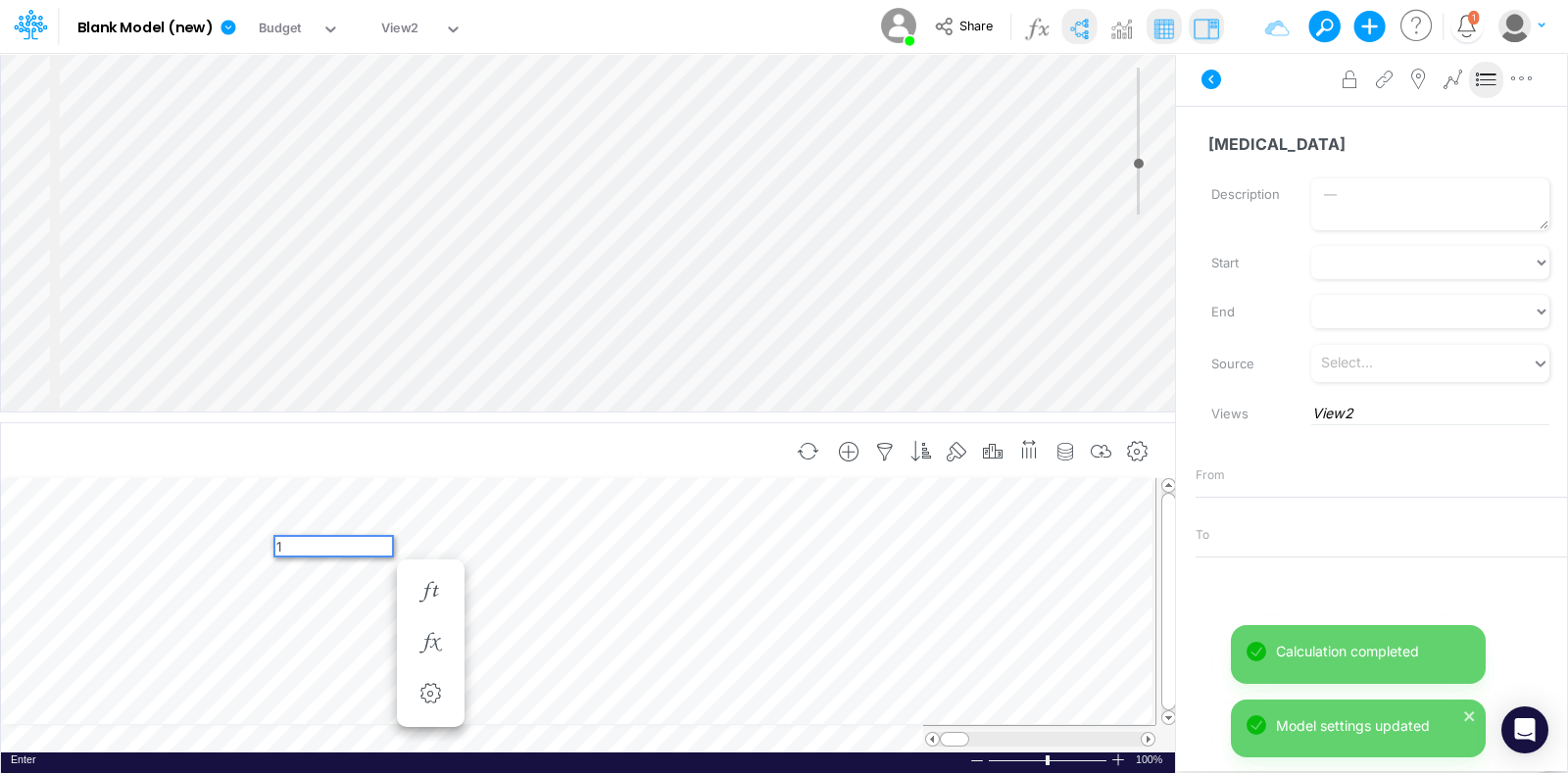 scroll, scrollTop: 0, scrollLeft: 0, axis: both 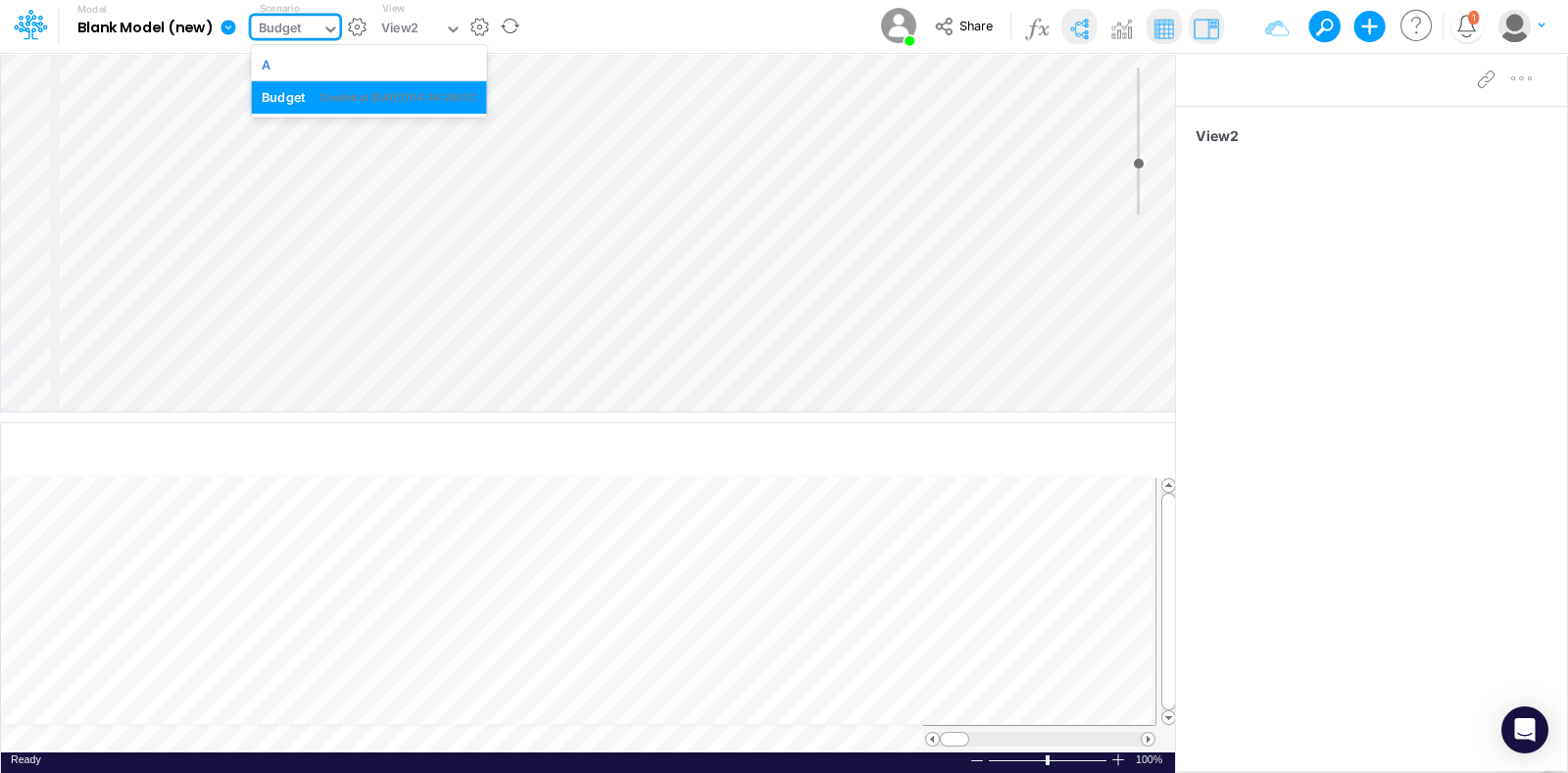 click on "Budget" at bounding box center (286, 30) 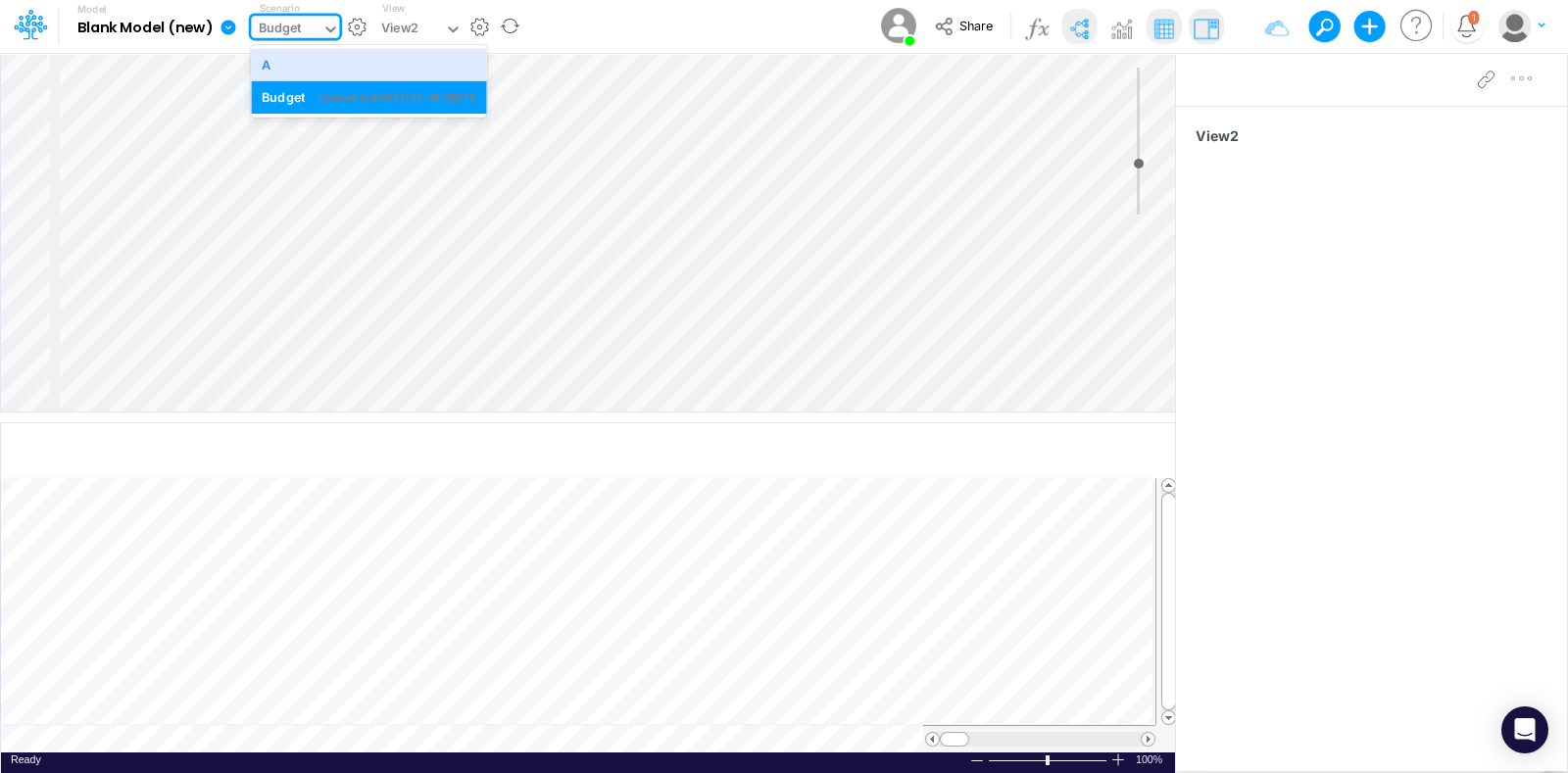 click on "Budget" at bounding box center (286, 30) 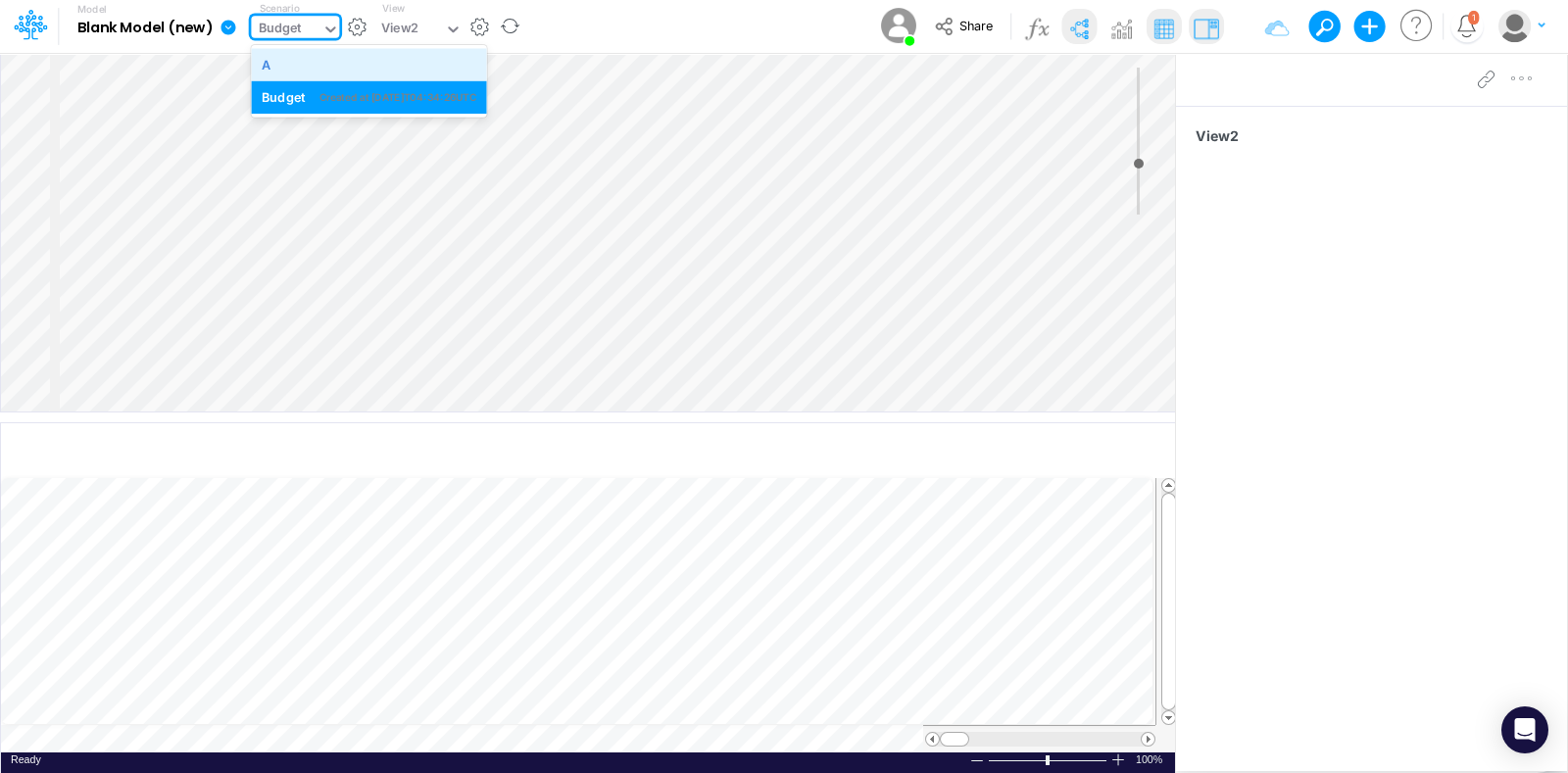 click on "A" at bounding box center (368, 64) 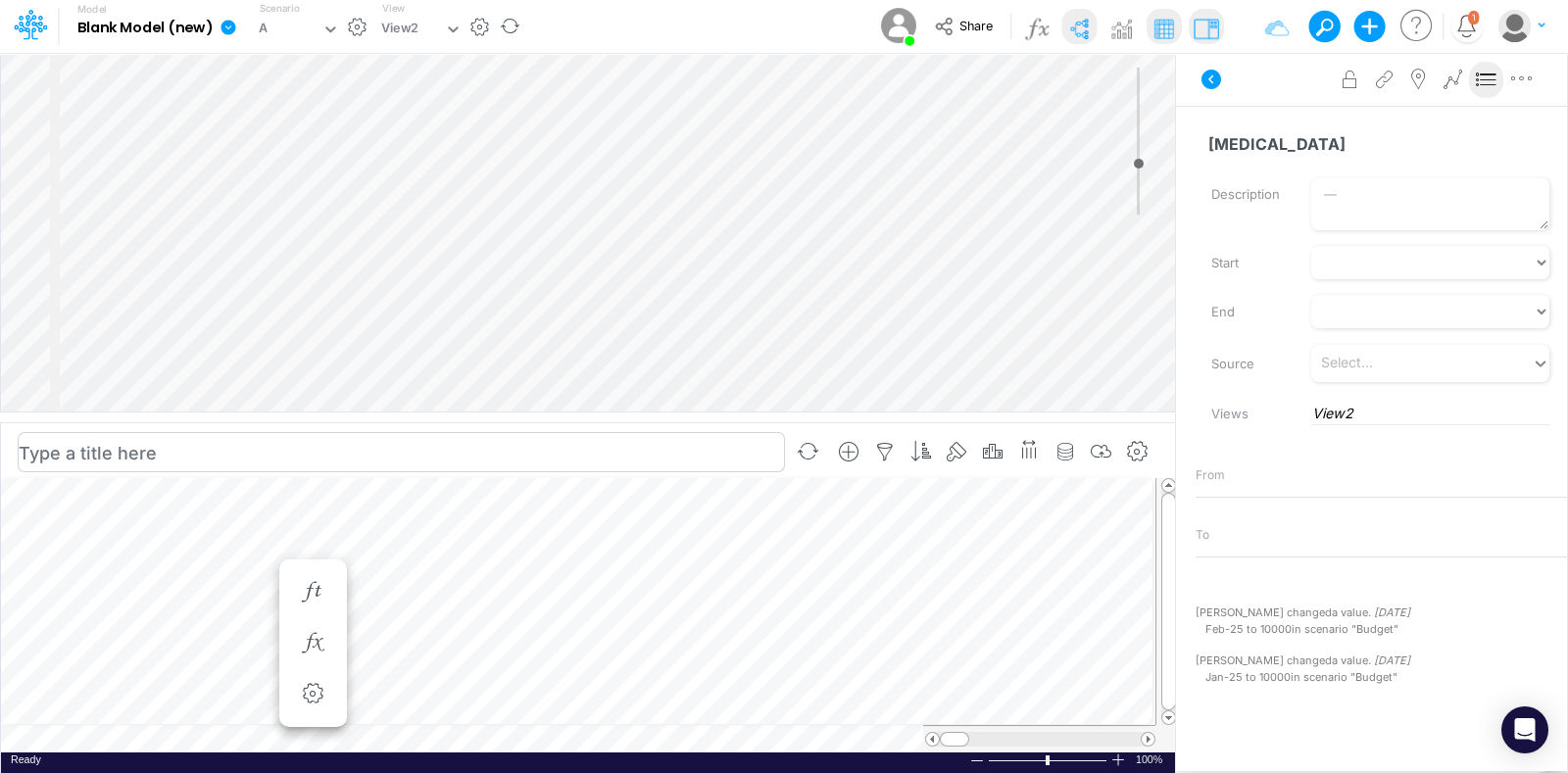 type 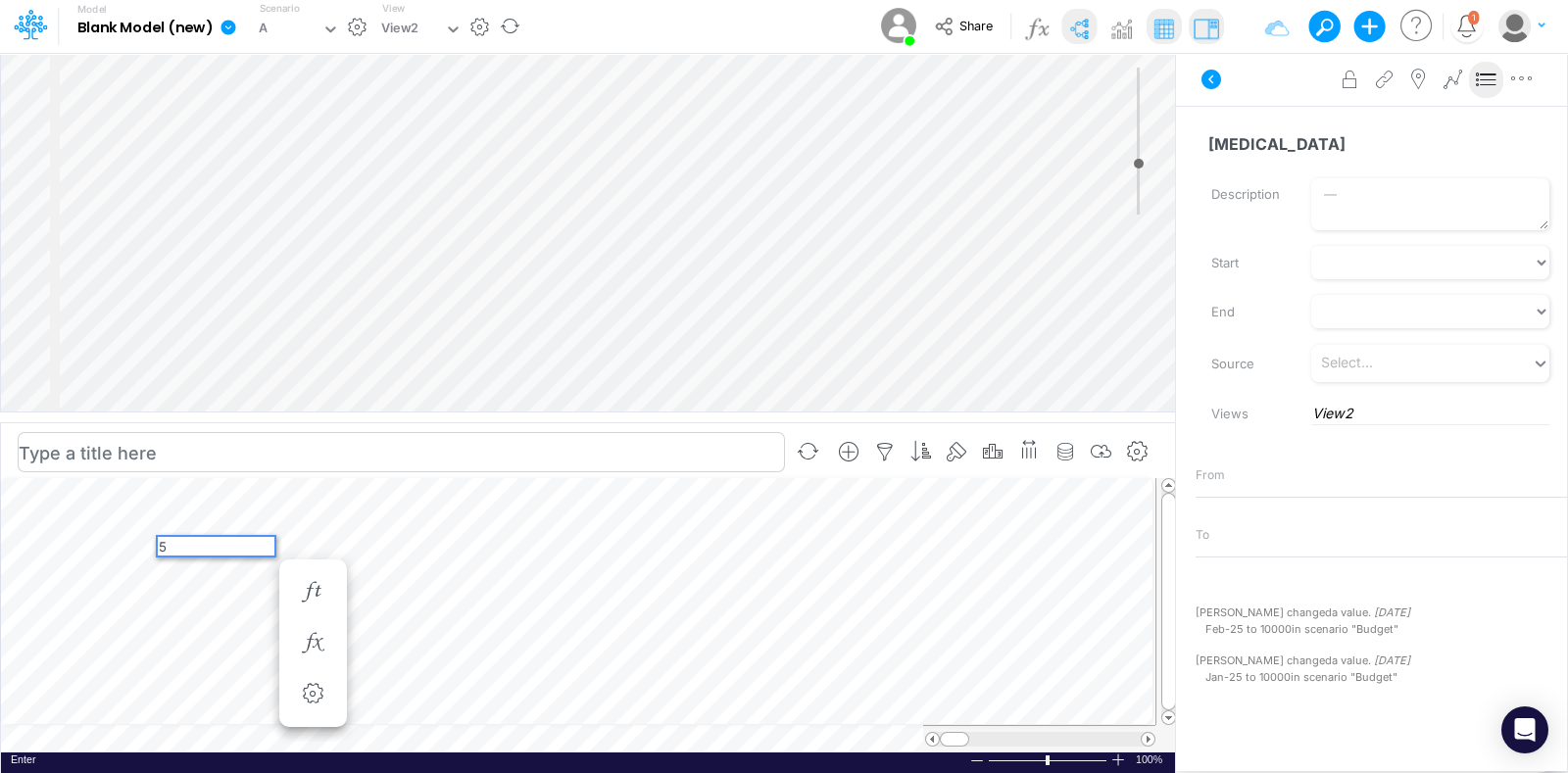 scroll, scrollTop: 0, scrollLeft: 0, axis: both 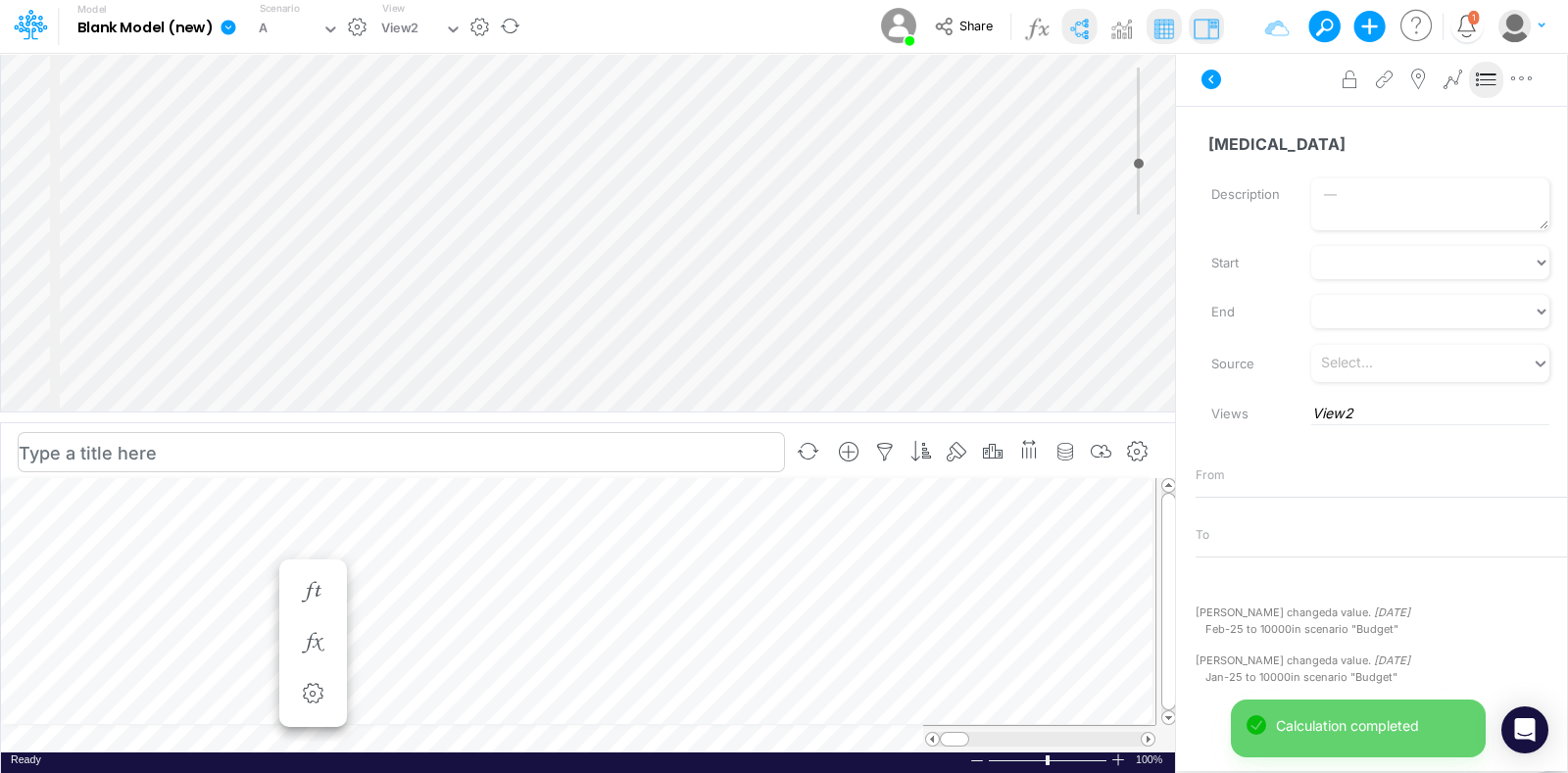 type 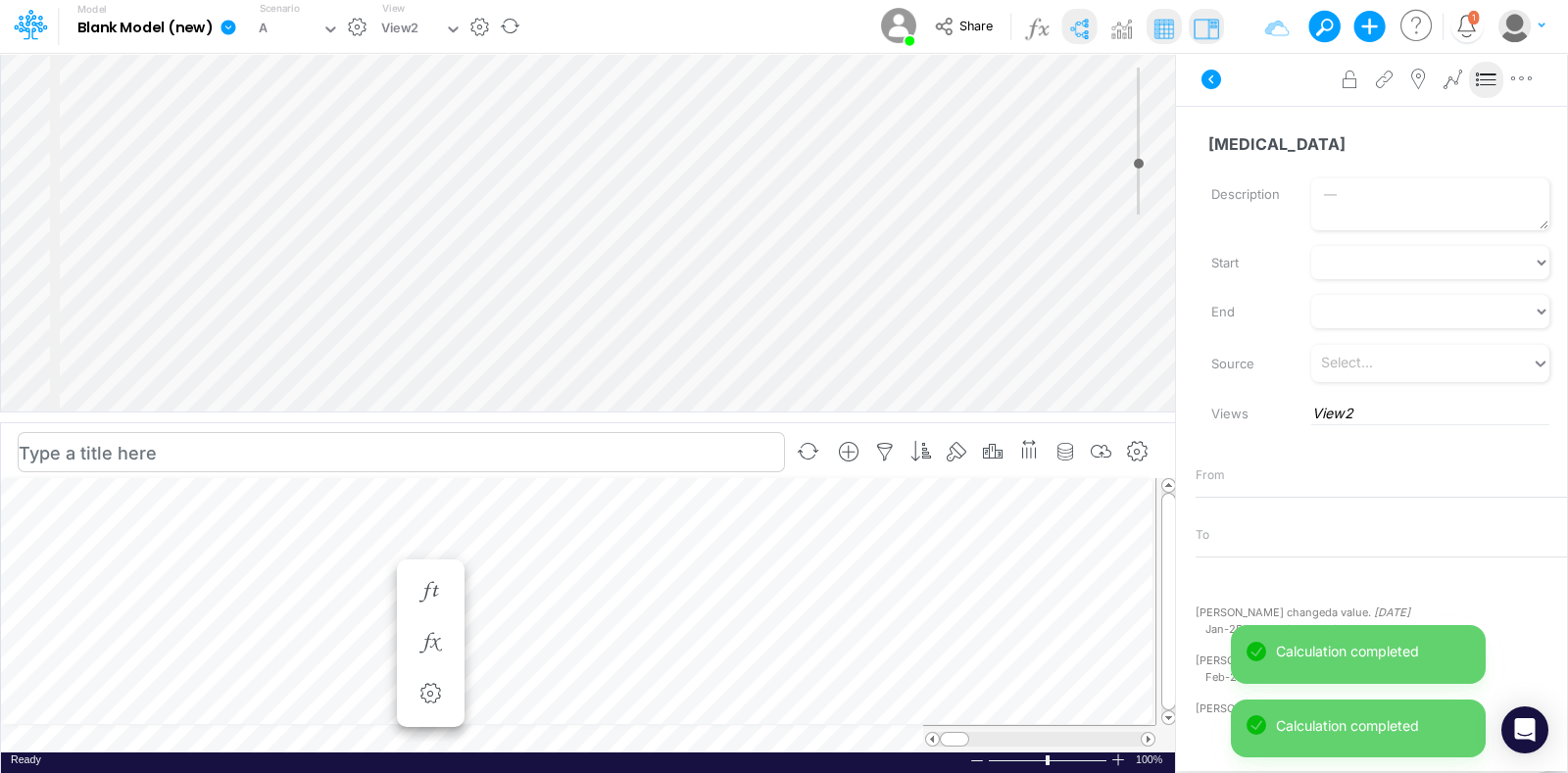 scroll, scrollTop: 10, scrollLeft: 2, axis: both 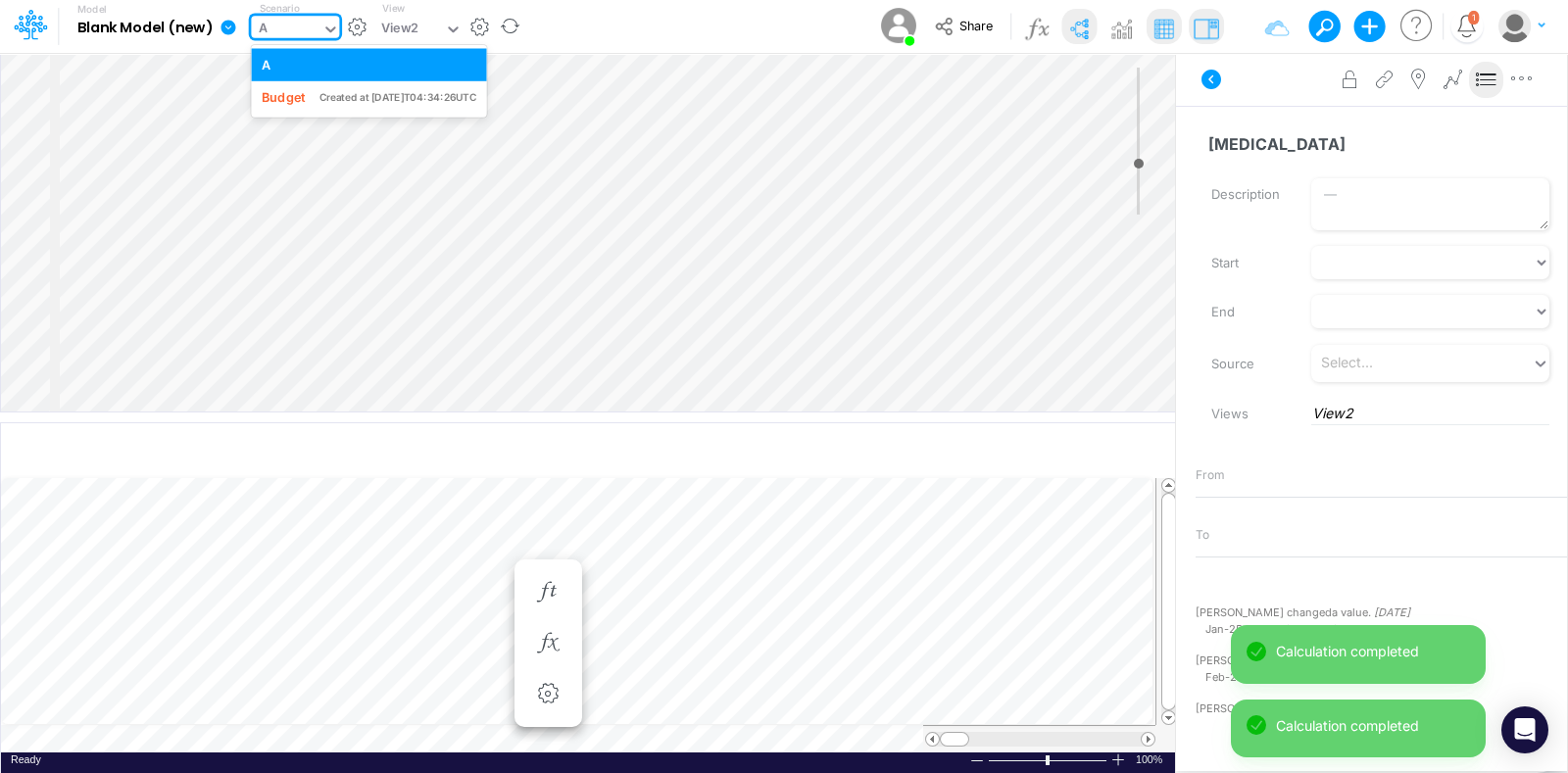 click on "A" at bounding box center [286, 30] 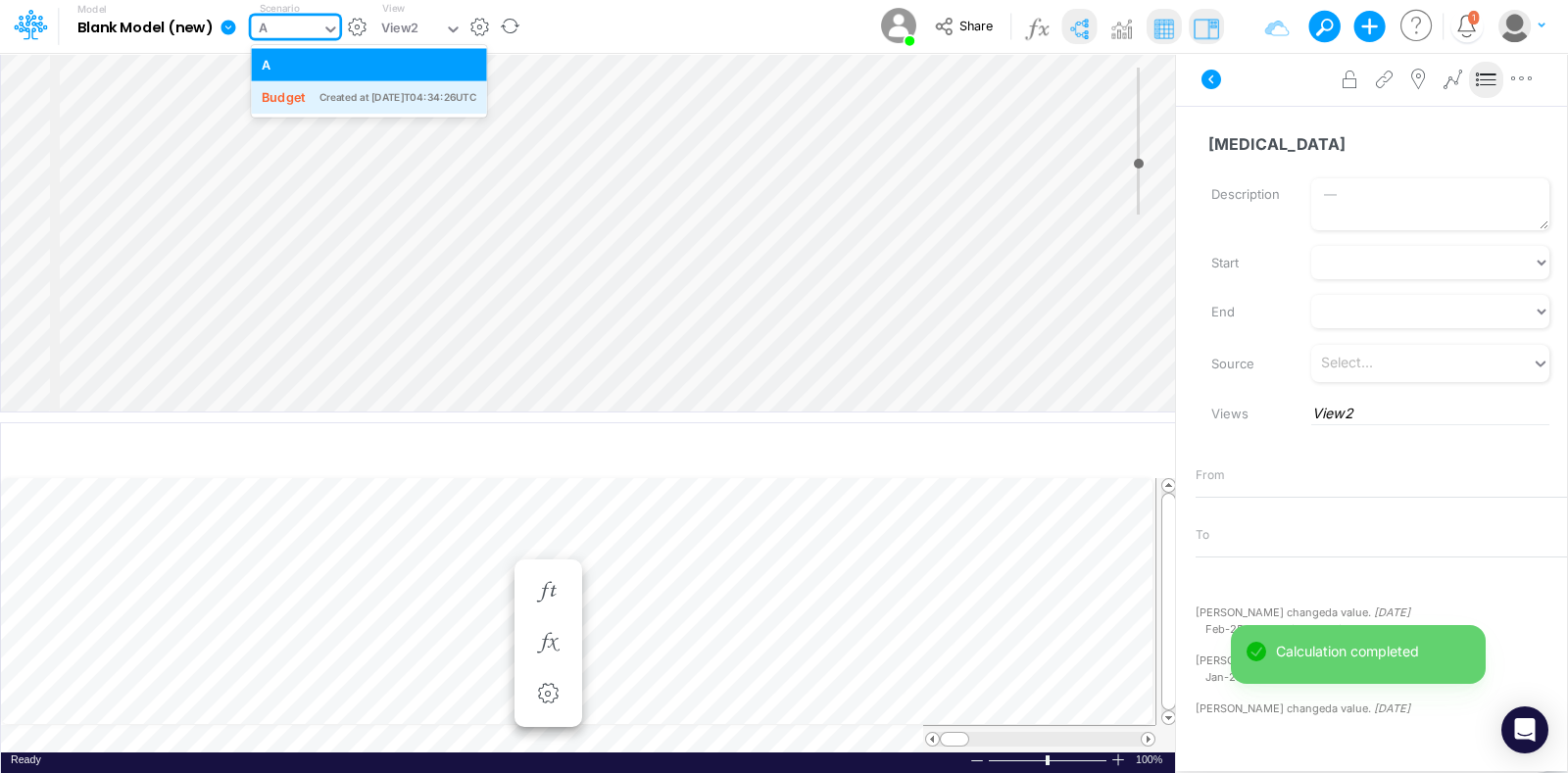 click on "Created at 2025-07-14T04:34:26UTC" at bounding box center [398, 97] 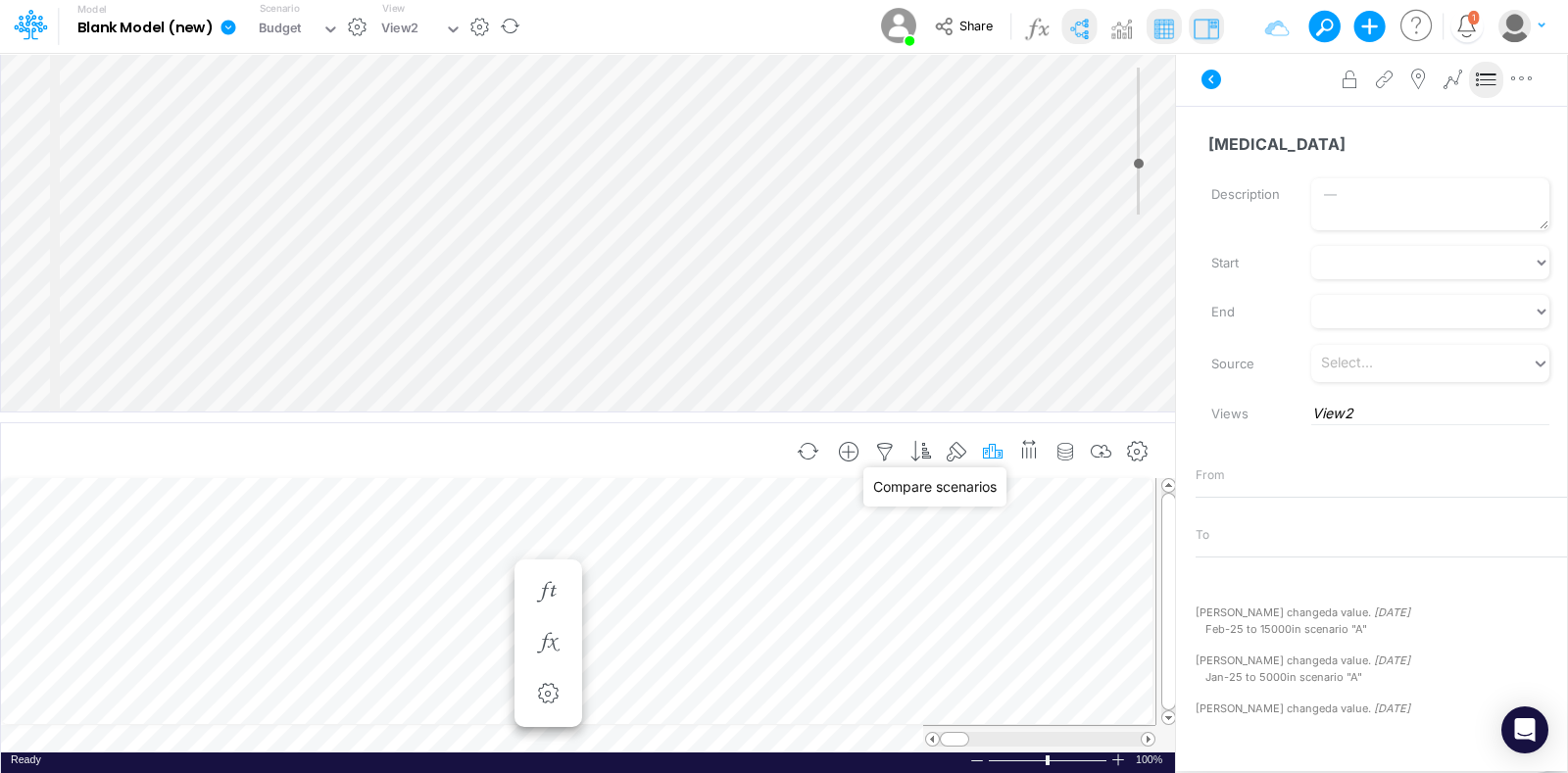 click at bounding box center [993, 452] 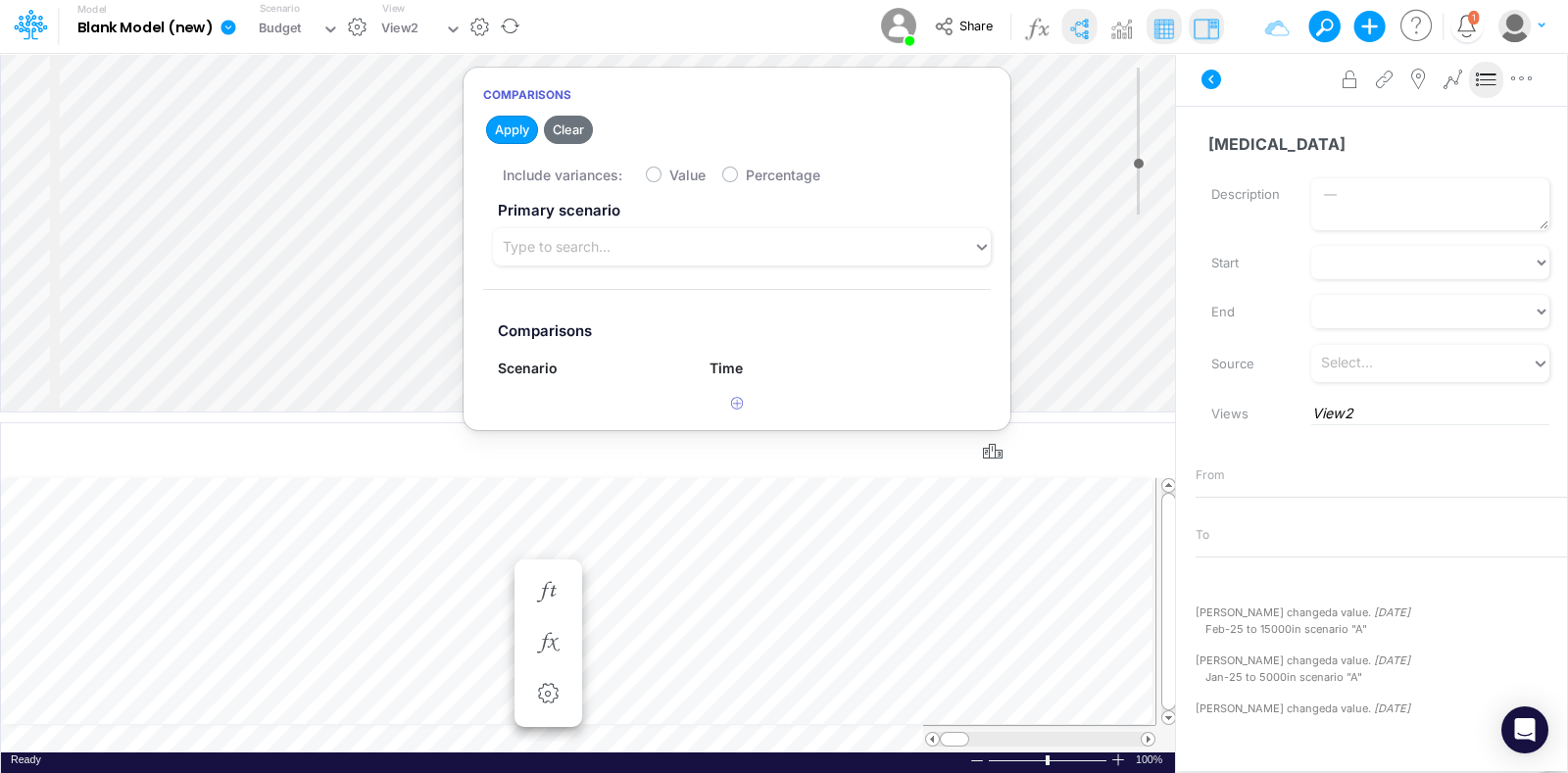 click on "Value" at bounding box center [687, 174] 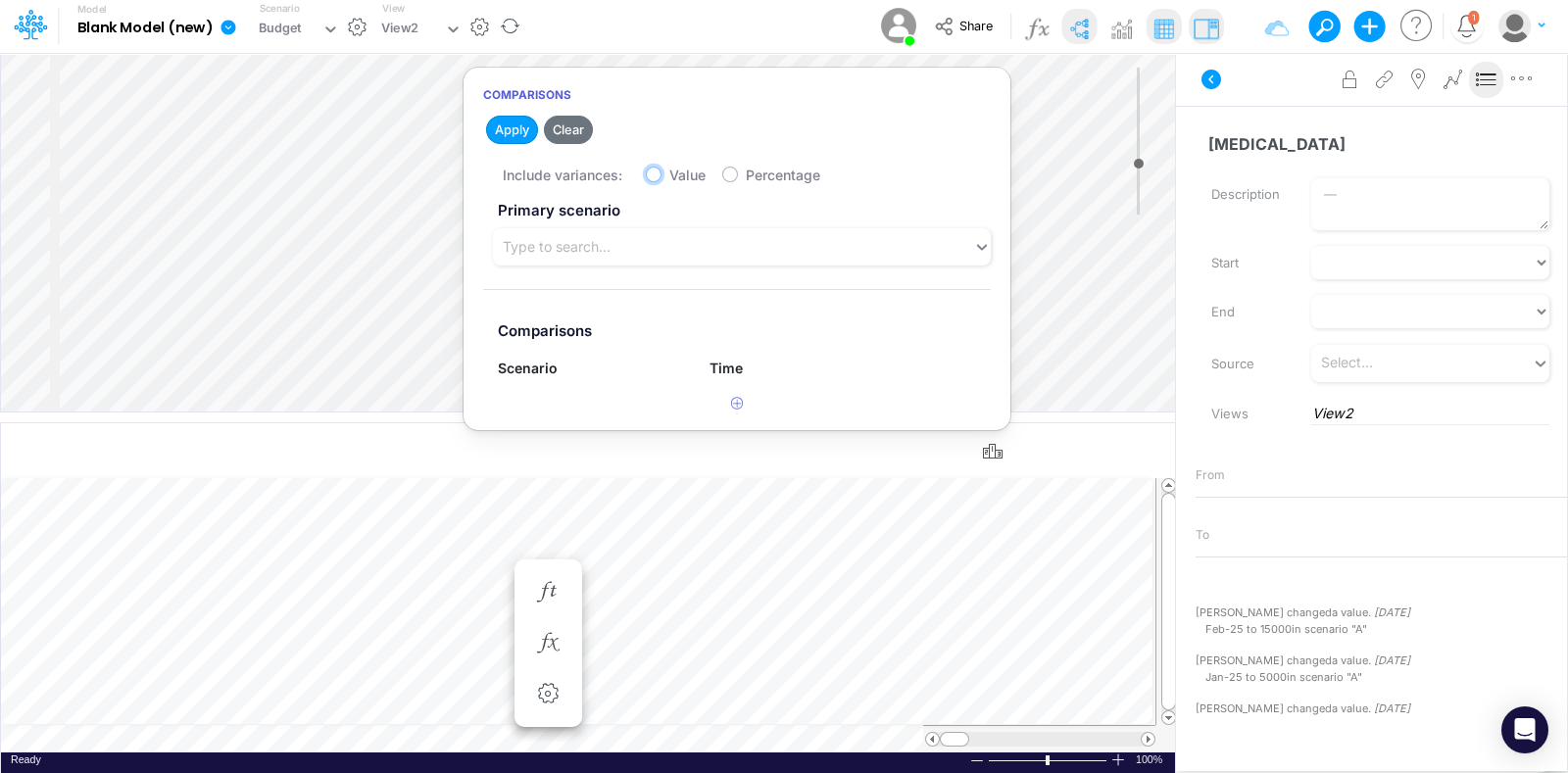 click on "Value" at bounding box center (675, 169) 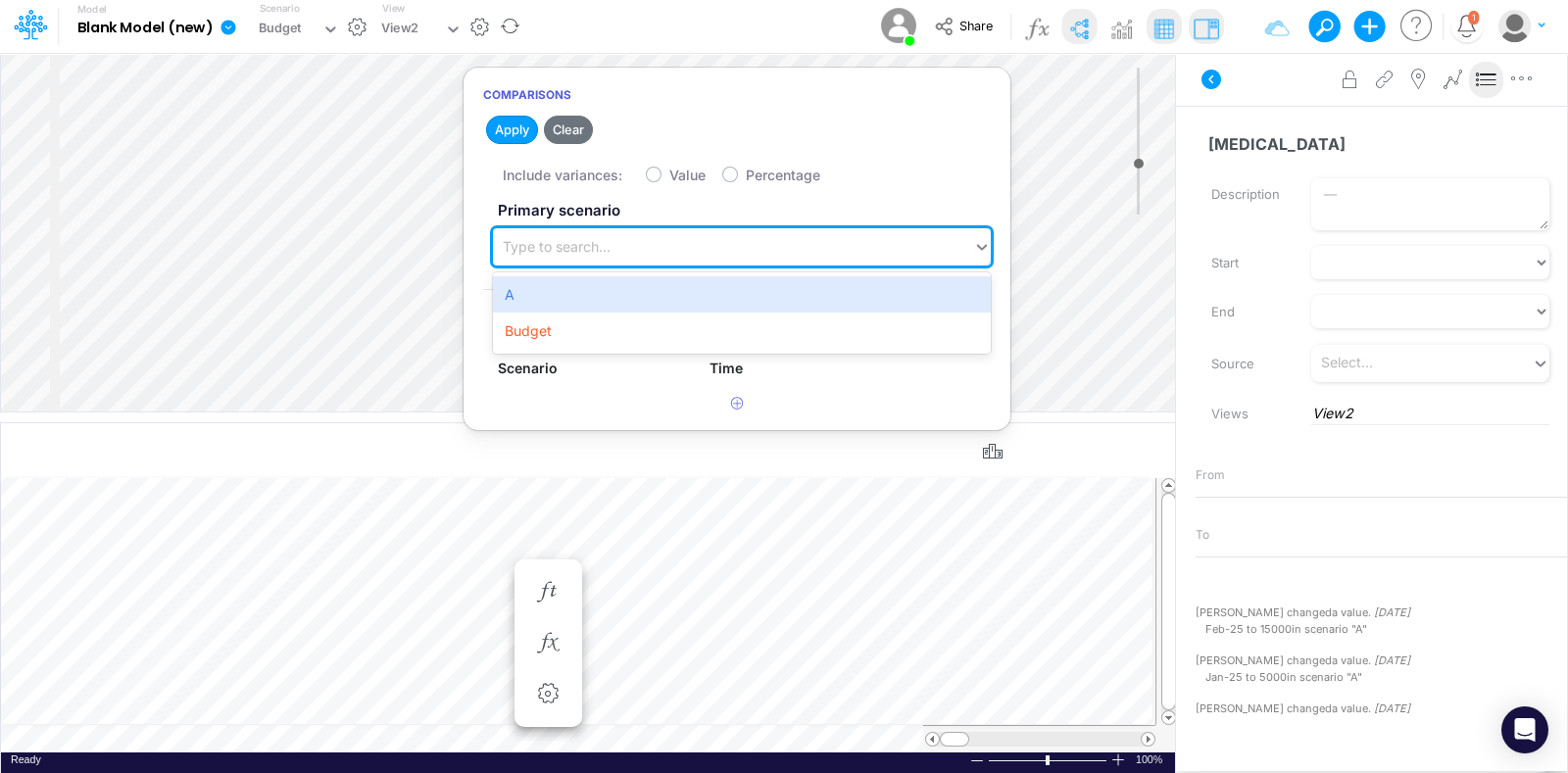 click on "Type to search..." at bounding box center [733, 247] 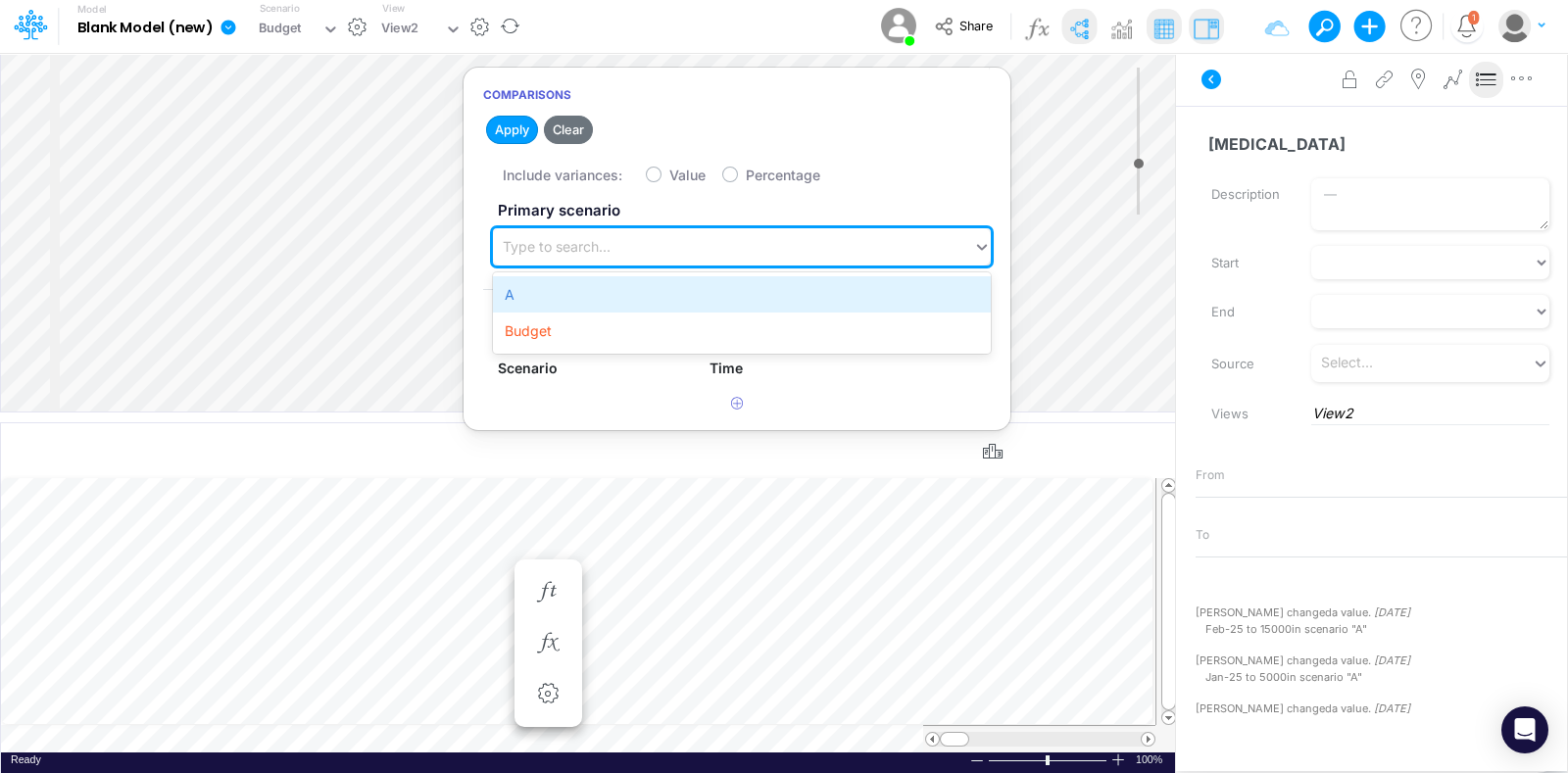 click on "A" at bounding box center [742, 294] 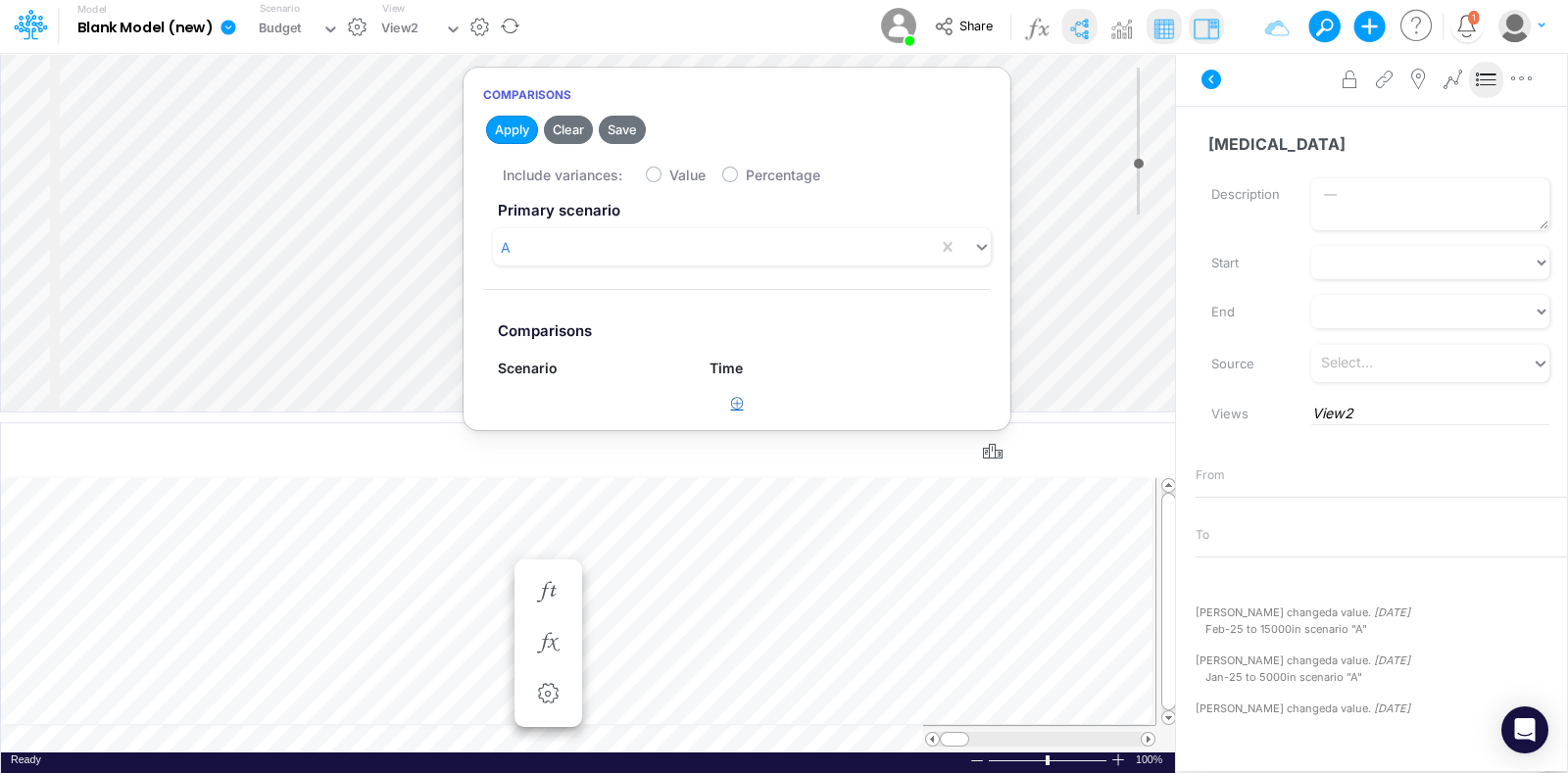 click at bounding box center (737, 403) 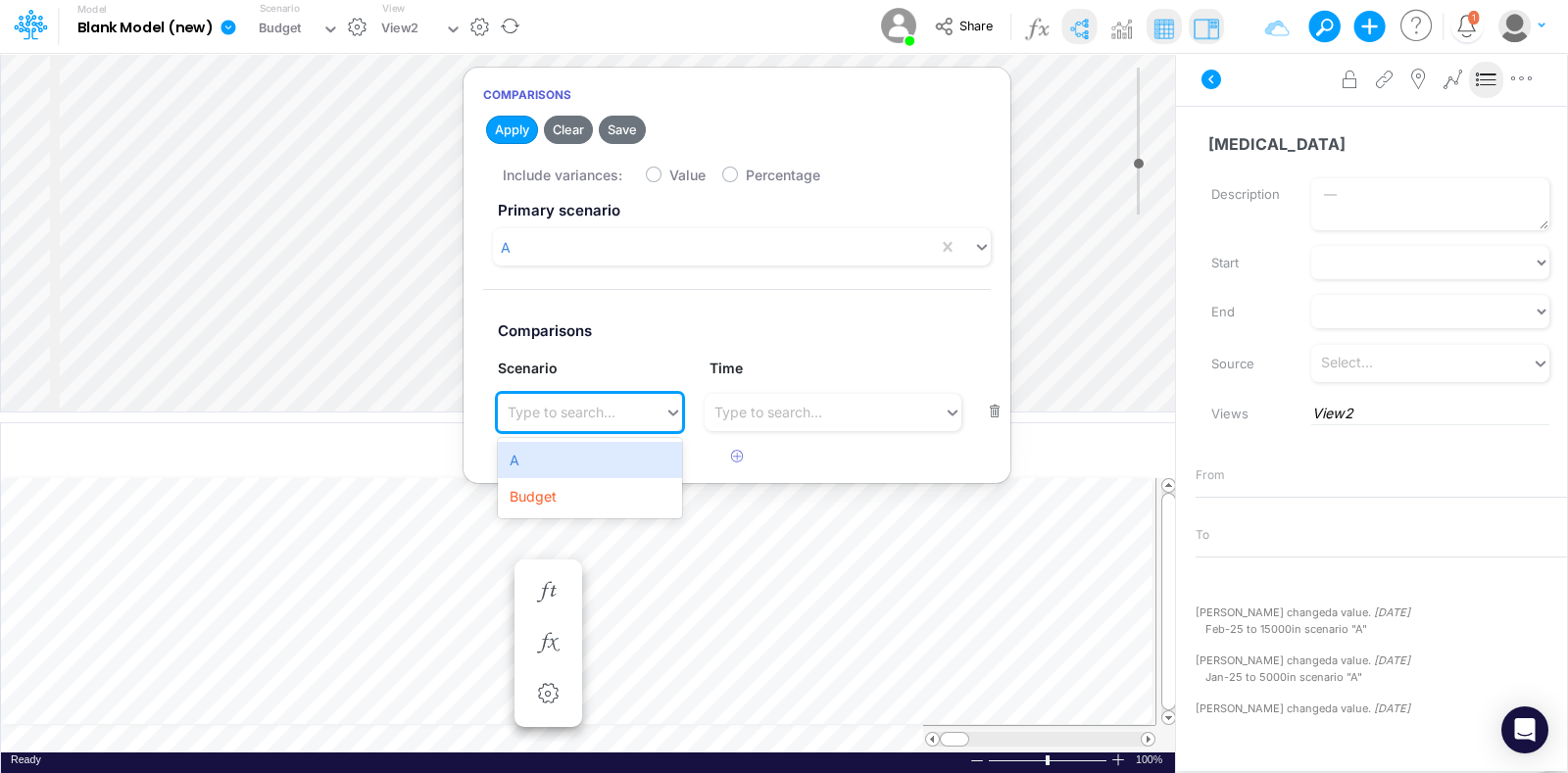 click on "Type to search..." at bounding box center [581, 411] 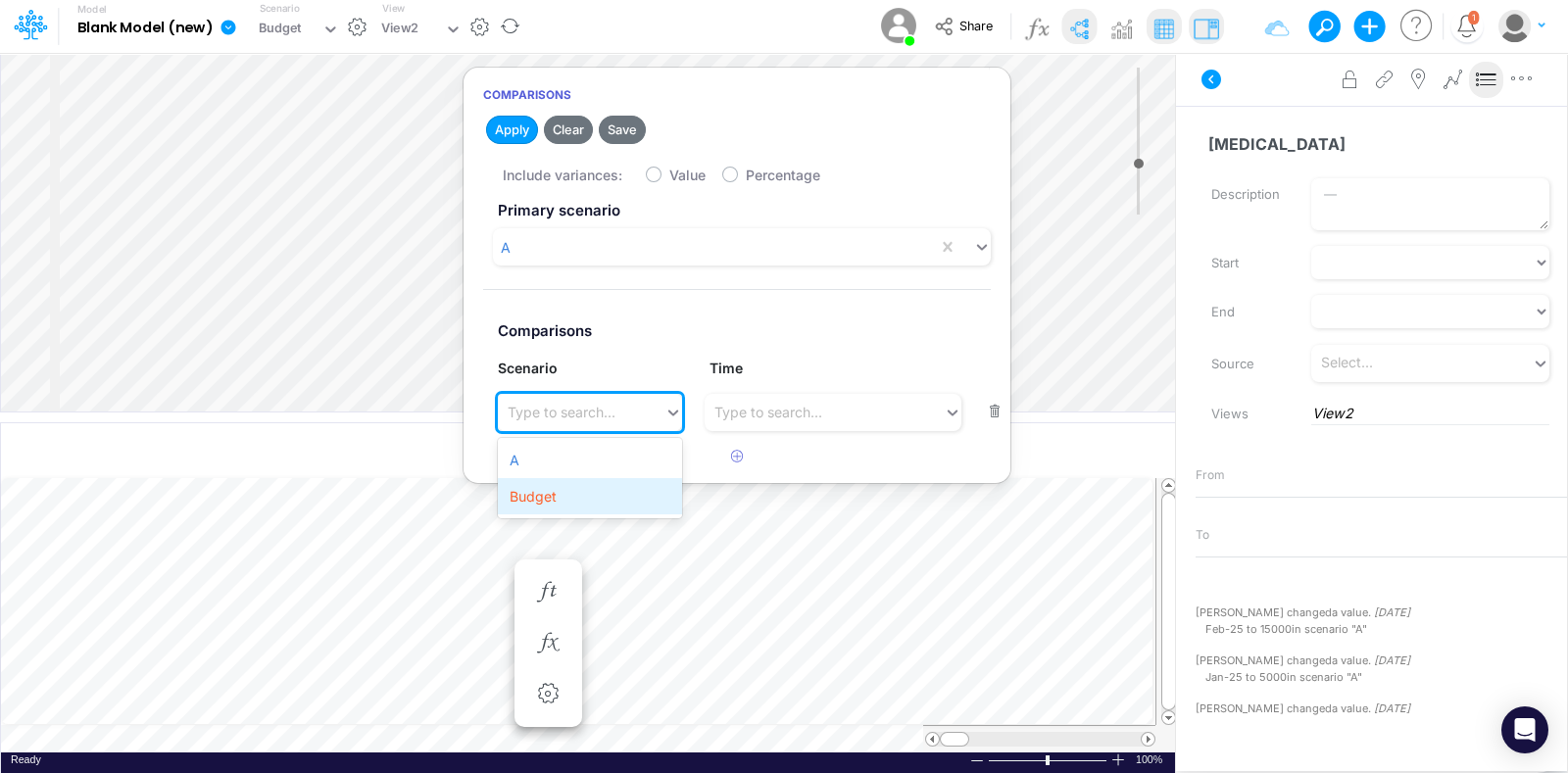 click on "Budget" at bounding box center (590, 496) 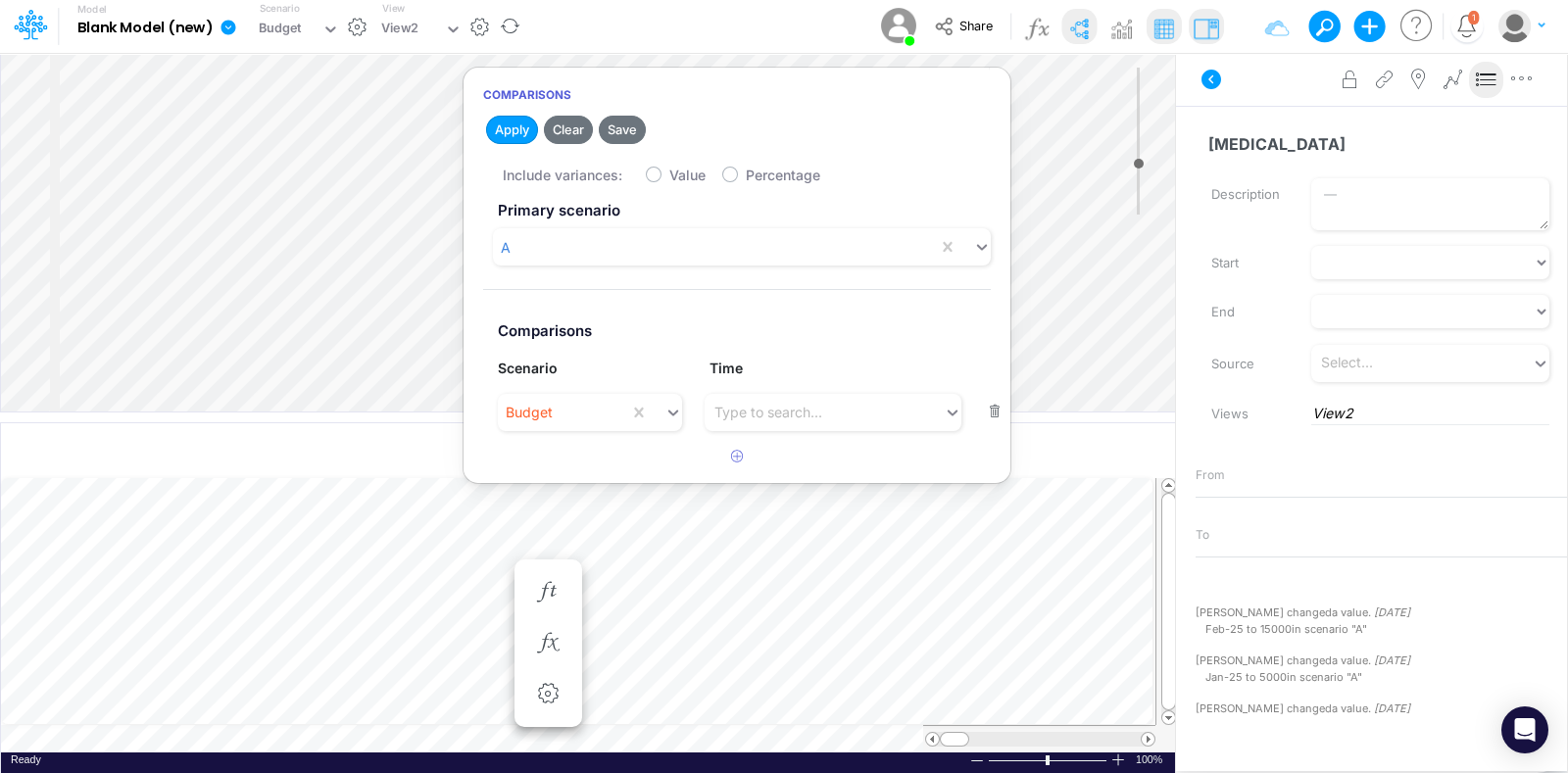 click on "Value" at bounding box center (687, 174) 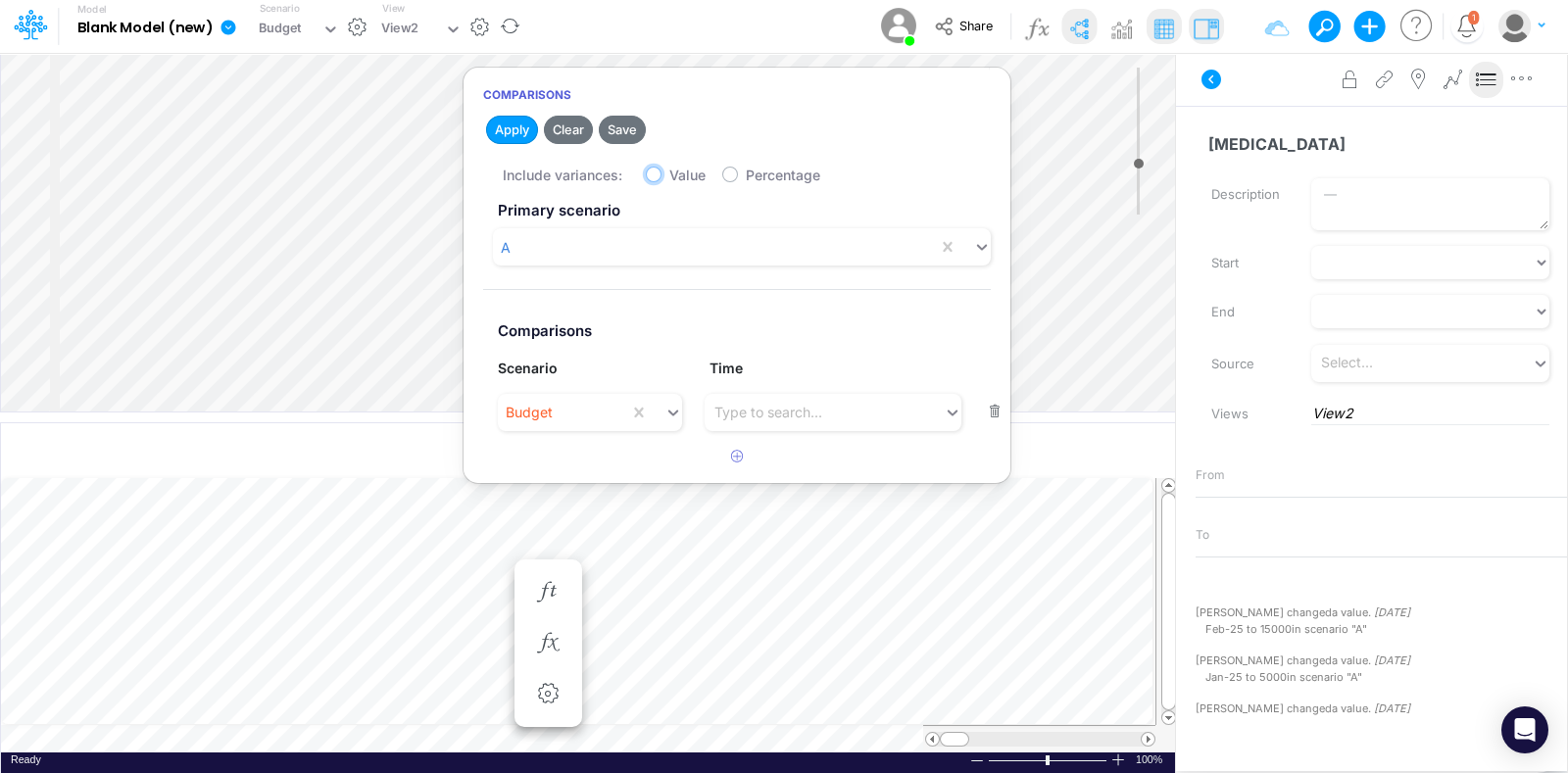 click on "Value" at bounding box center (675, 169) 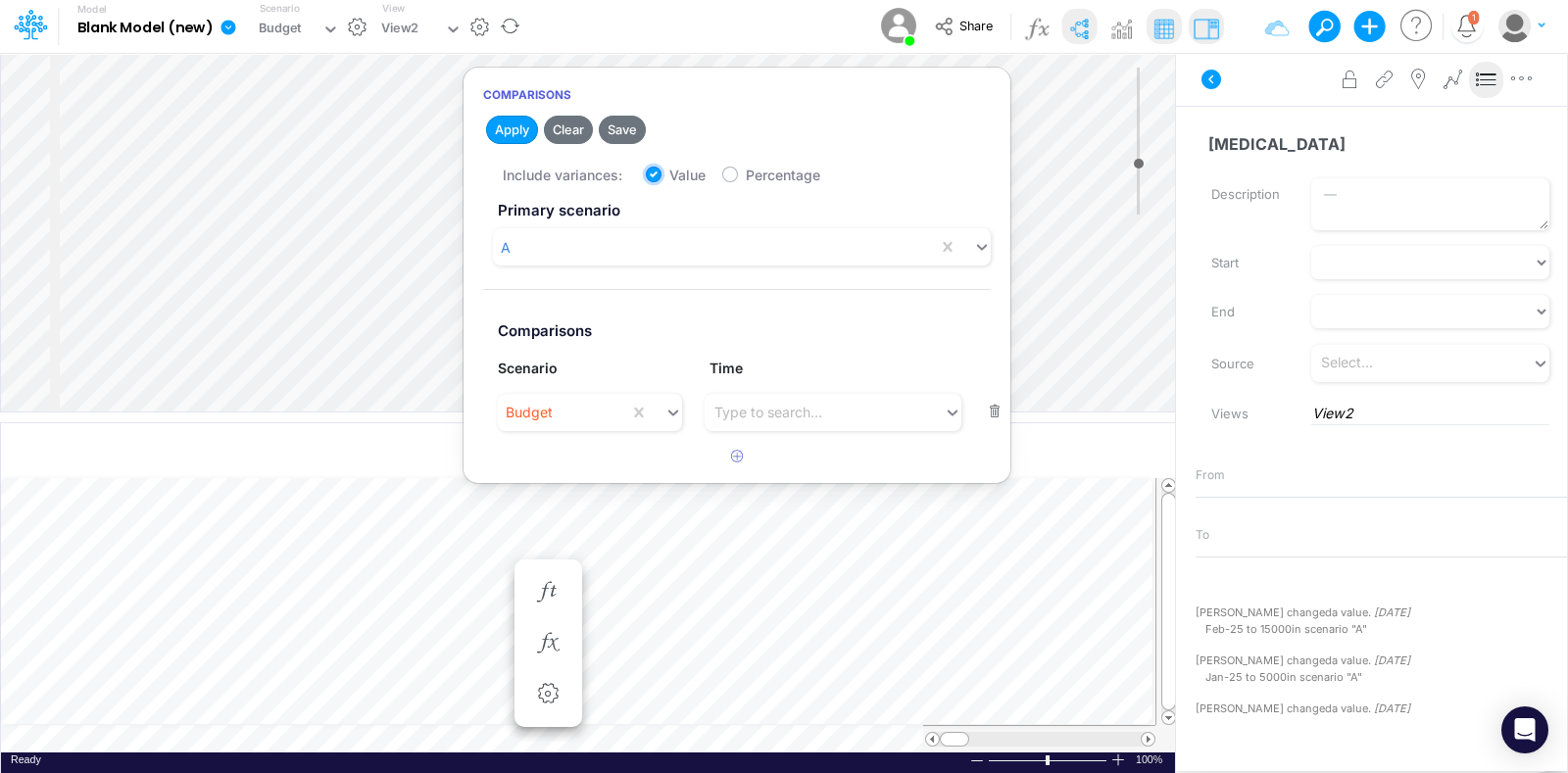 checkbox on "true" 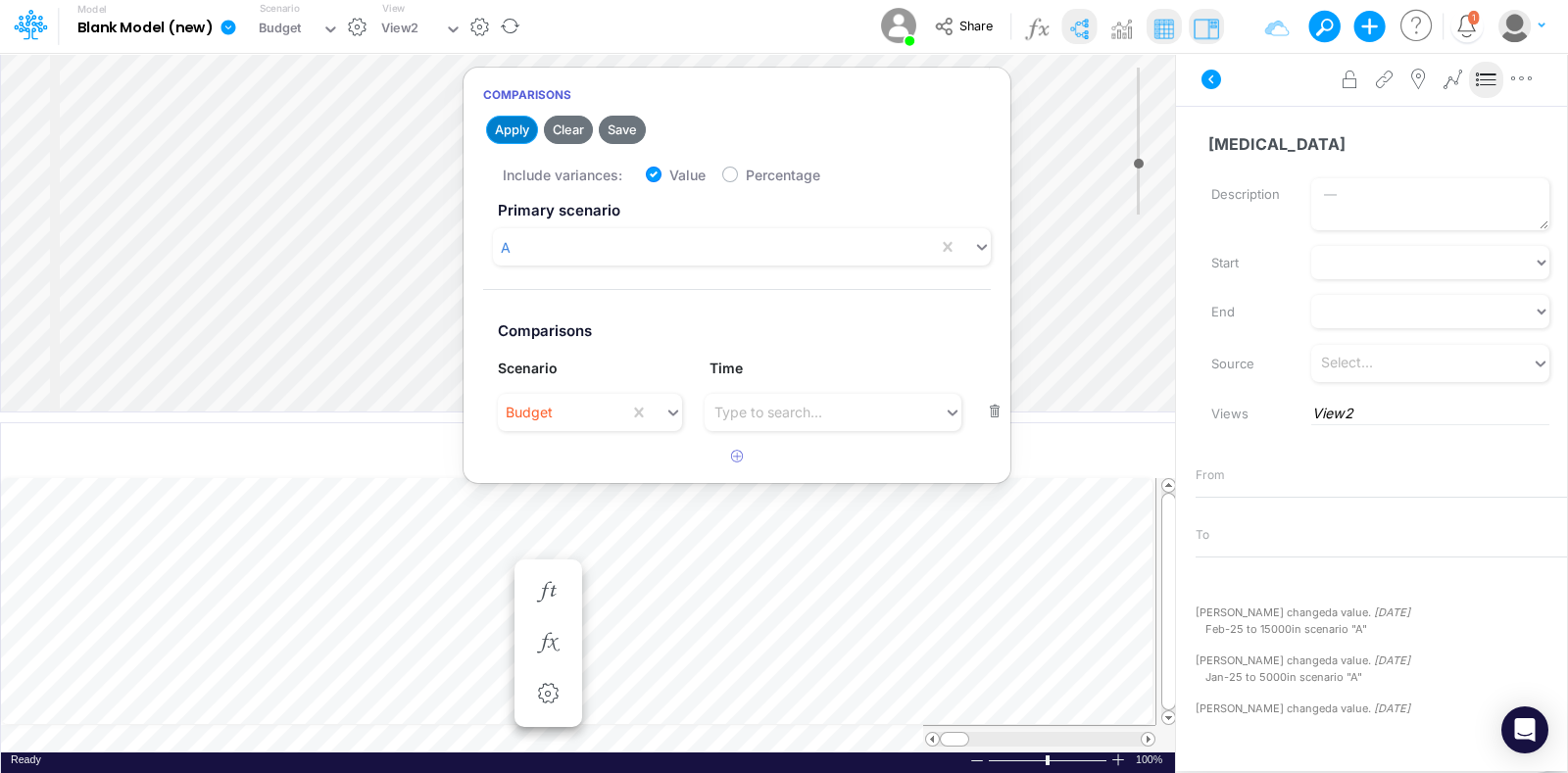 click on "Apply" at bounding box center (512, 129) 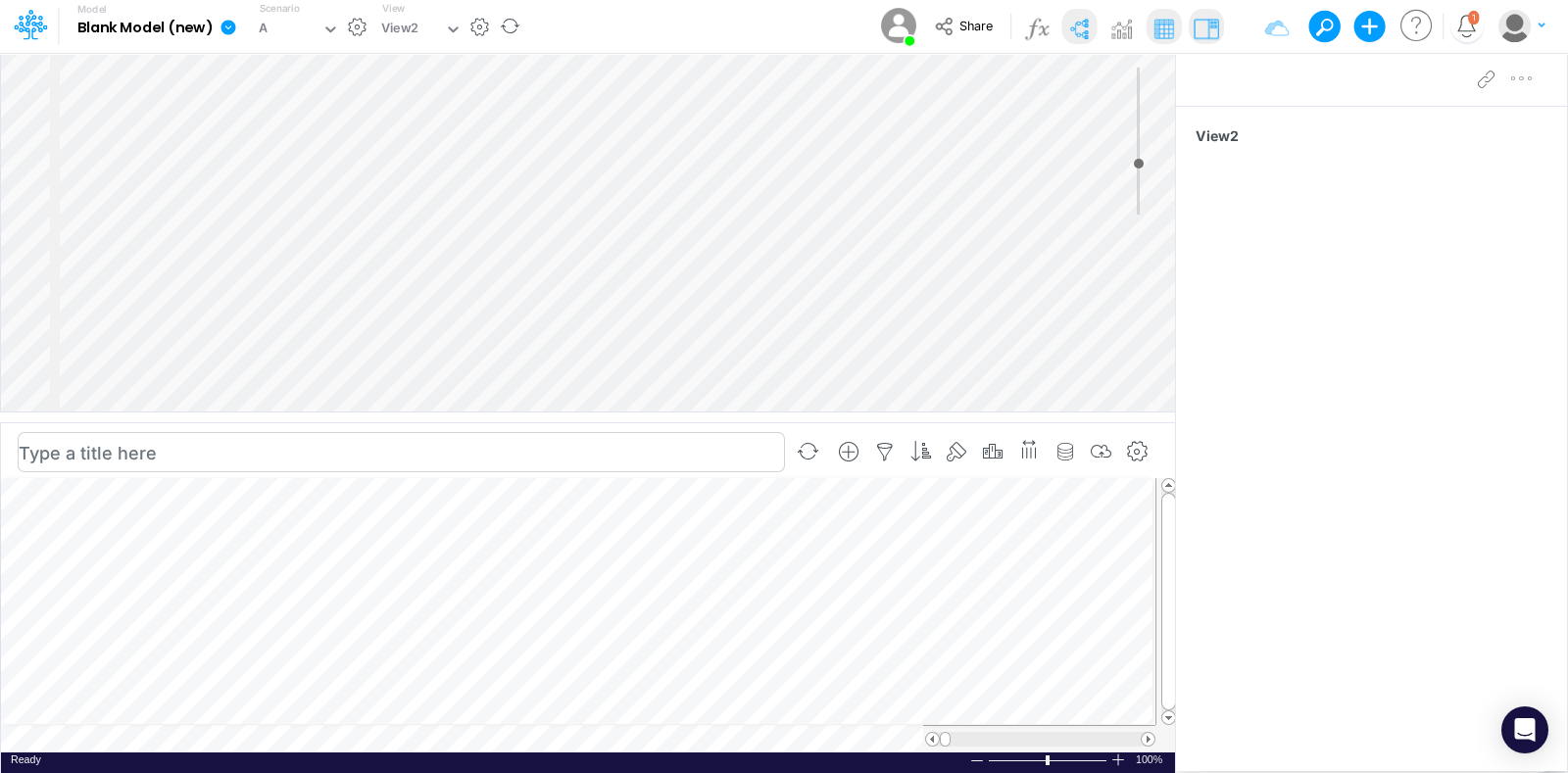 scroll, scrollTop: 10, scrollLeft: 2, axis: both 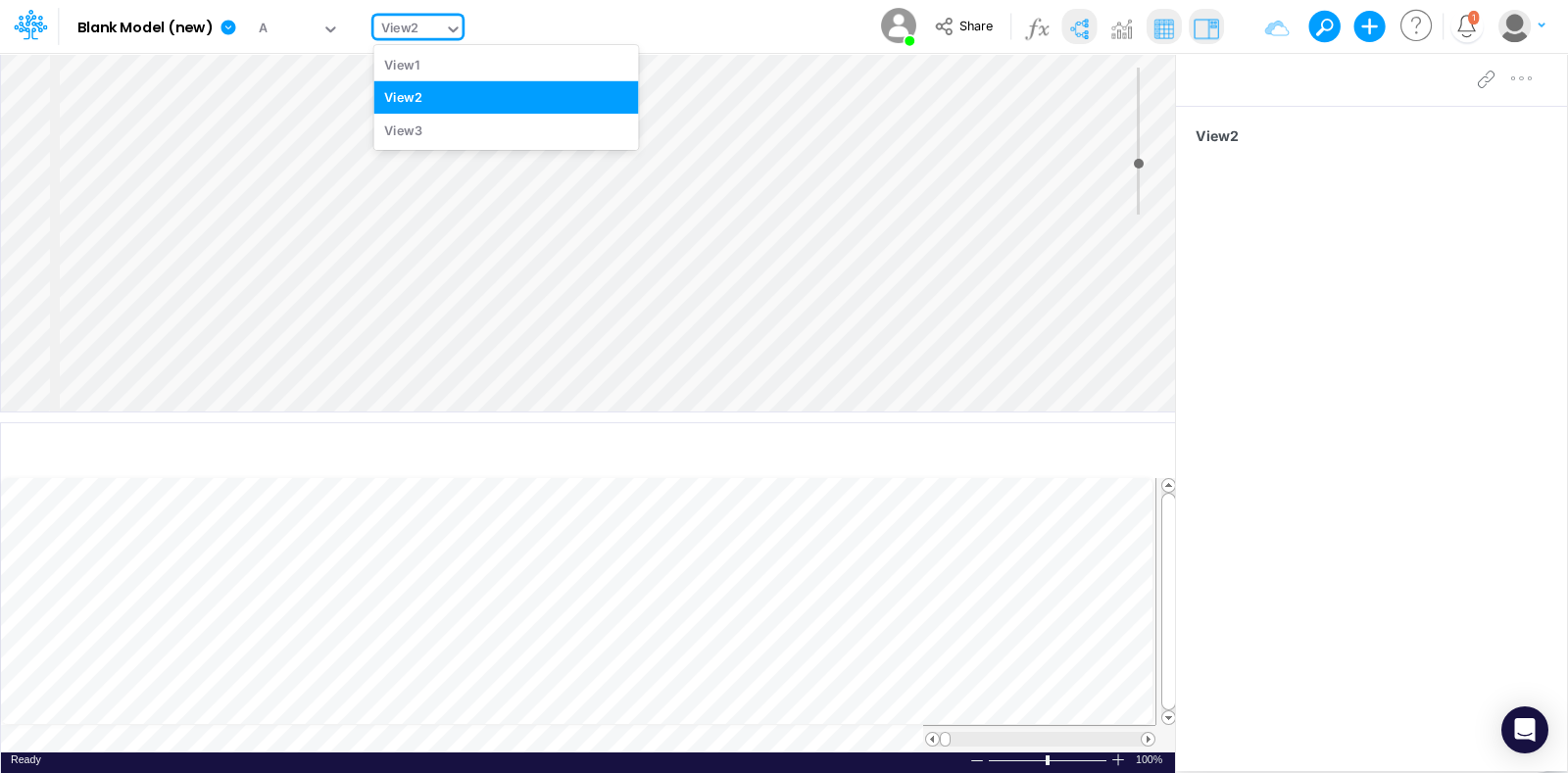 click on "View2" at bounding box center (400, 29) 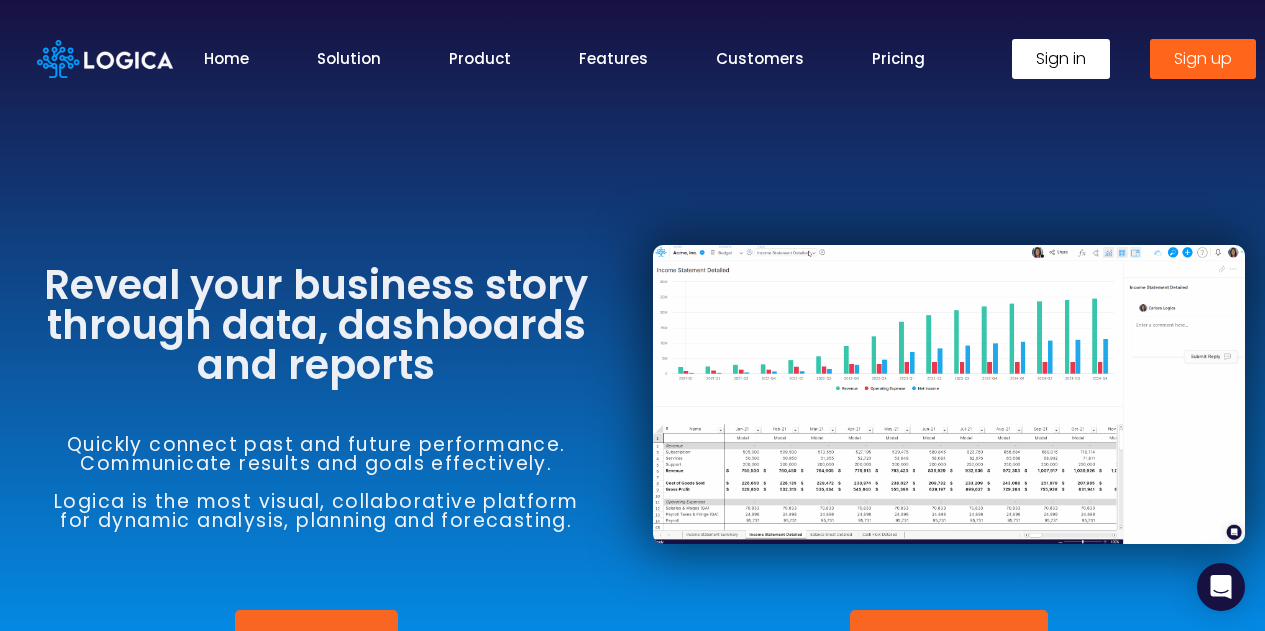 scroll, scrollTop: 0, scrollLeft: 0, axis: both 